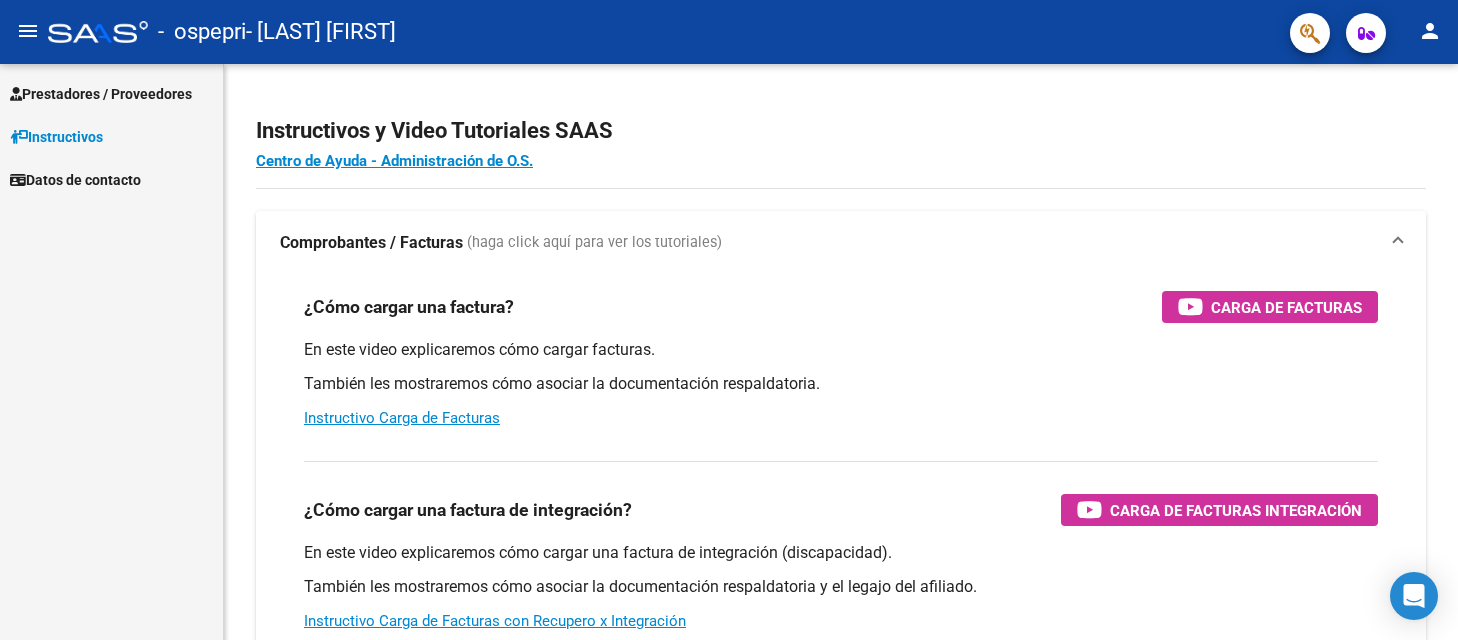 scroll, scrollTop: 0, scrollLeft: 0, axis: both 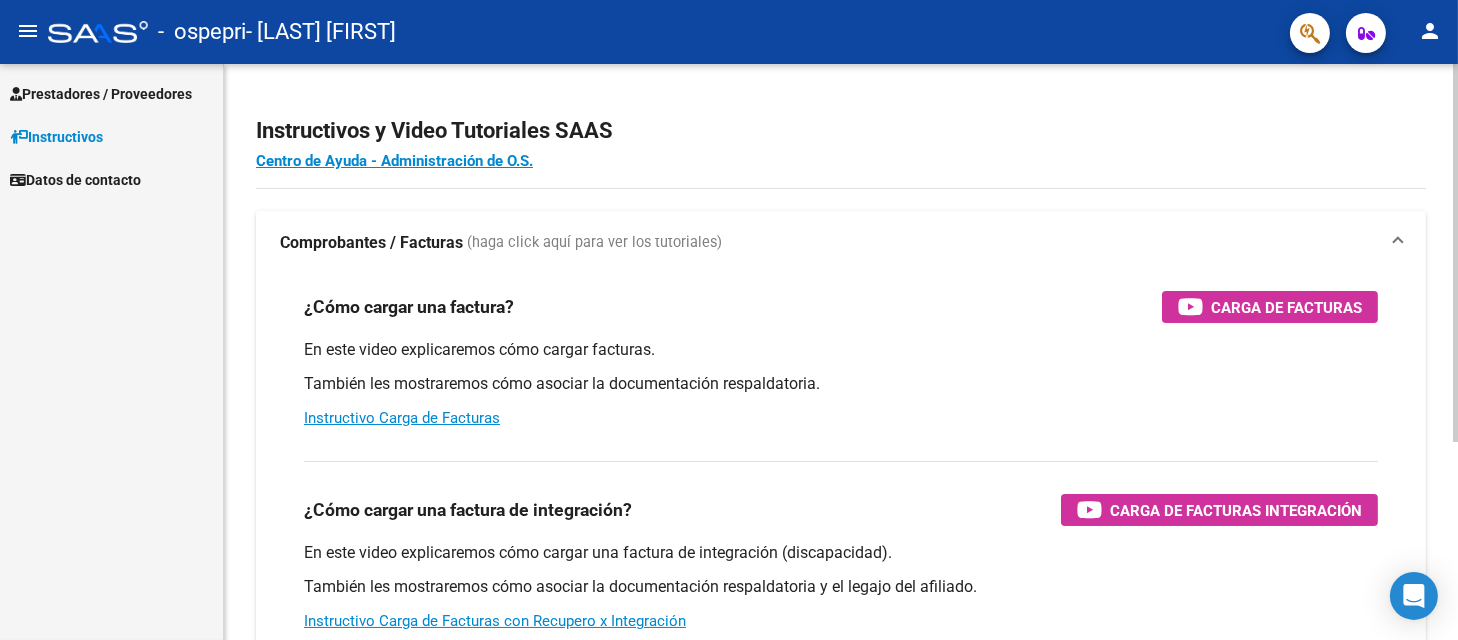 click 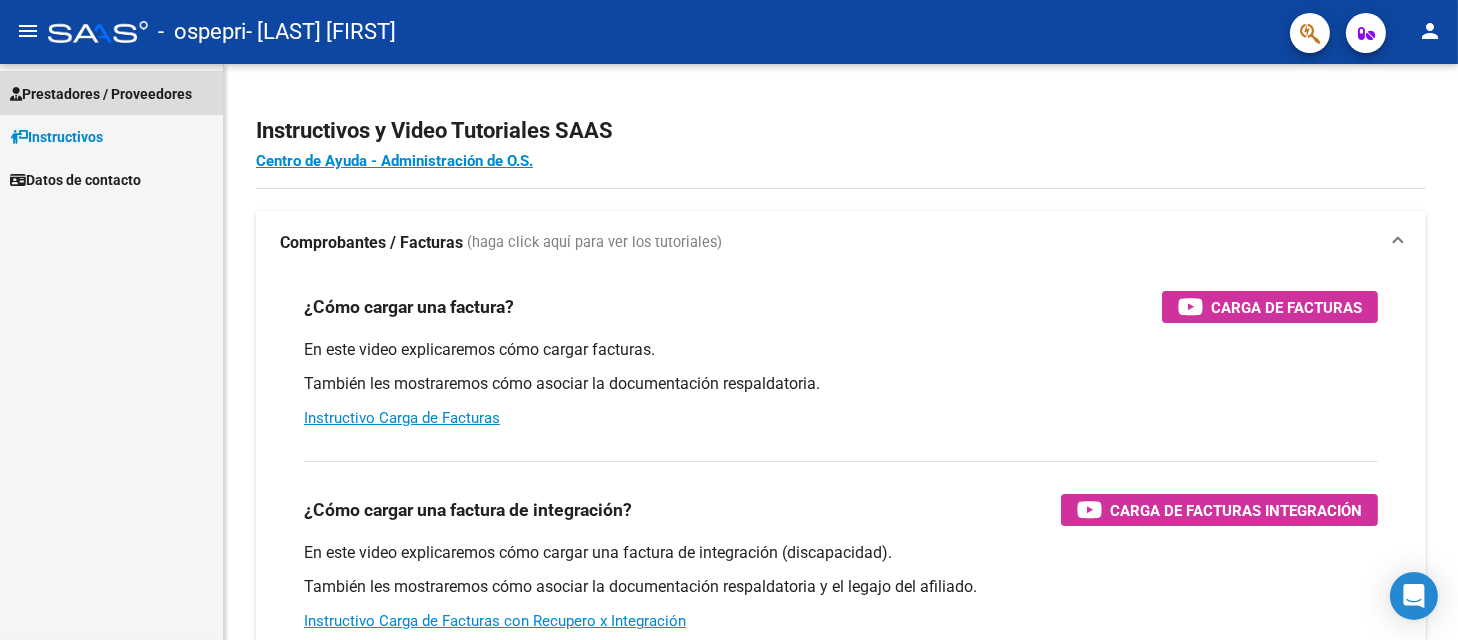 click on "Prestadores / Proveedores" at bounding box center (101, 94) 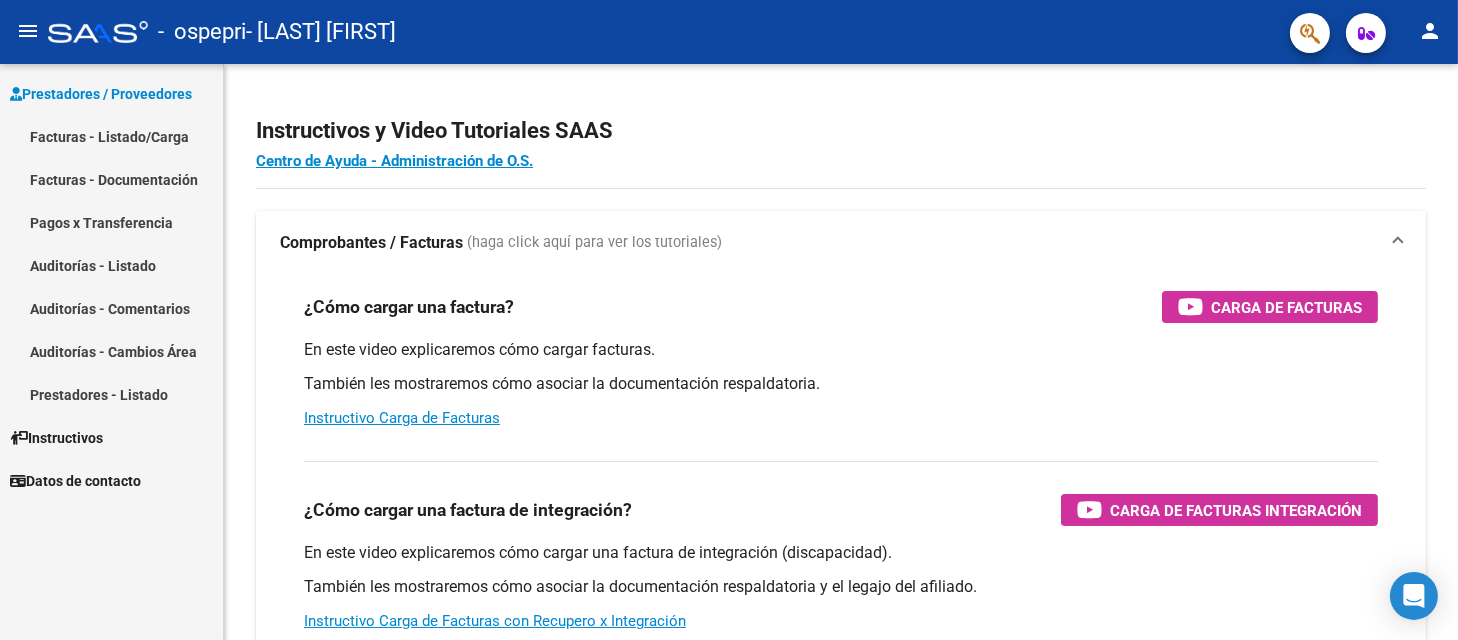 click on "Facturas - Documentación" at bounding box center [111, 179] 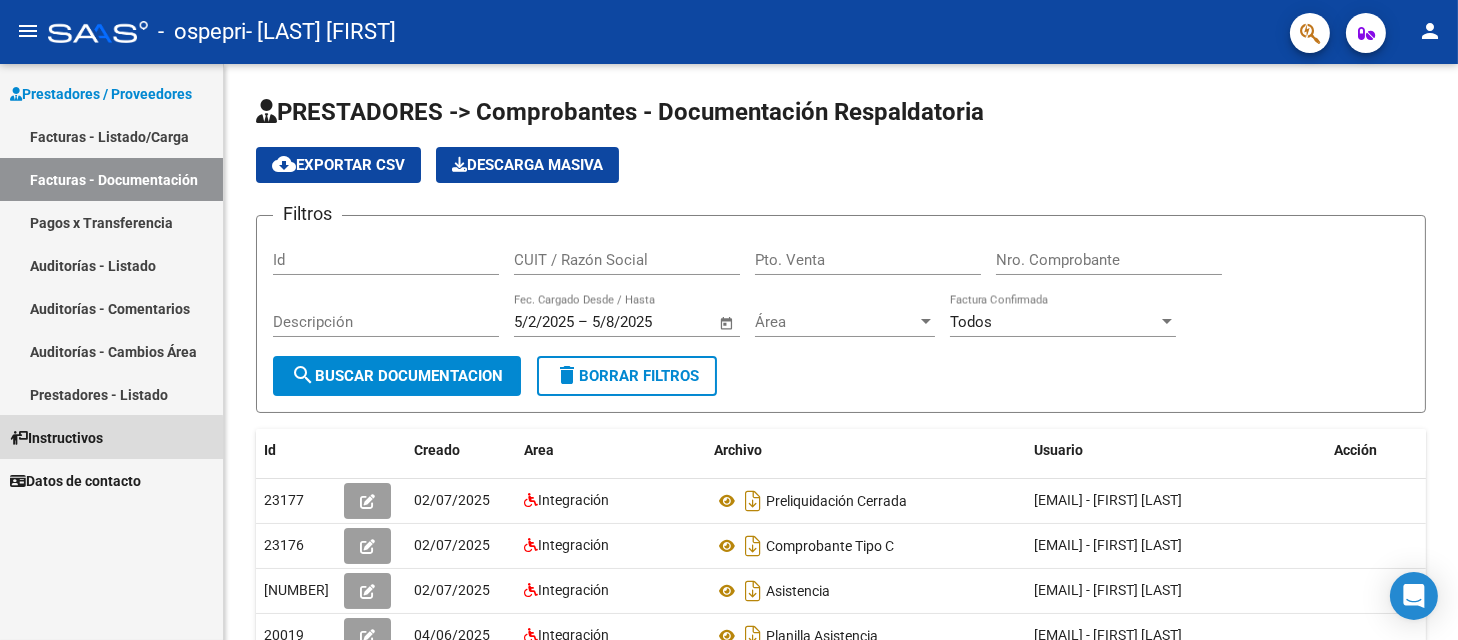 click on "Instructivos" at bounding box center (56, 438) 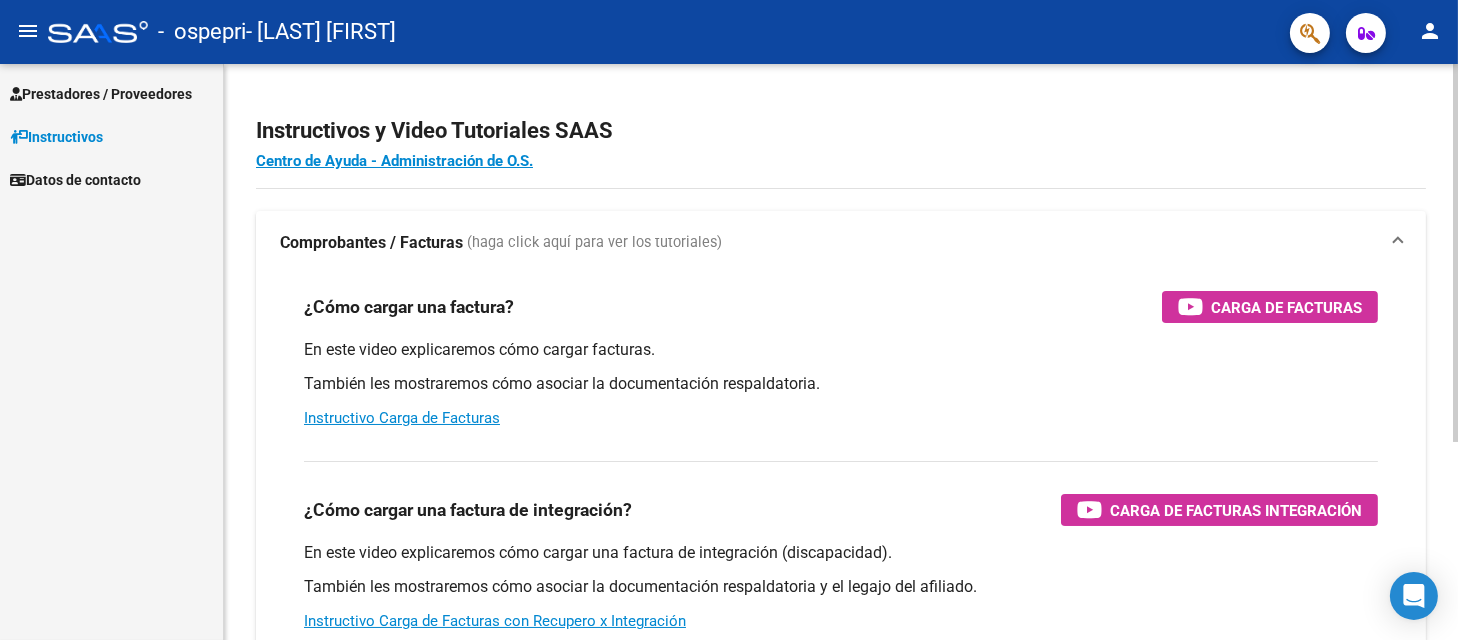 click on "En este video explicaremos cómo cargar facturas. También les mostraremos cómo asociar la documentación respaldatoria. Instructivo Carga de Facturas" at bounding box center (841, 384) 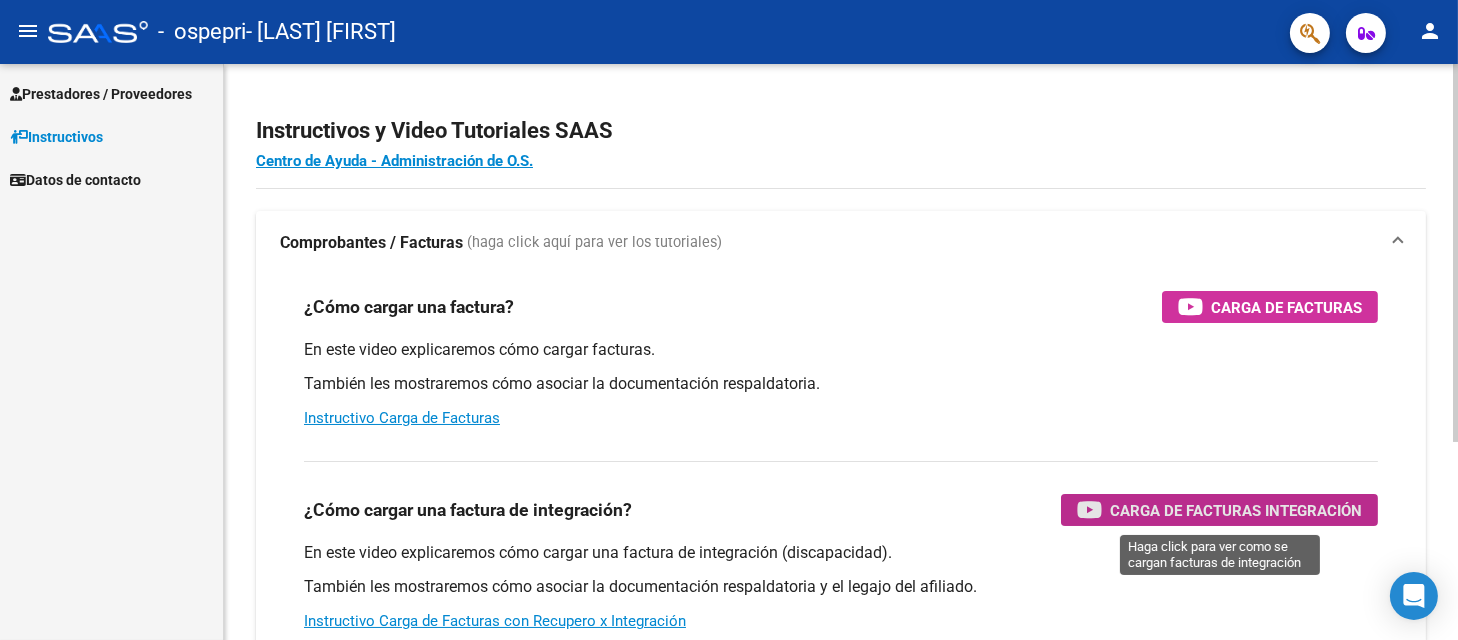 click on "Carga de Facturas Integración" at bounding box center [1236, 510] 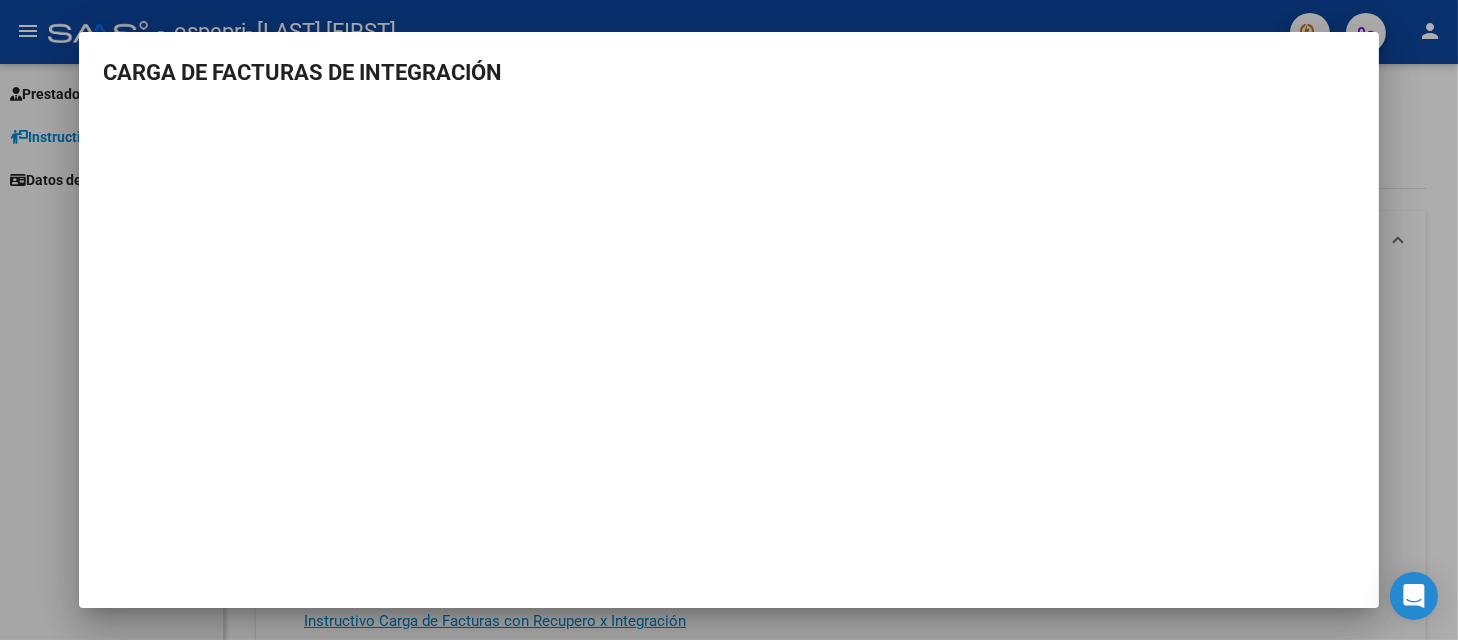 click at bounding box center (729, 320) 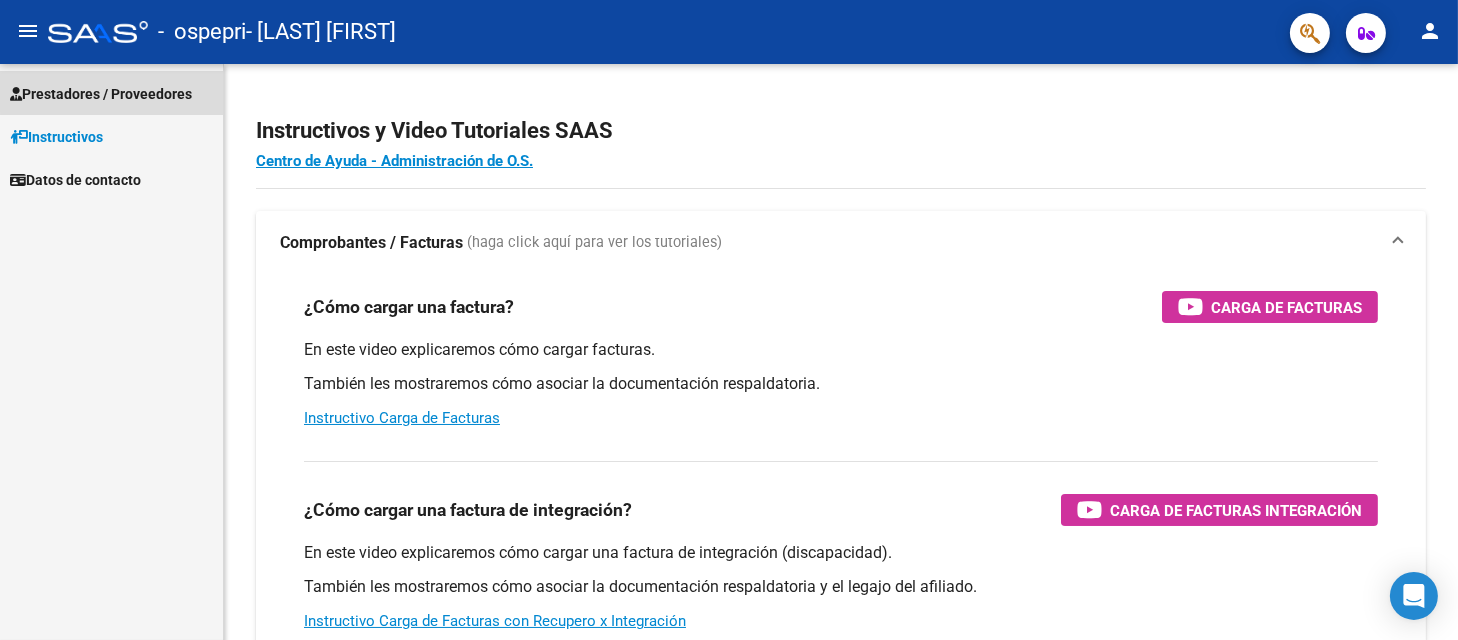 click on "Prestadores / Proveedores" at bounding box center [101, 94] 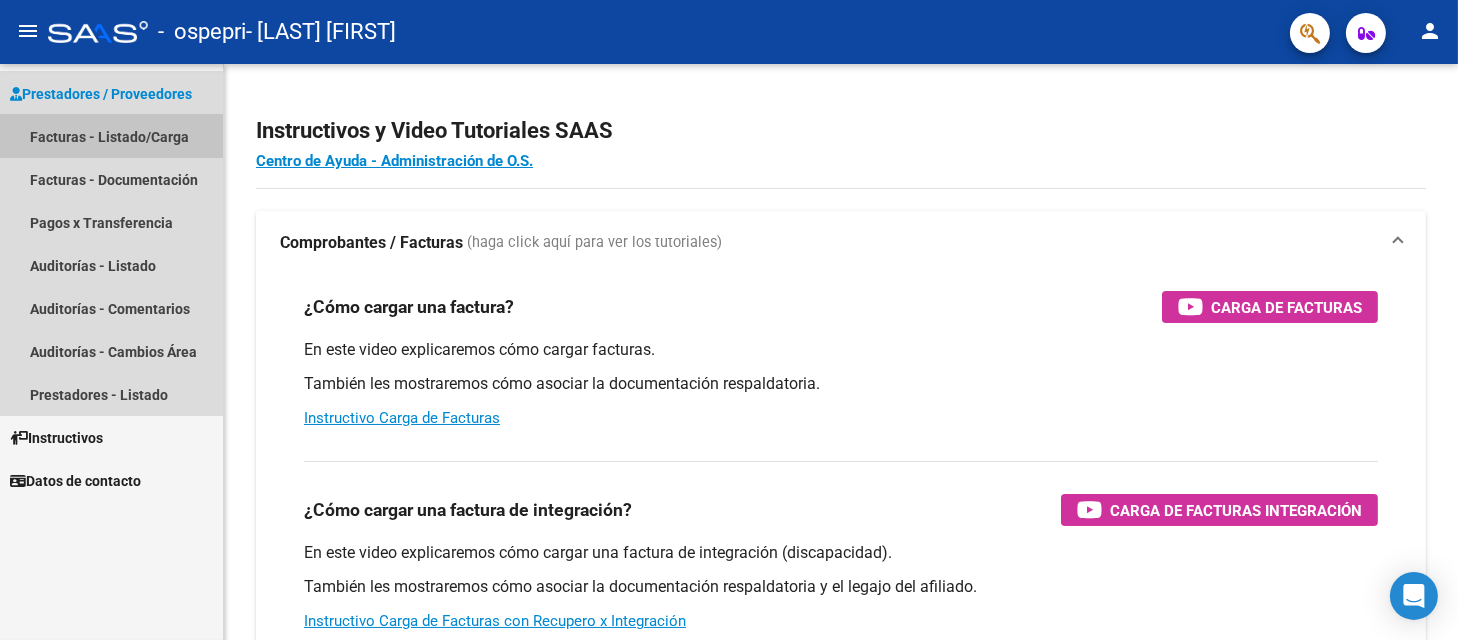 click on "Facturas - Listado/Carga" at bounding box center [111, 136] 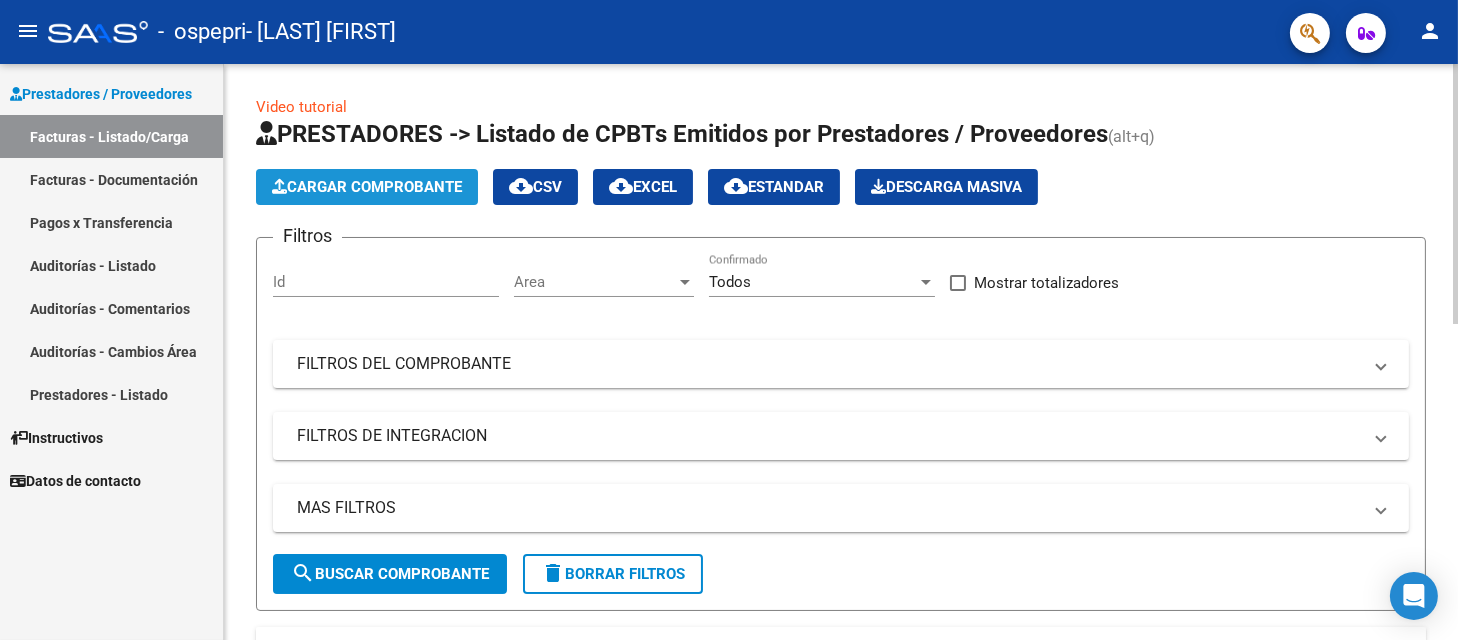 click on "Cargar Comprobante" 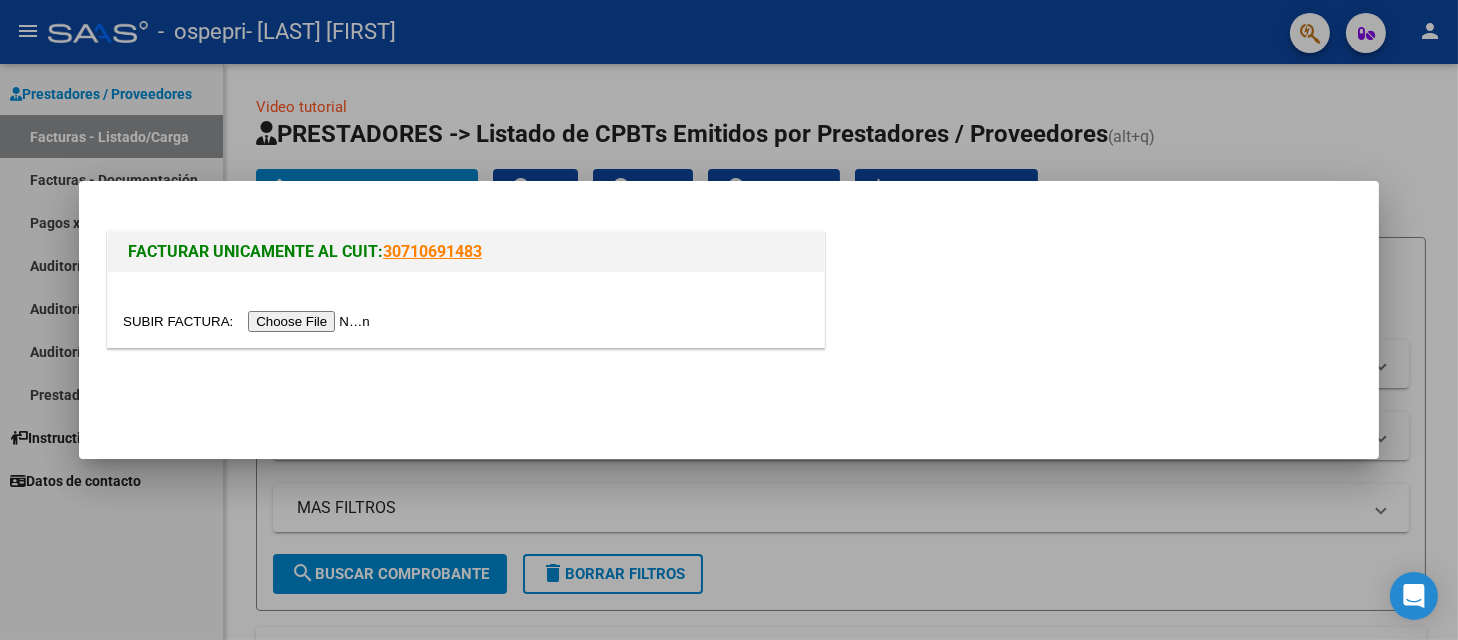click at bounding box center [249, 321] 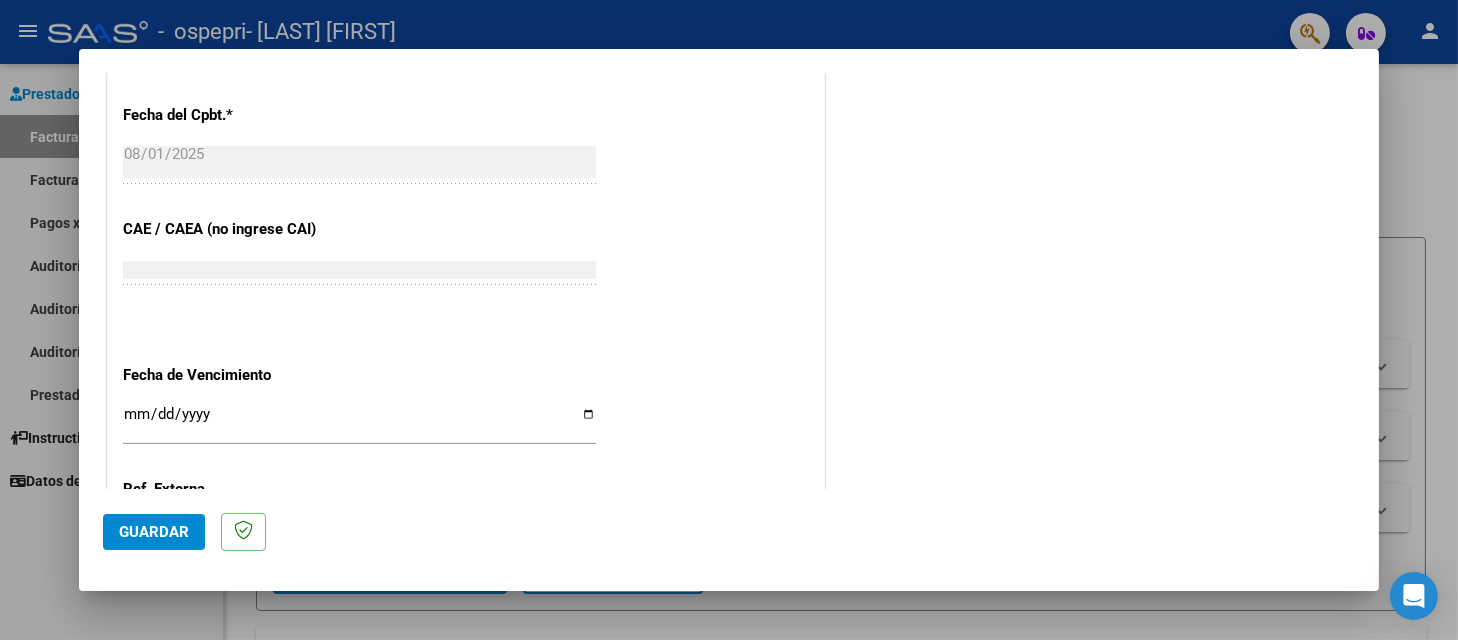 scroll, scrollTop: 1120, scrollLeft: 0, axis: vertical 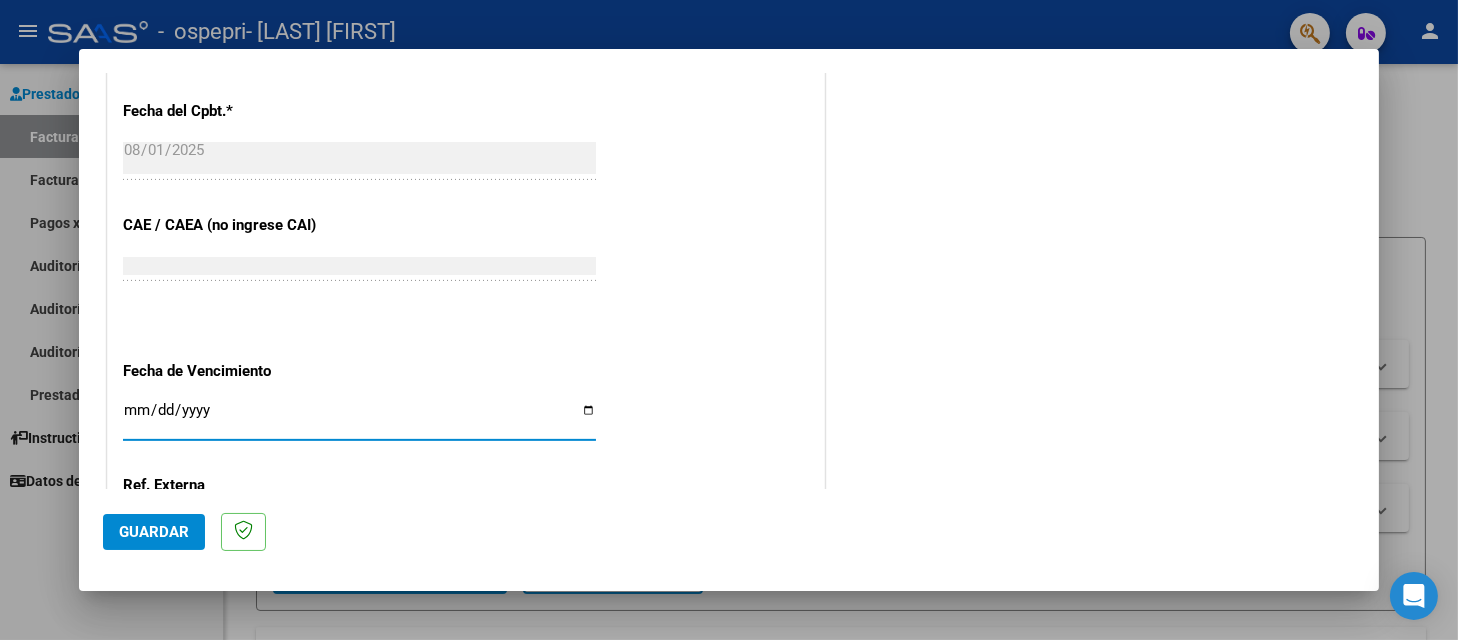 click on "Ingresar la fecha" at bounding box center (359, 418) 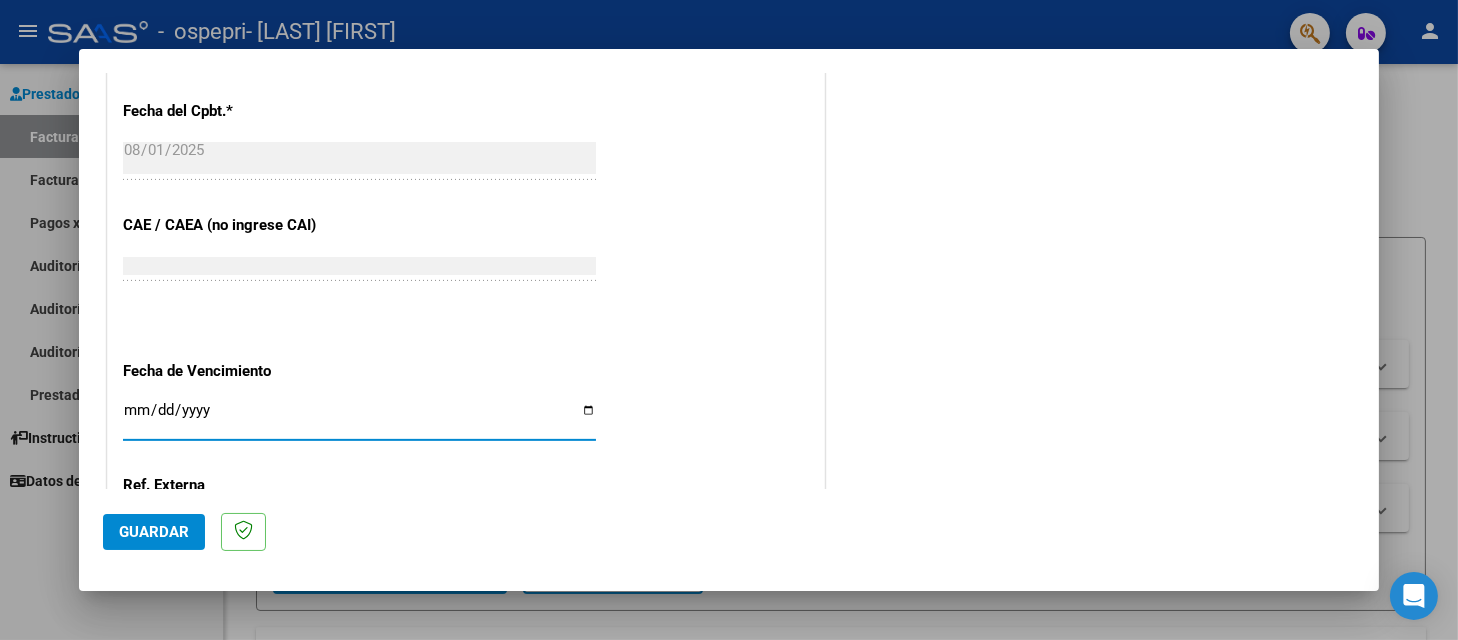 click on "Ingresar la fecha" at bounding box center (359, 418) 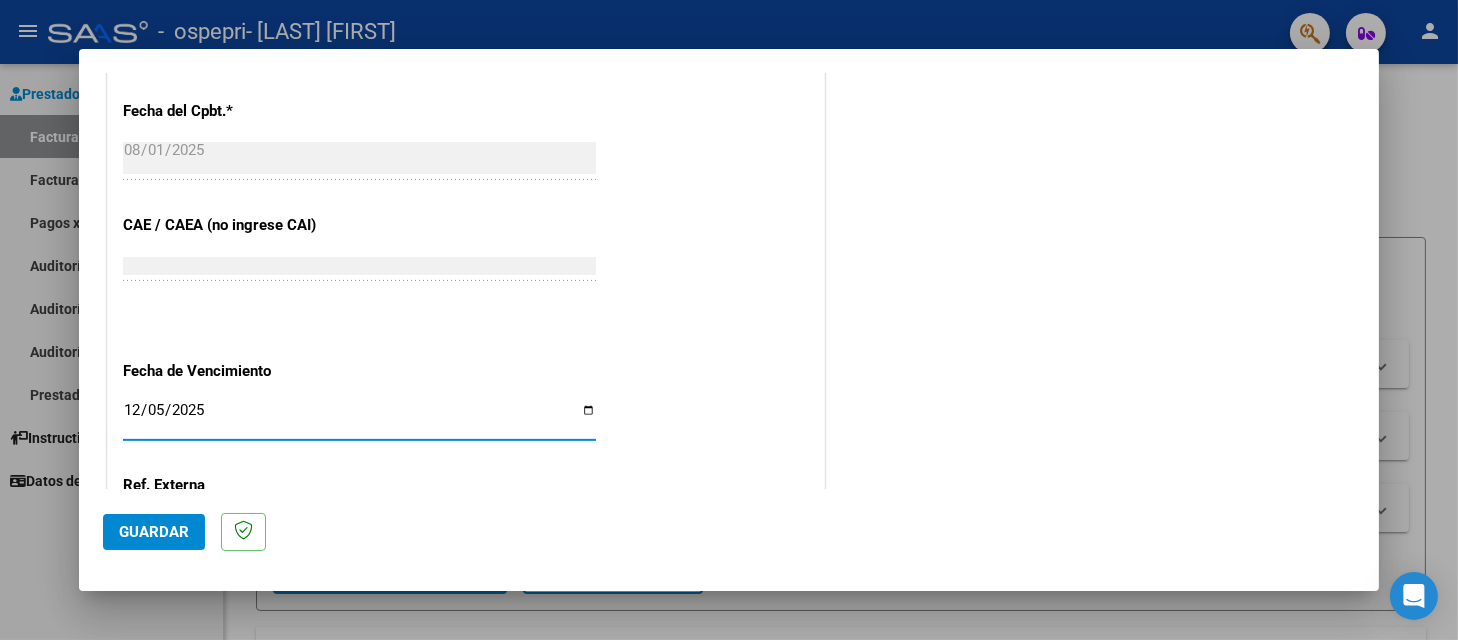 type on "[DATE]" 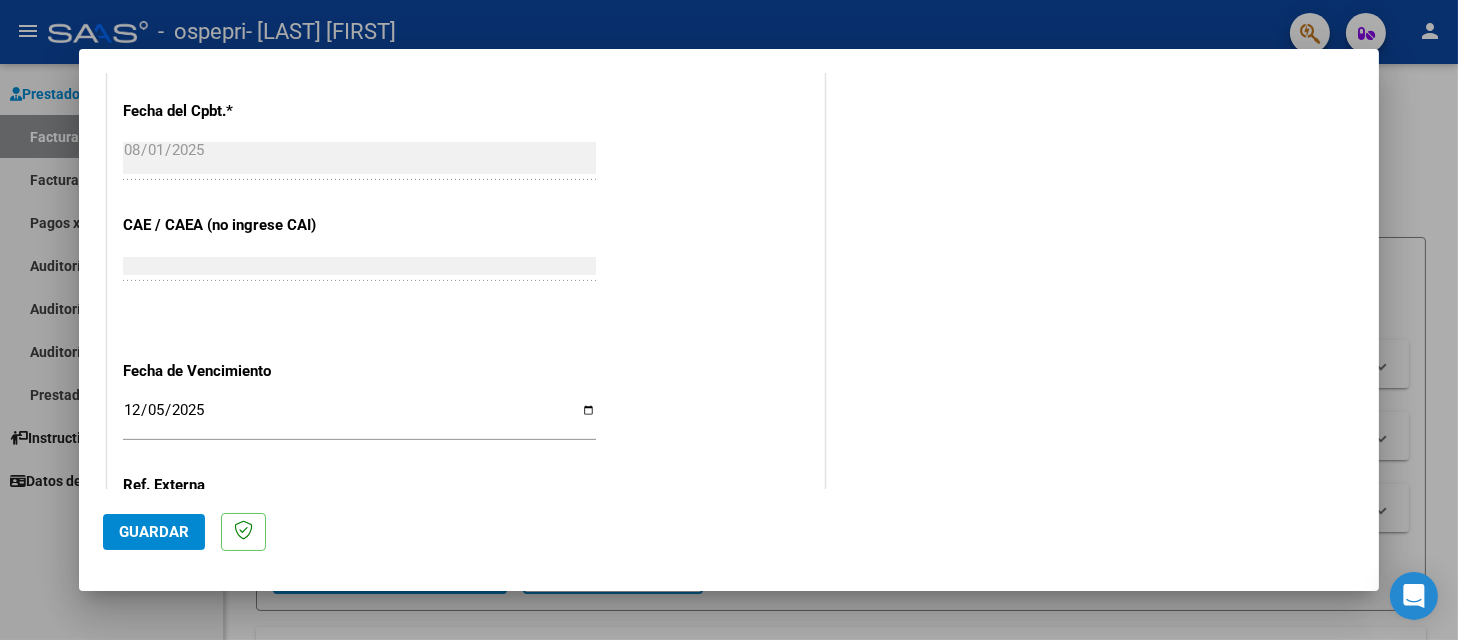 click on "CUIT  *   20-25767340-6 Ingresar CUIT  ANALISIS PRESTADOR  Area destinado * Integración Seleccionar Area Luego de guardar debe preaprobar la factura asociandola a un legajo de integración y subir la documentación respaldatoria (planilla de asistencia o ddjj para período de aislamiento)  Período de Prestación (Ej: 202305 para Mayo 2023    Ingrese el Período de Prestación como indica el ejemplo   Comprobante Tipo * Factura C Seleccionar Tipo Punto de Venta  *   3 Ingresar el Nro.  Número  *   577 Ingresar el Nro.  Monto  *   $ 178.136,64 Ingresar el monto  Fecha del Cpbt.  *   2025-08-01 Ingresar la fecha  CAE / CAEA (no ingrese CAI)    75316074293204 Ingresar el CAE o CAEA (no ingrese CAI)  Fecha de Vencimiento    2025-12-31 Ingresar la fecha  Ref. Externa    Ingresar la ref.  N° Liquidación    Ingresar el N° Liquidación" at bounding box center [466, -58] 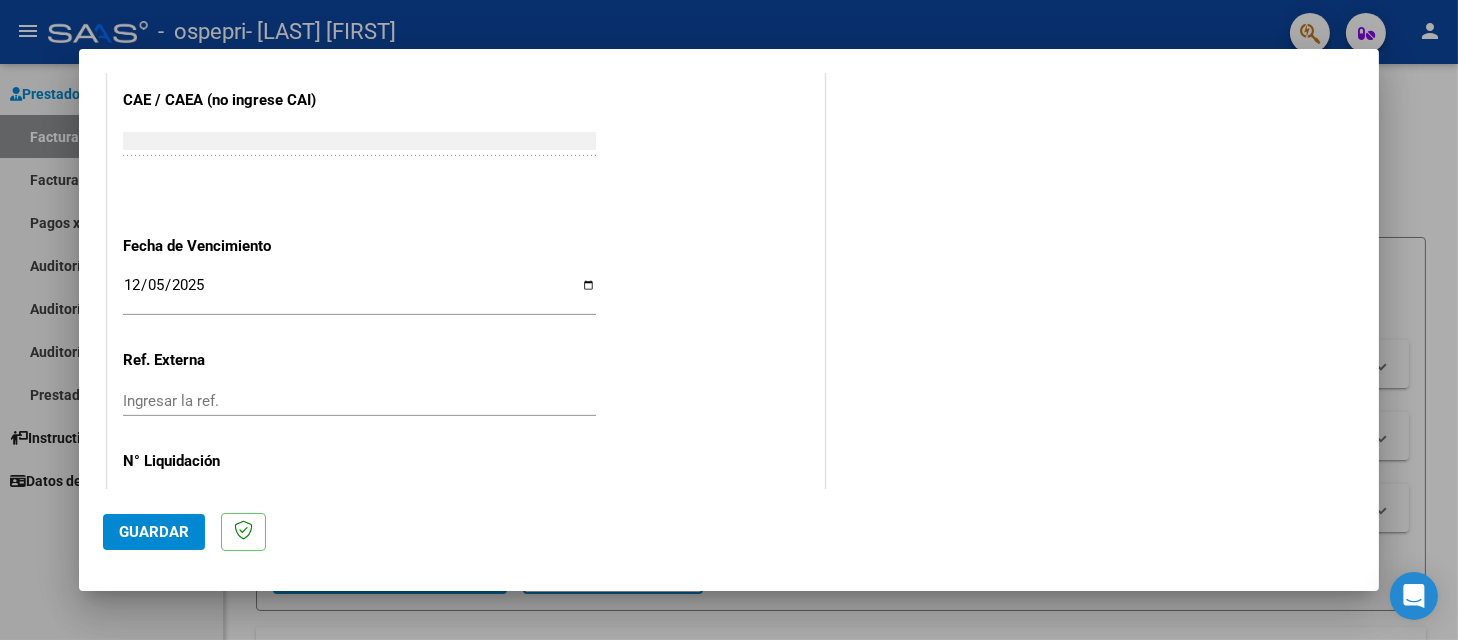 scroll, scrollTop: 1306, scrollLeft: 0, axis: vertical 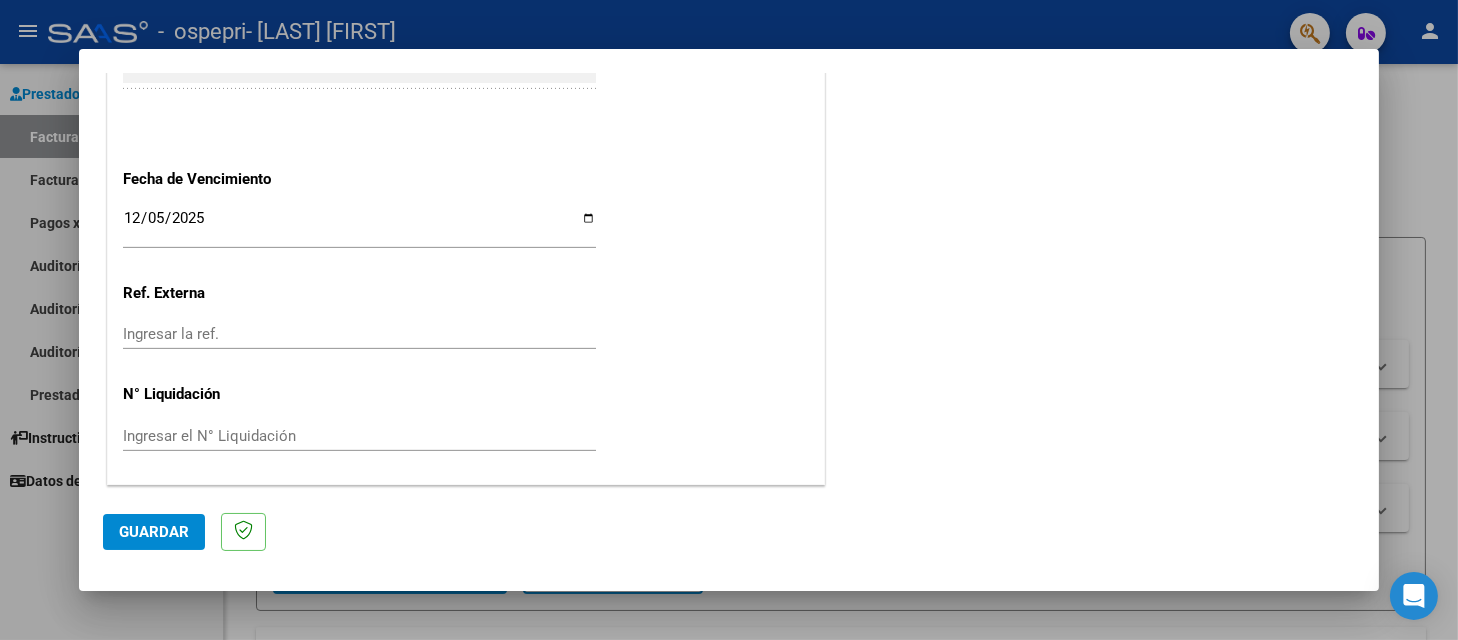 click at bounding box center (729, 320) 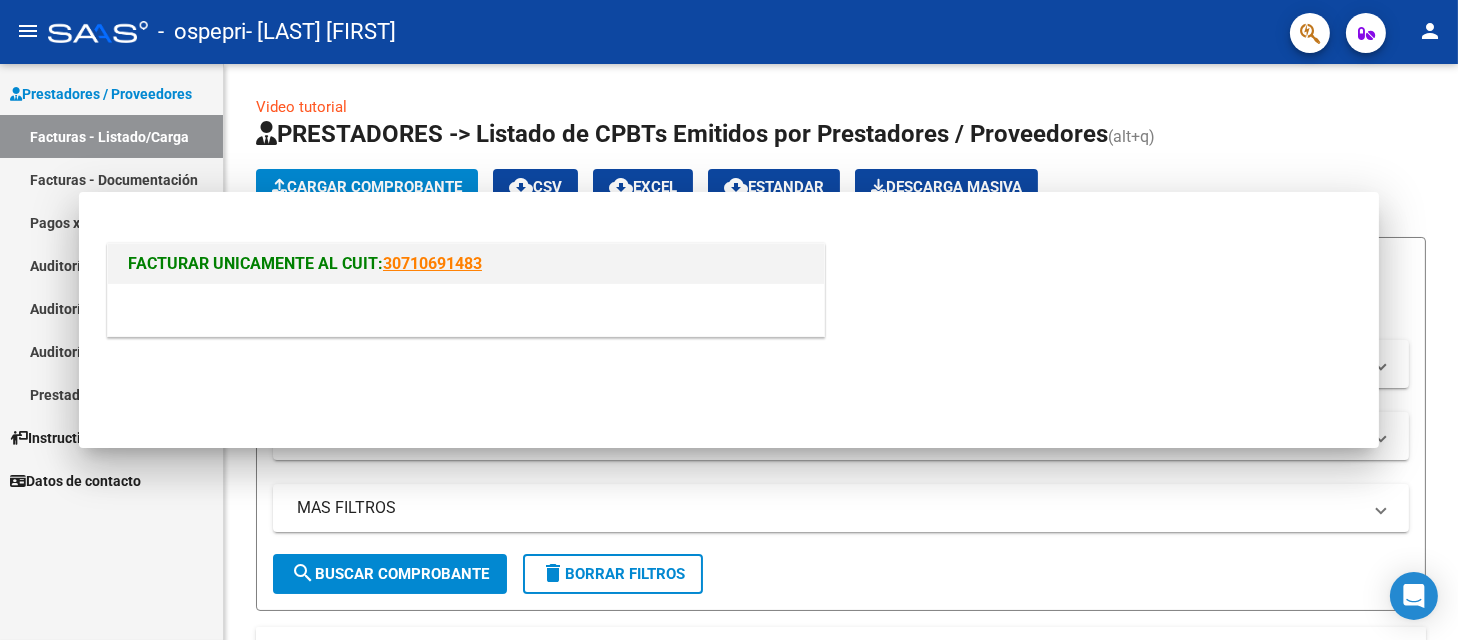 scroll, scrollTop: 0, scrollLeft: 0, axis: both 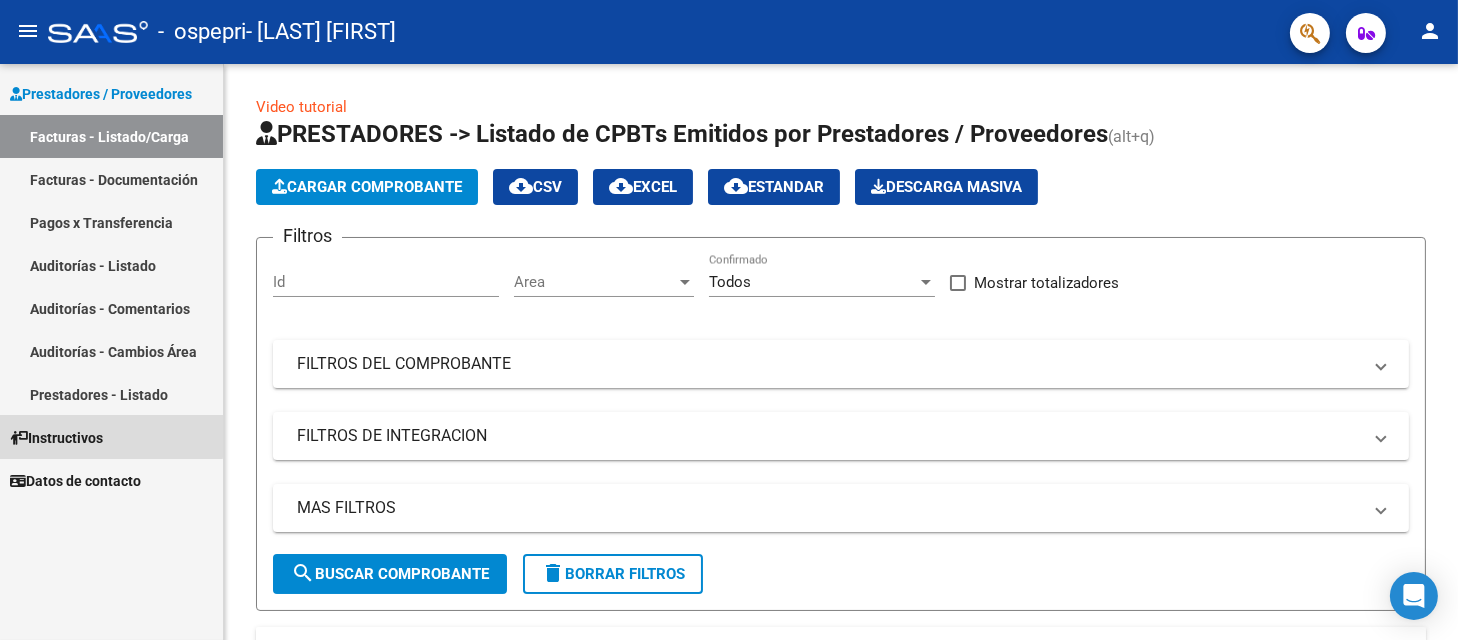 click on "Instructivos" at bounding box center [56, 438] 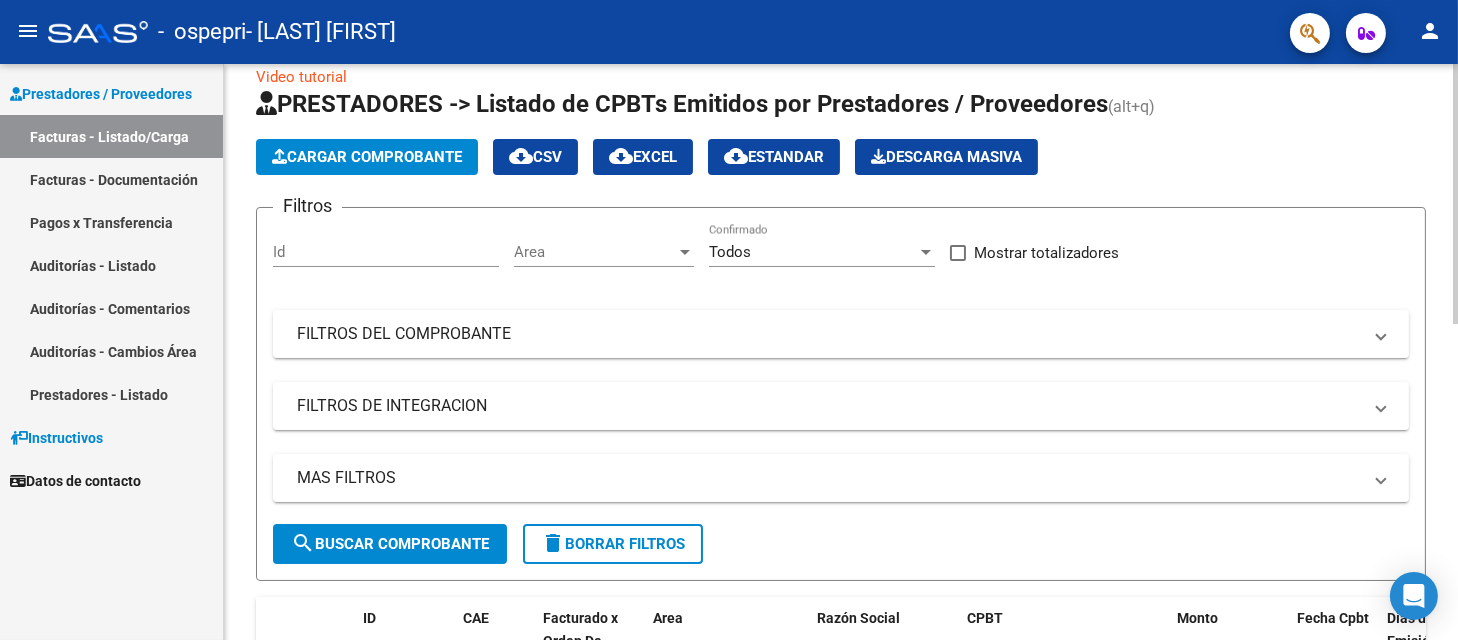 scroll, scrollTop: 0, scrollLeft: 0, axis: both 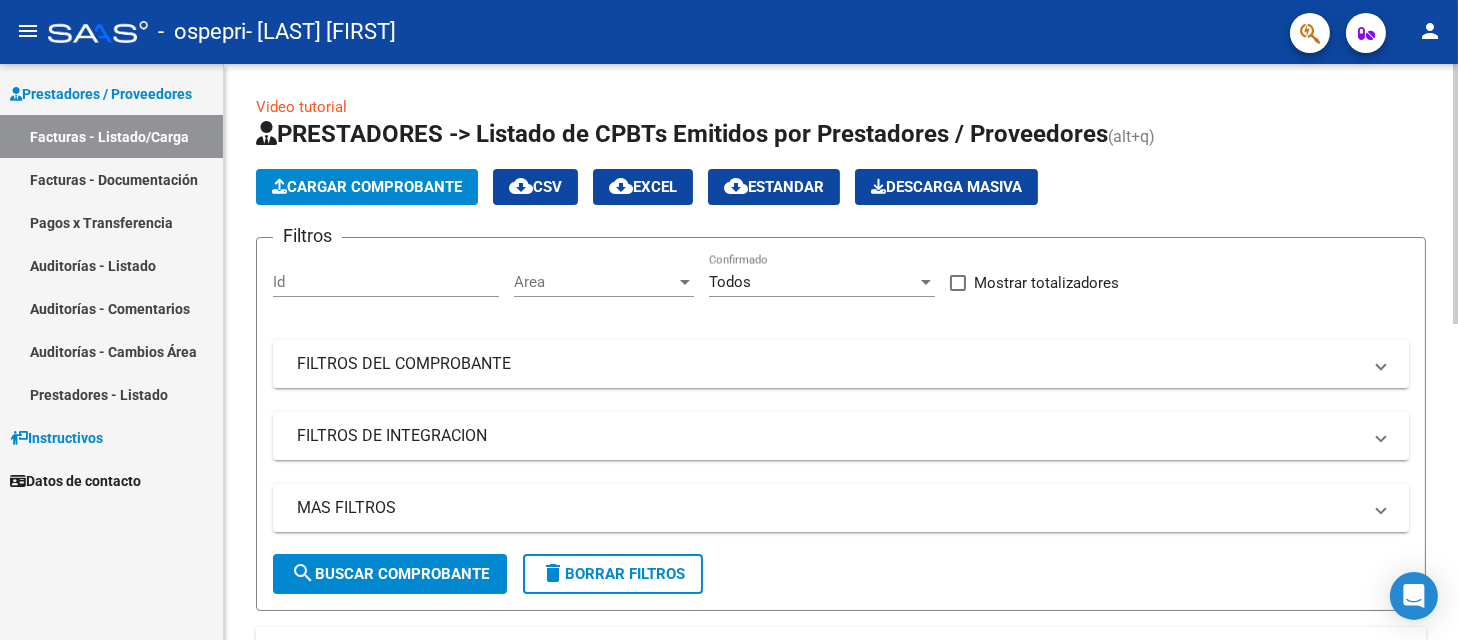click 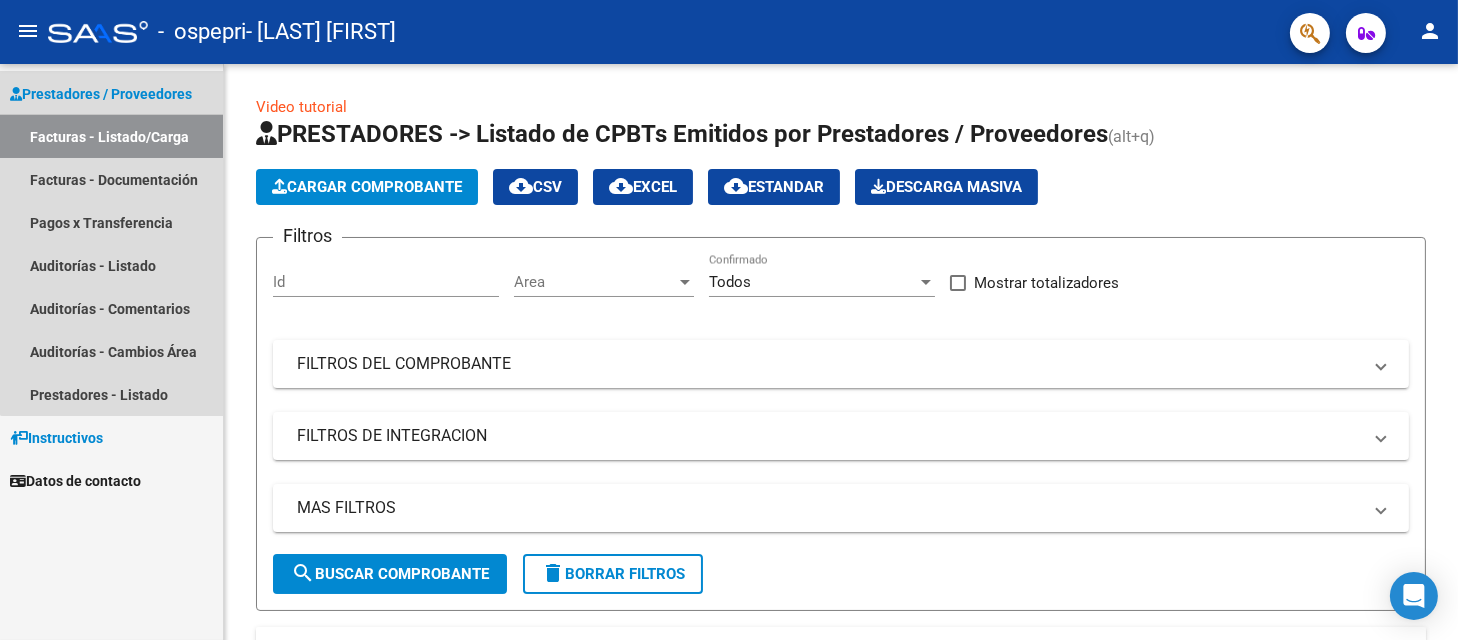 click on "Facturas - Listado/Carga" at bounding box center (111, 136) 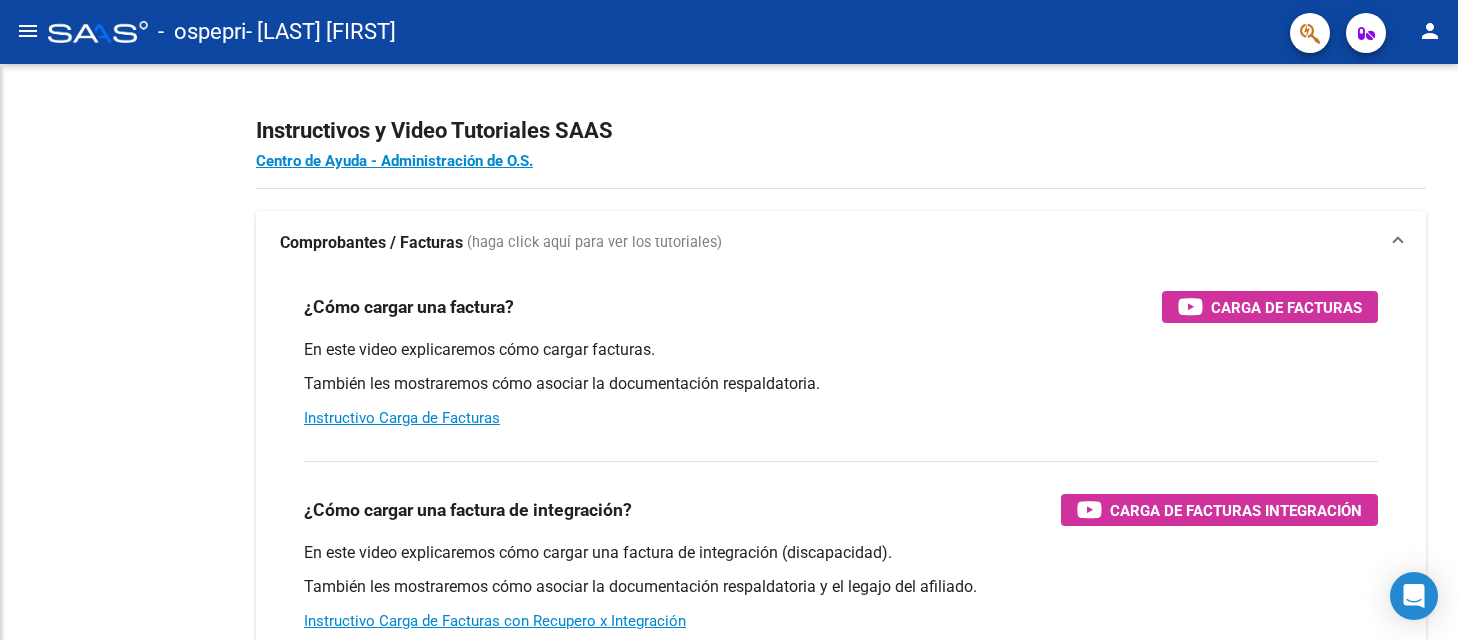 scroll, scrollTop: 0, scrollLeft: 0, axis: both 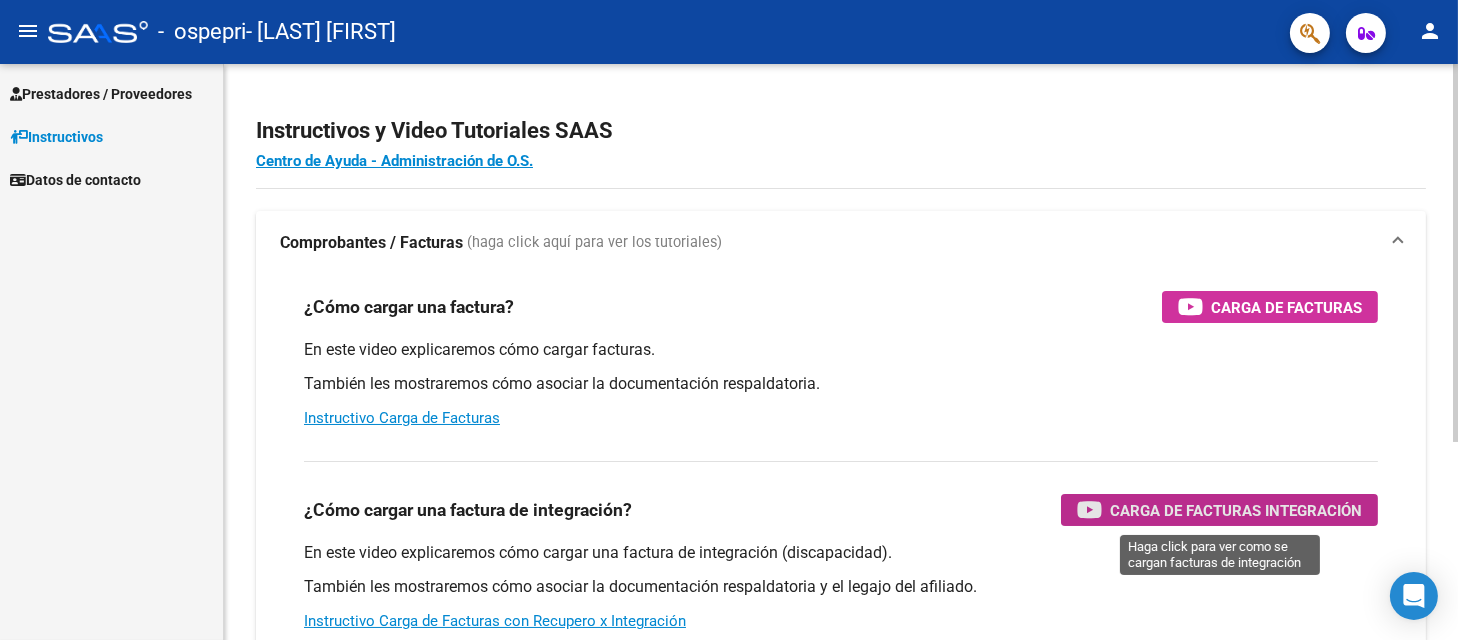 click on "Carga de Facturas Integración" at bounding box center [1236, 510] 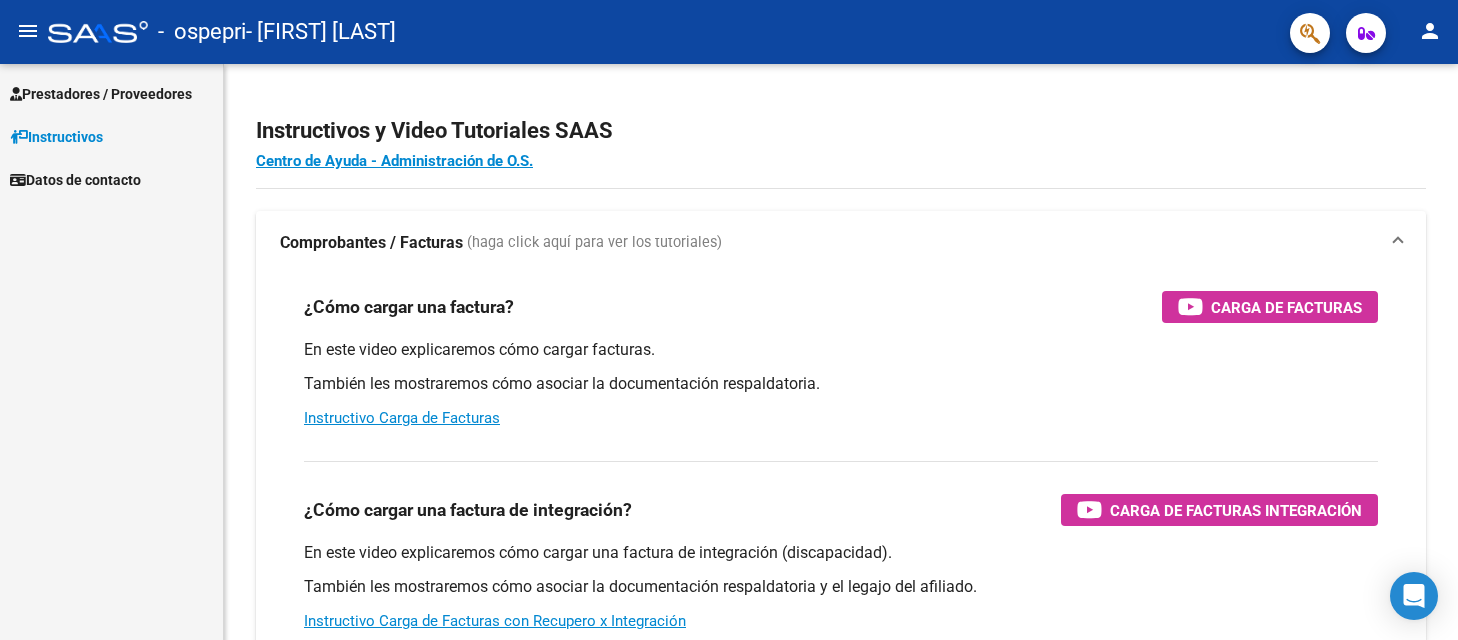 scroll, scrollTop: 0, scrollLeft: 0, axis: both 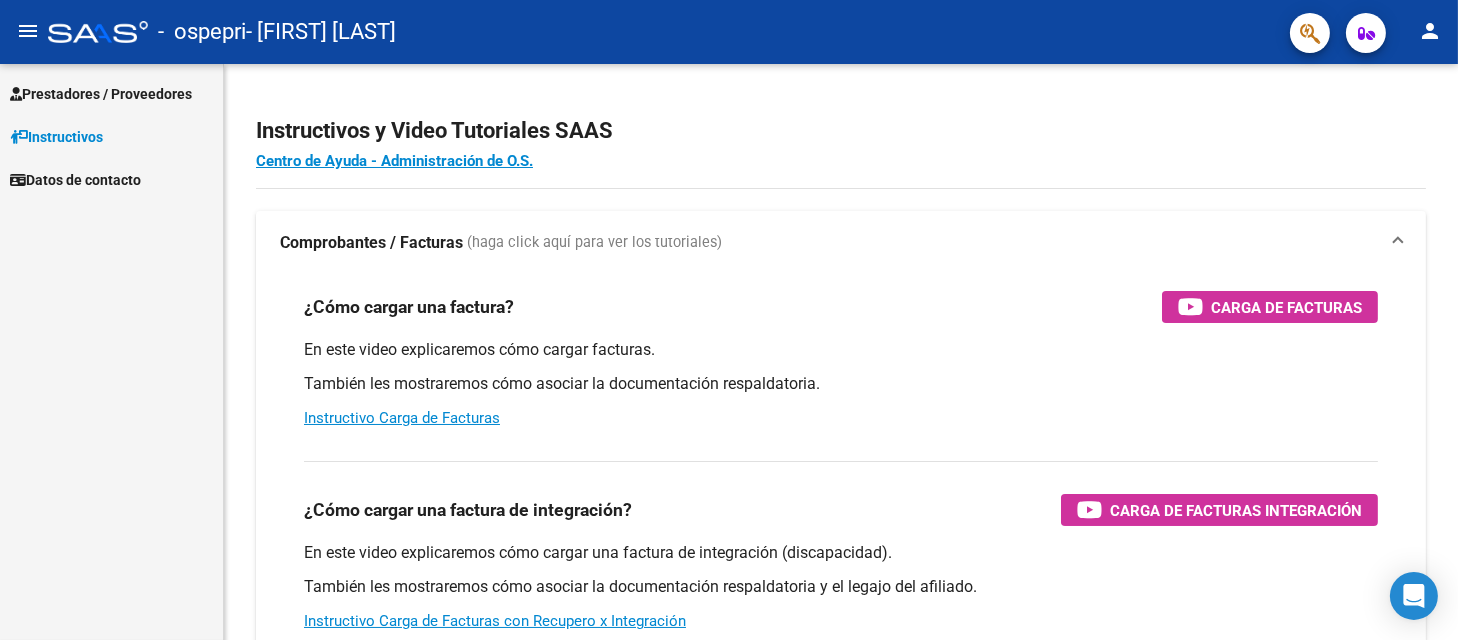 click on "Prestadores / Proveedores" at bounding box center [111, 93] 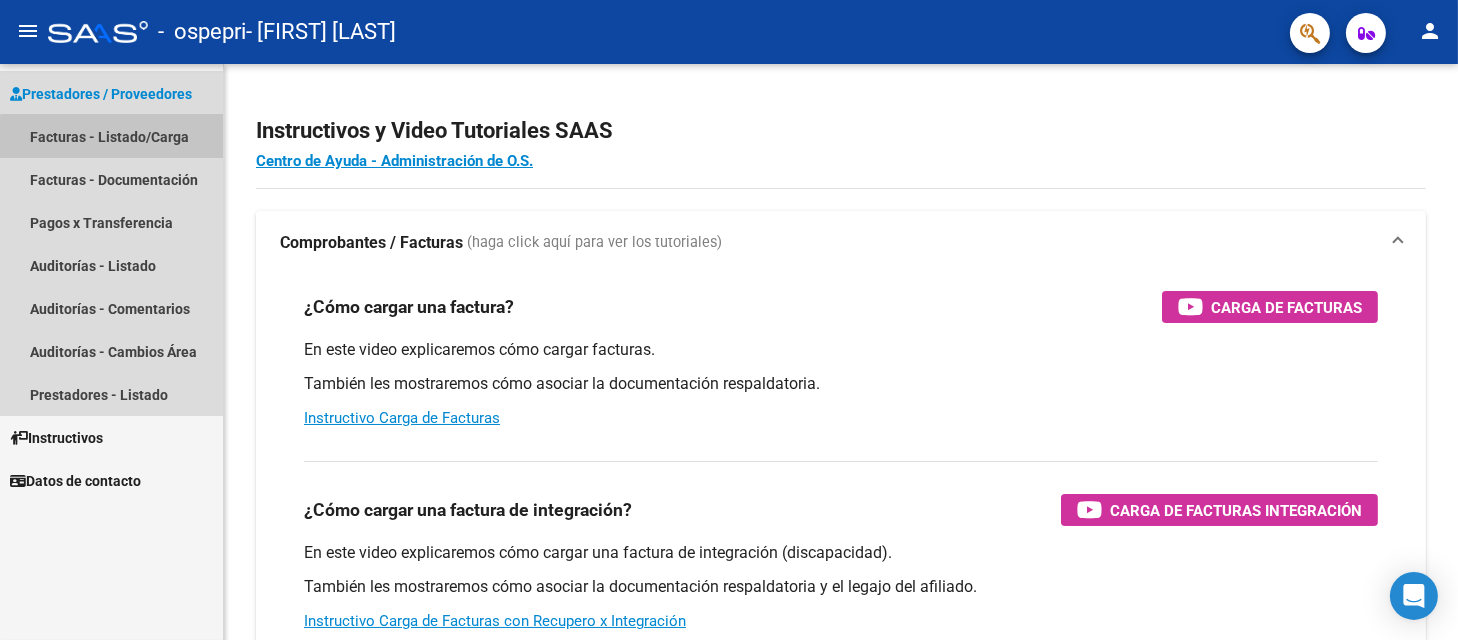 click on "Facturas - Listado/Carga" at bounding box center [111, 136] 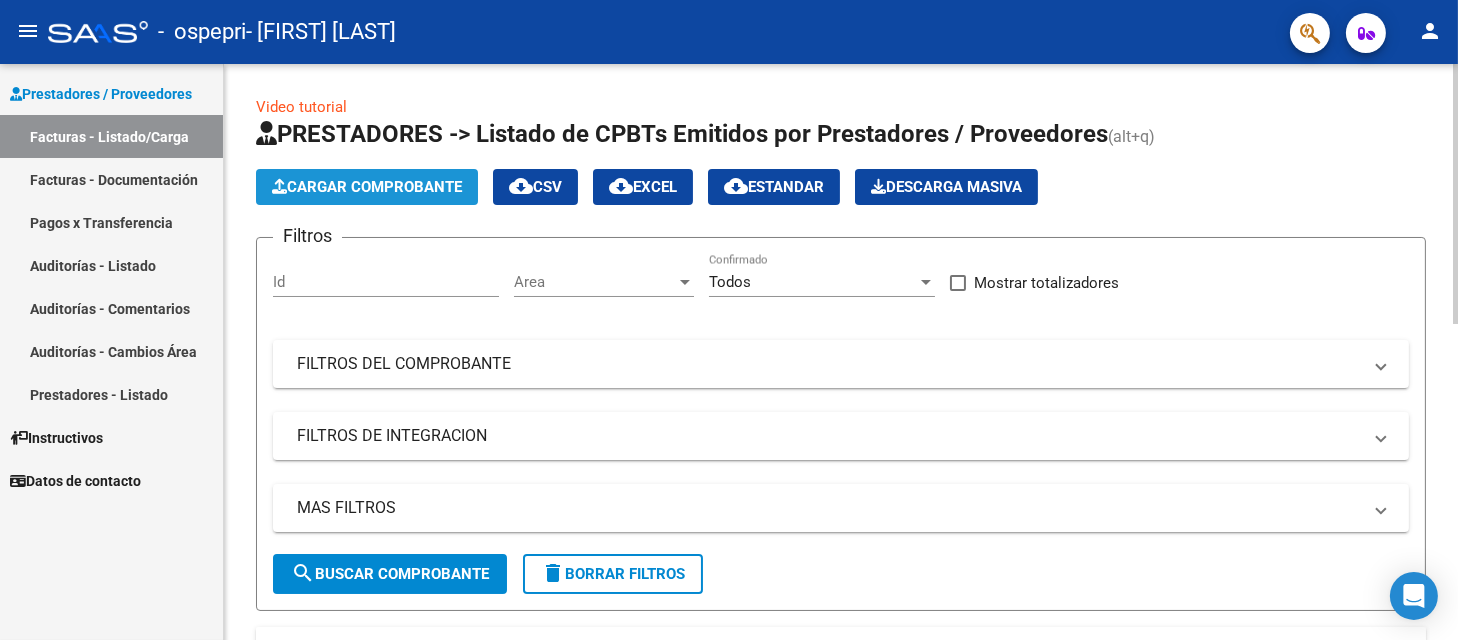 click on "Cargar Comprobante" 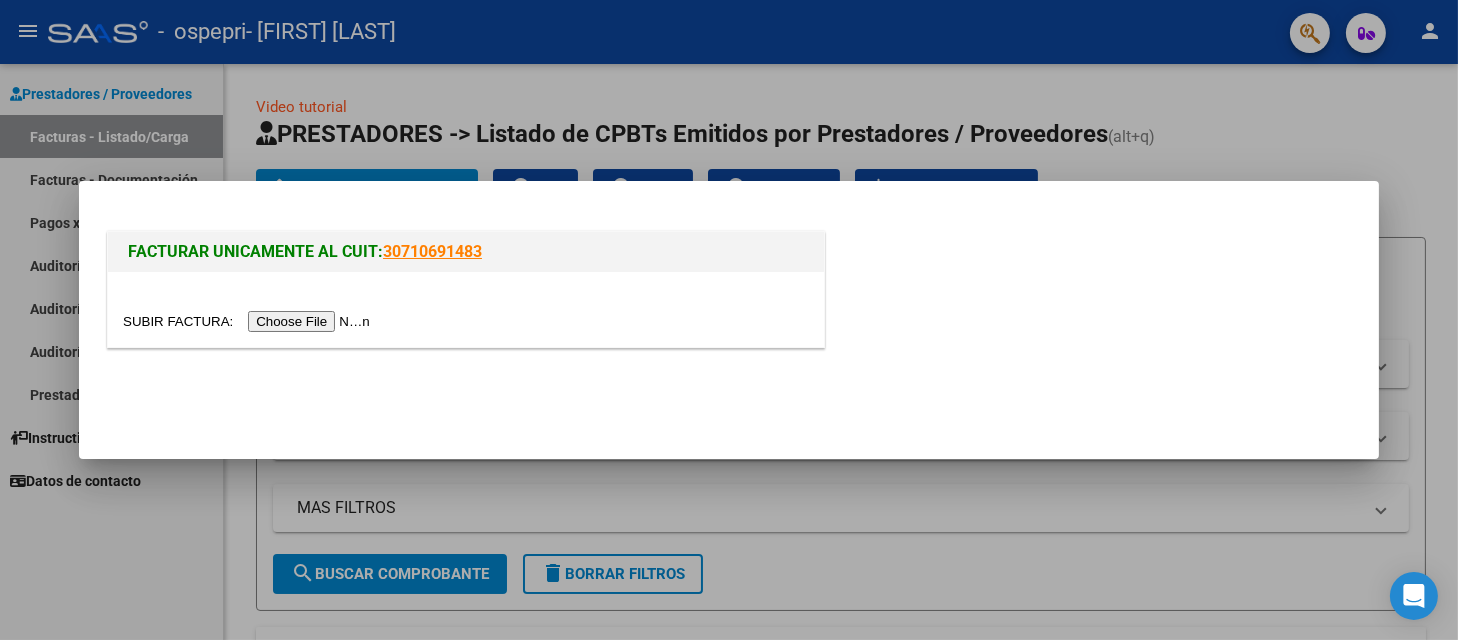 click at bounding box center (249, 321) 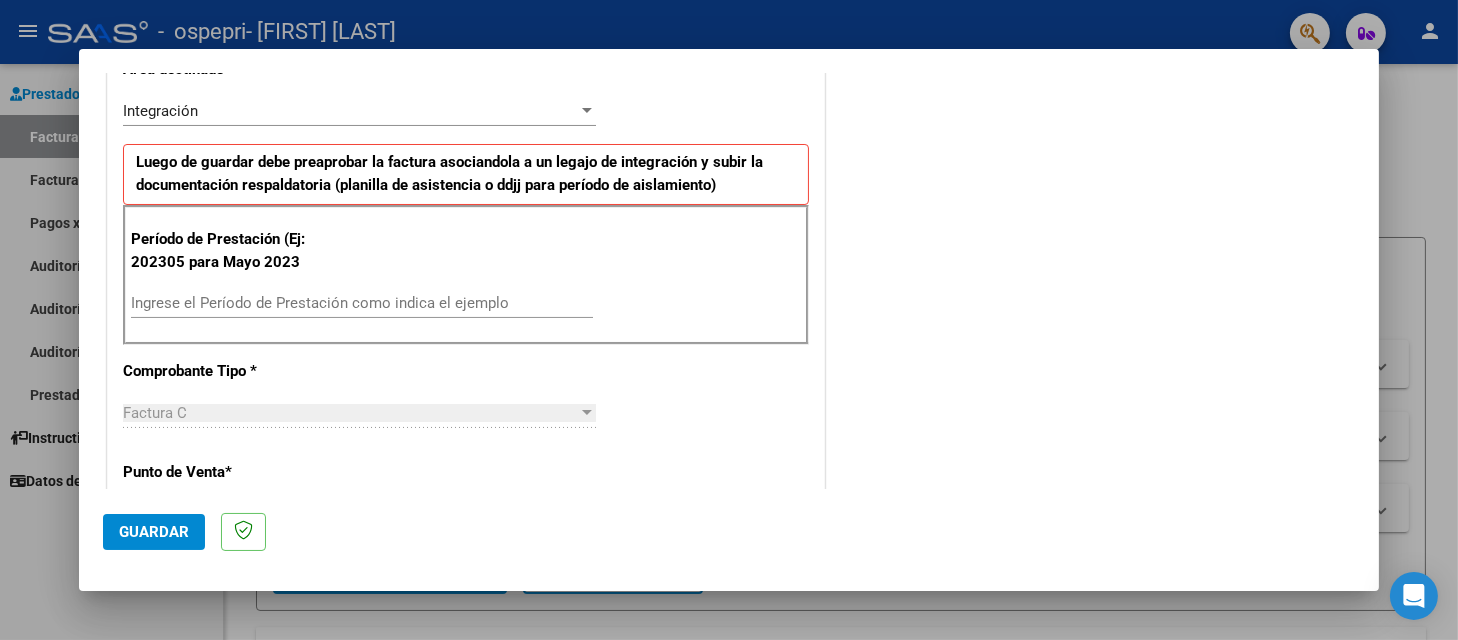 scroll, scrollTop: 464, scrollLeft: 0, axis: vertical 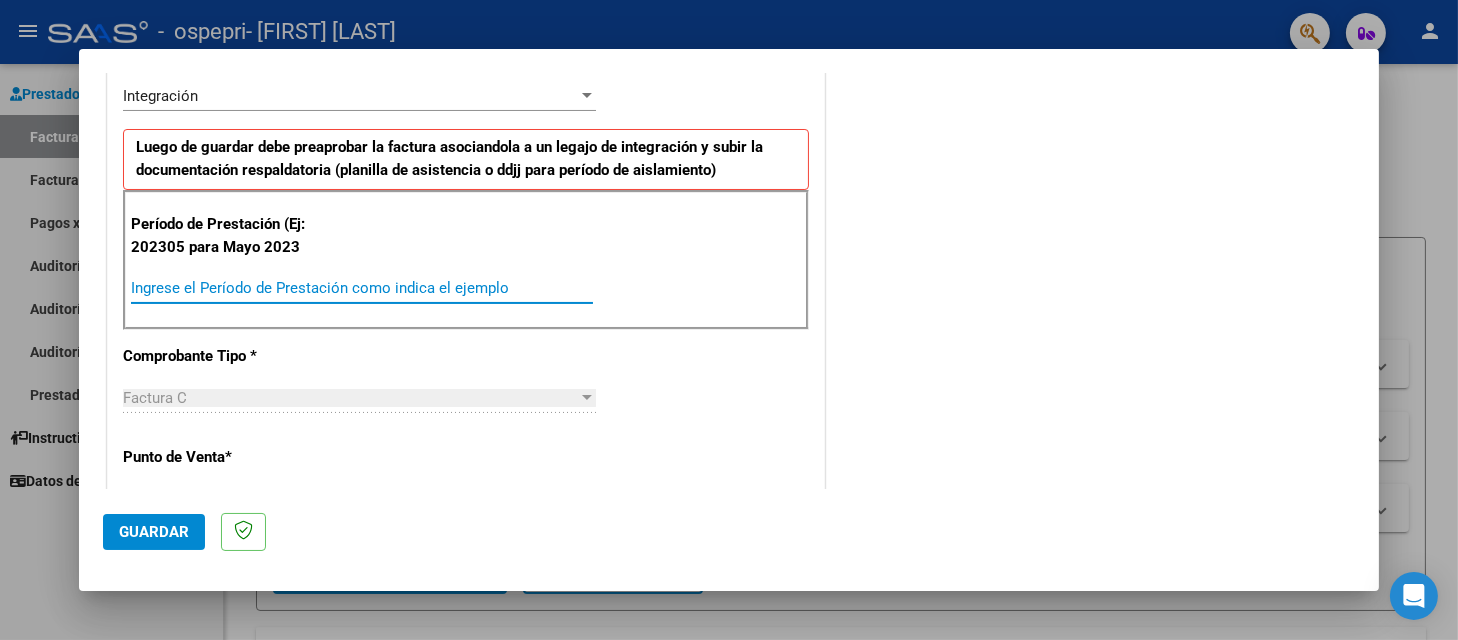click on "Ingrese el Período de Prestación como indica el ejemplo" at bounding box center [362, 288] 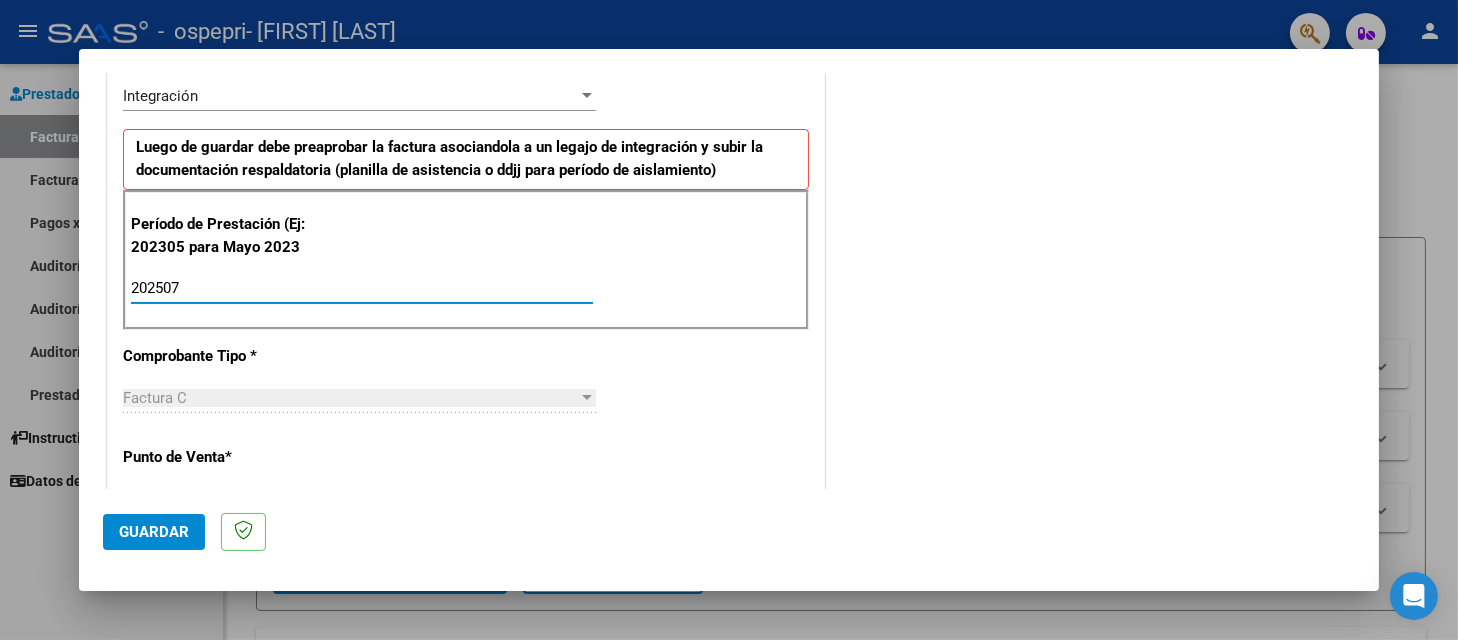 type on "202507" 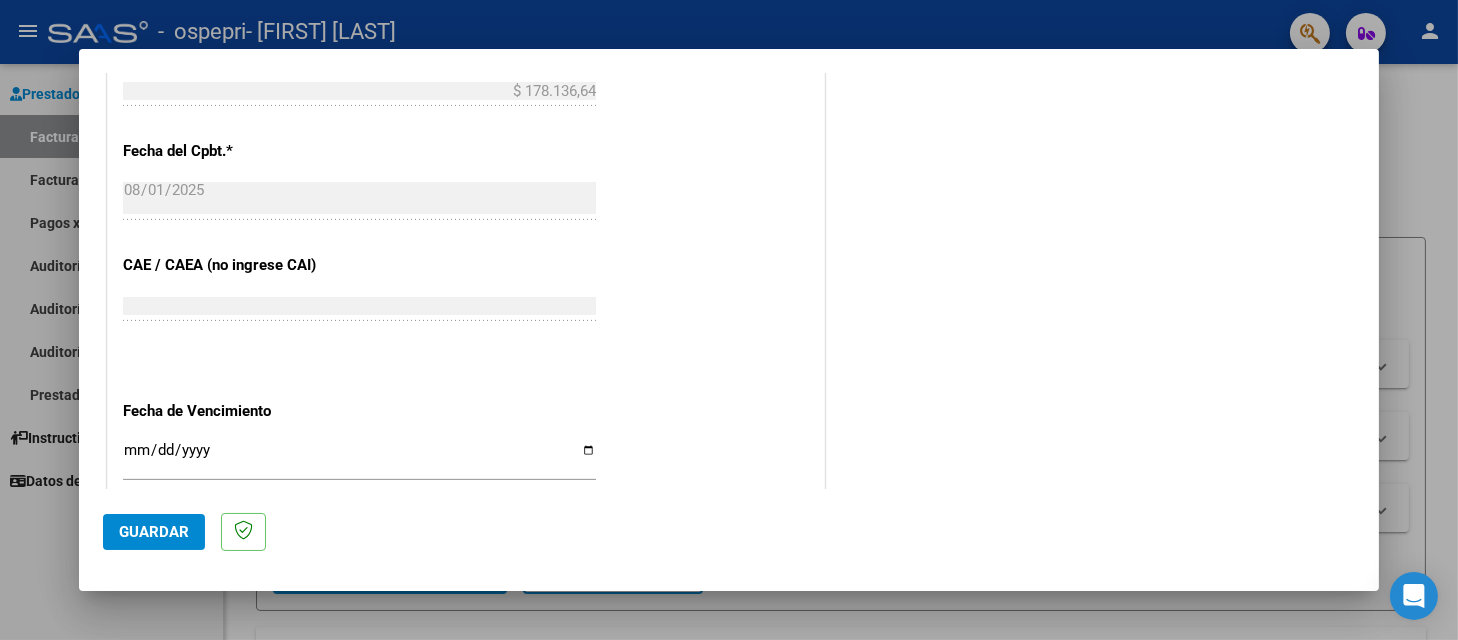 scroll, scrollTop: 1139, scrollLeft: 0, axis: vertical 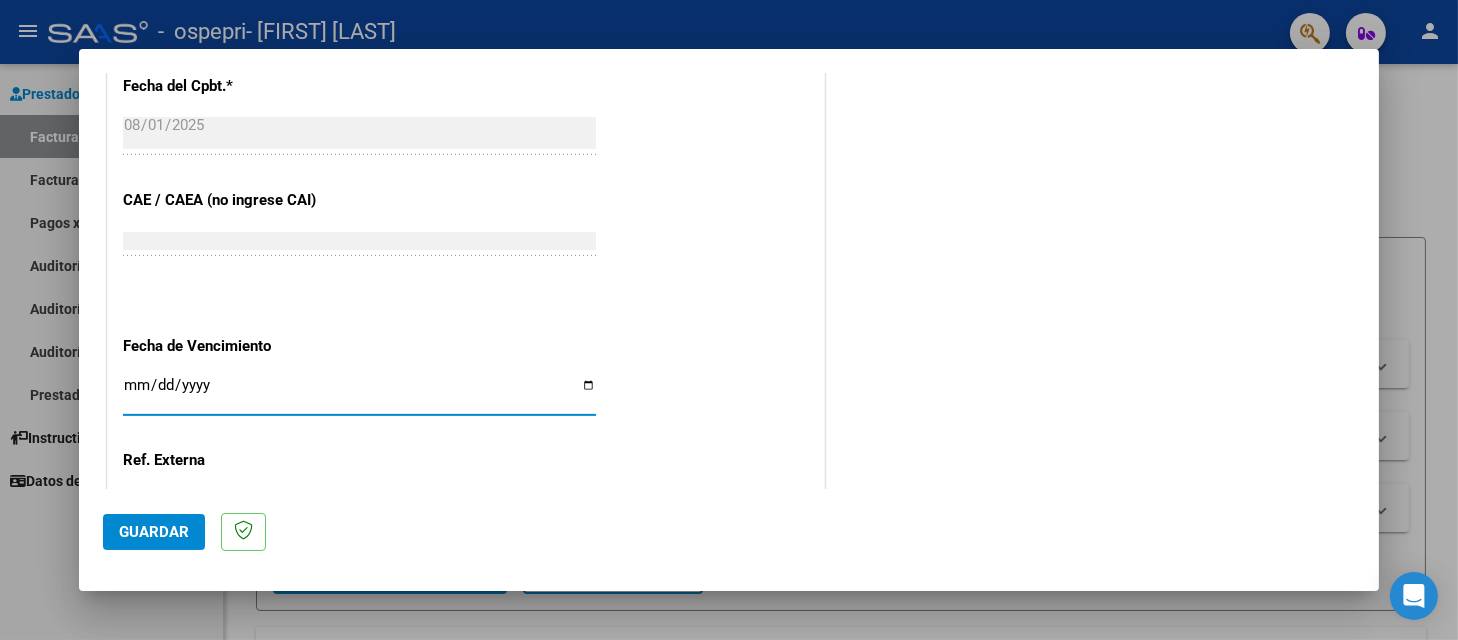 click on "Ingresar la fecha" at bounding box center (359, 393) 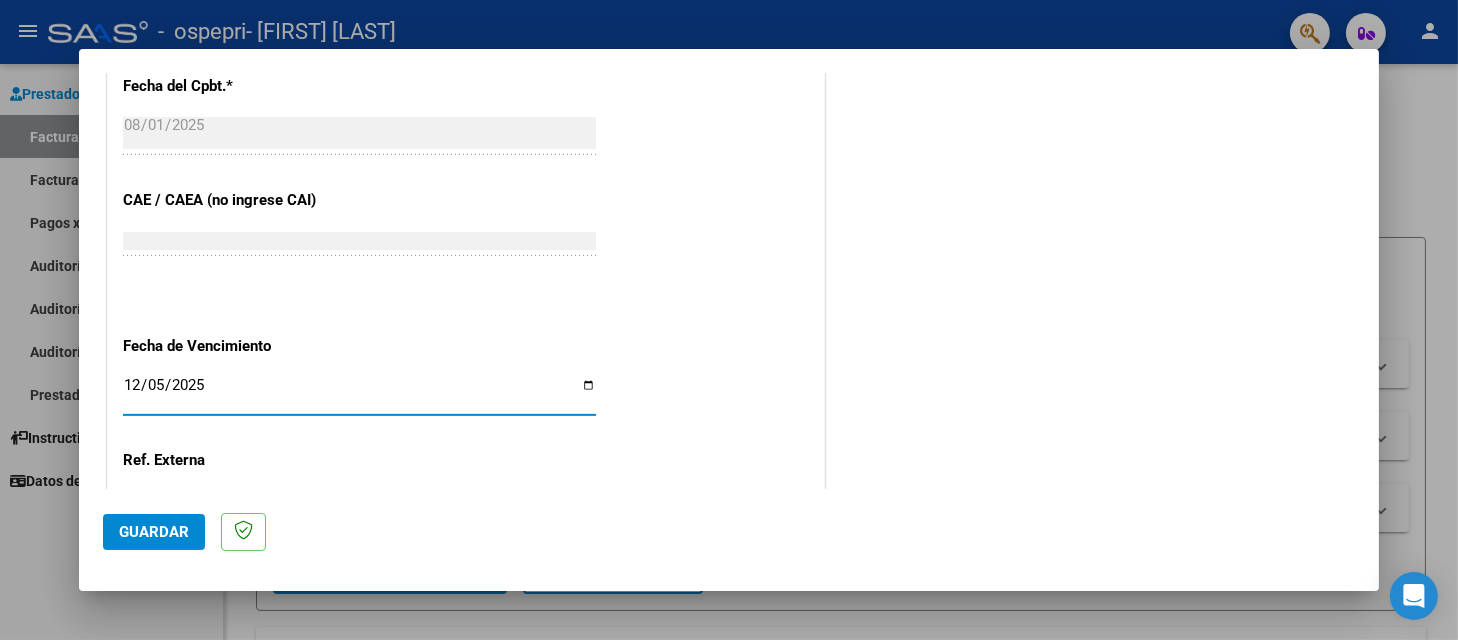 type on "[DATE]" 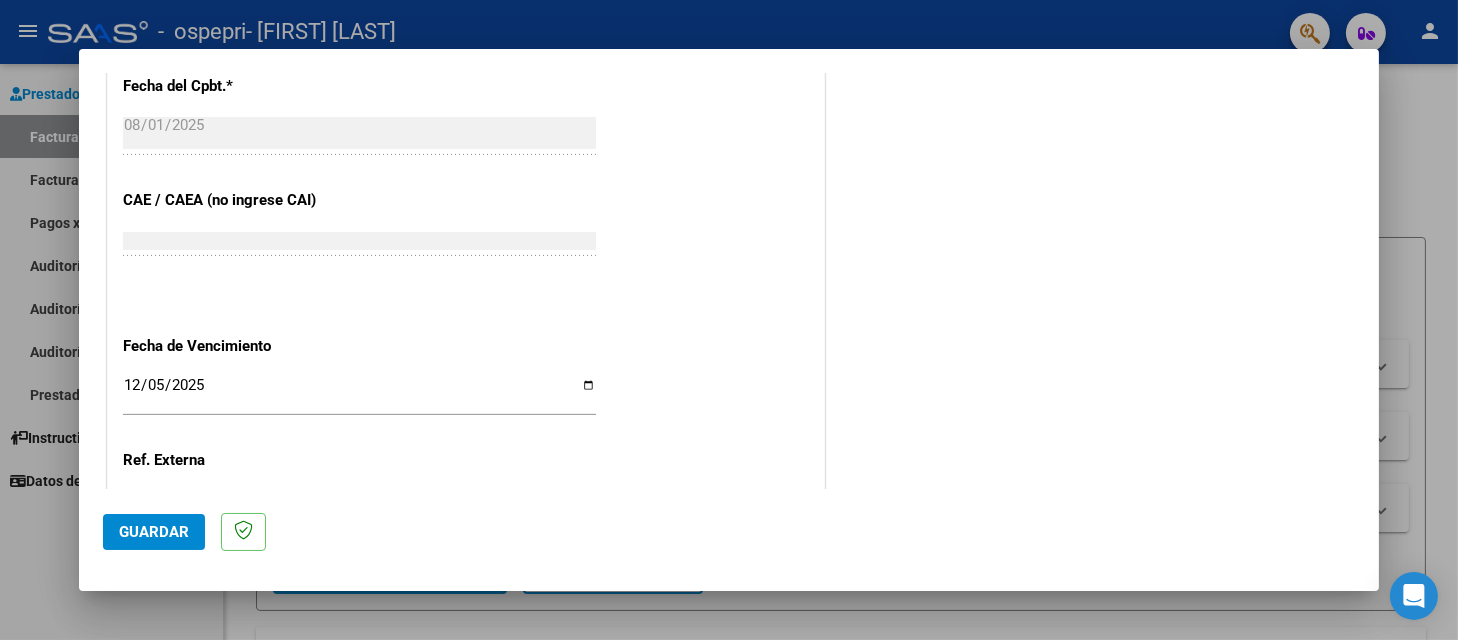 scroll, scrollTop: 1306, scrollLeft: 0, axis: vertical 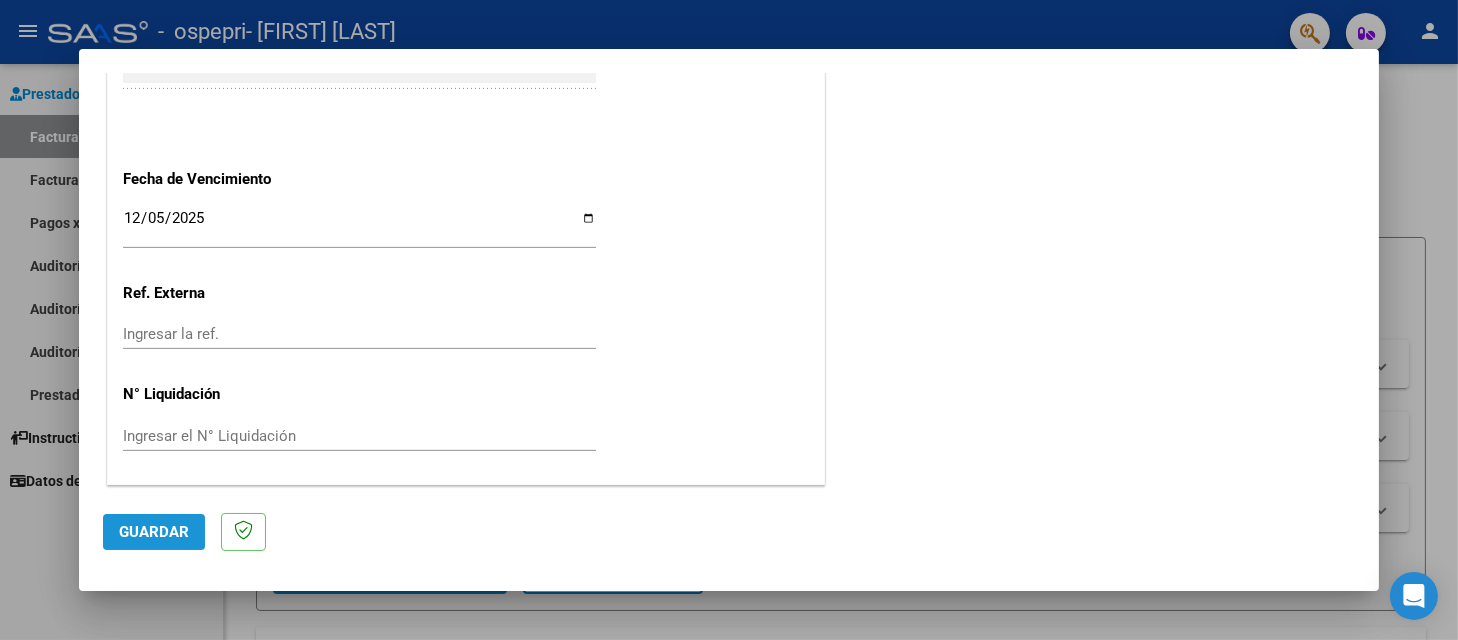 click on "Guardar" 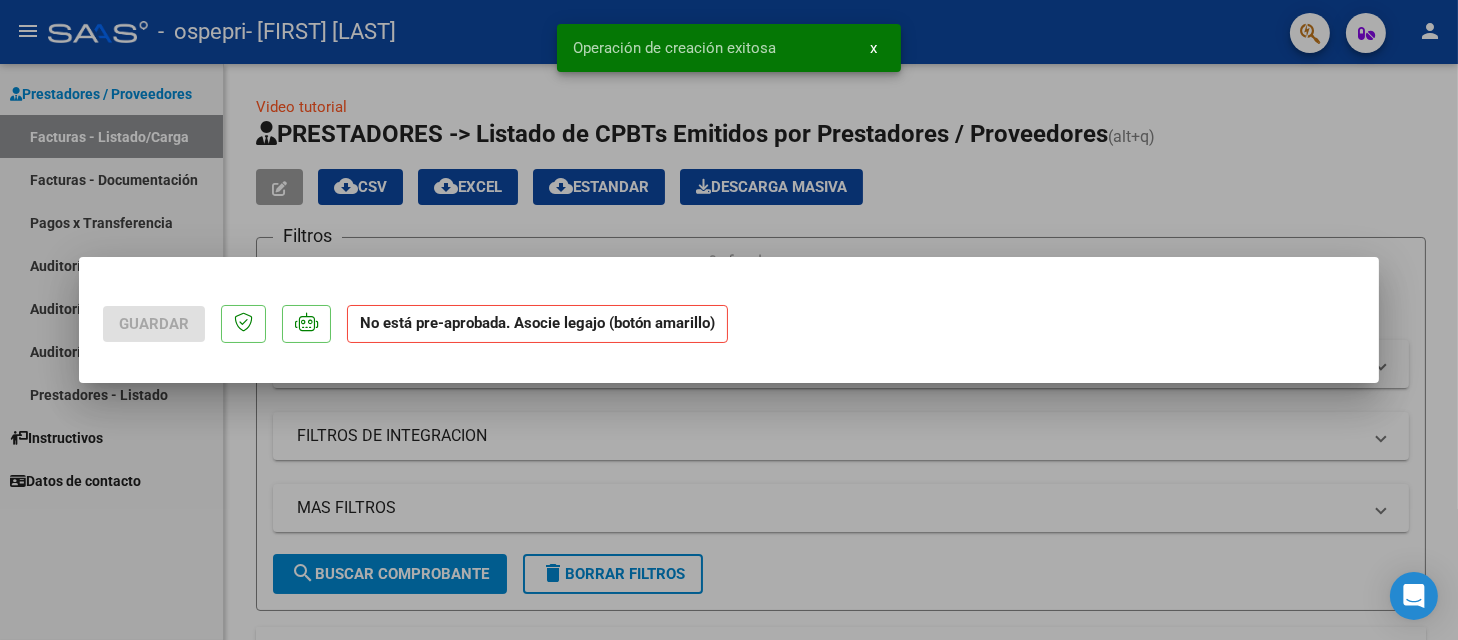 scroll, scrollTop: 0, scrollLeft: 0, axis: both 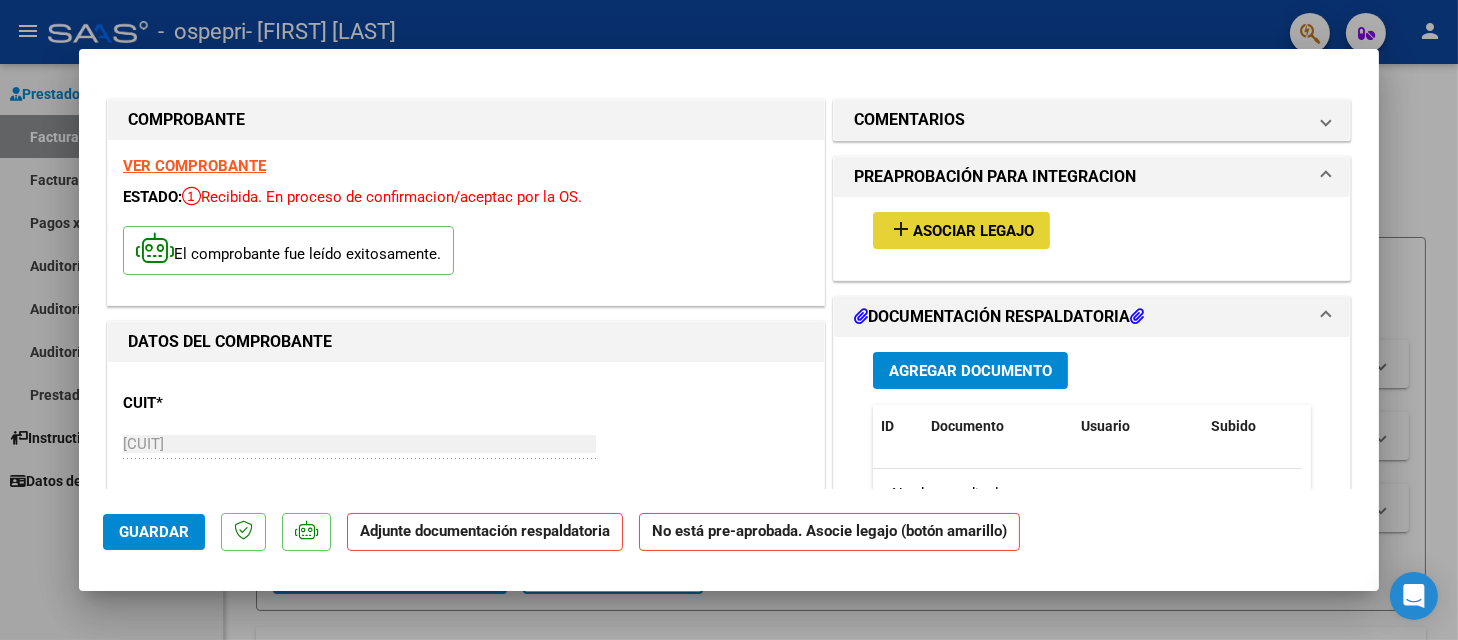click on "Asociar Legajo" at bounding box center [973, 231] 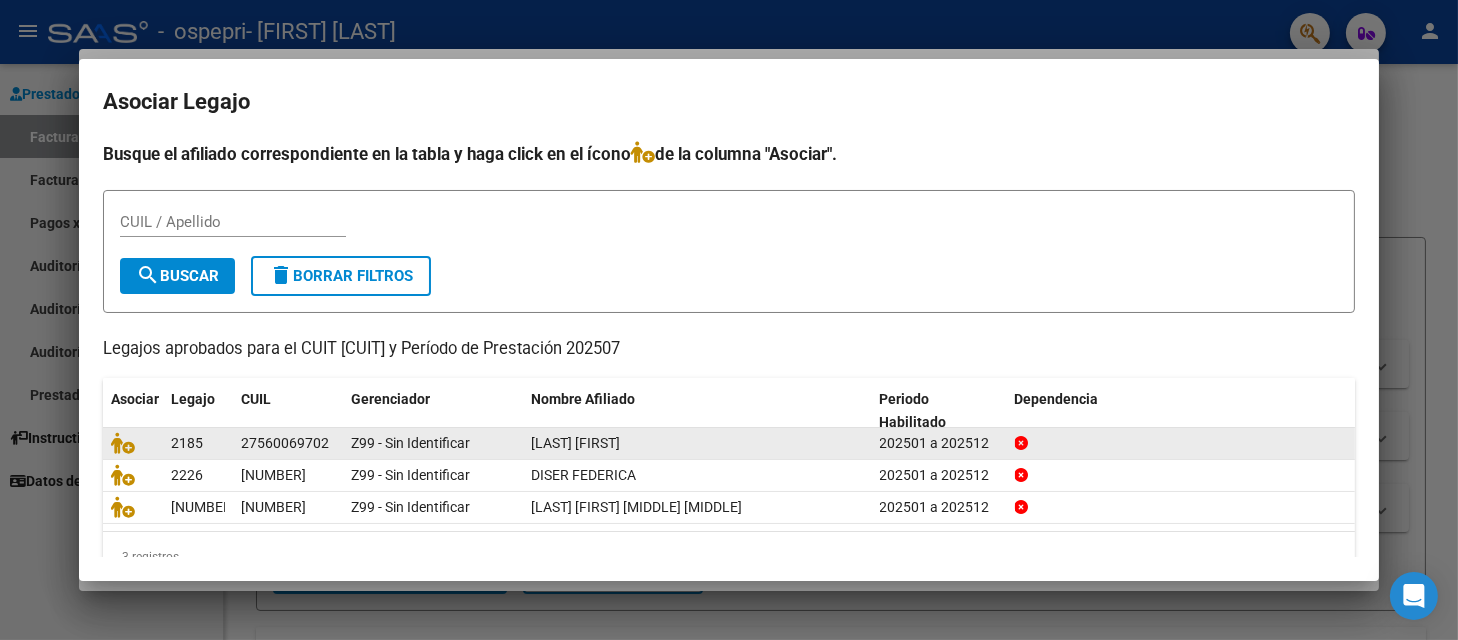 click on "[LAST] [FIRST]" 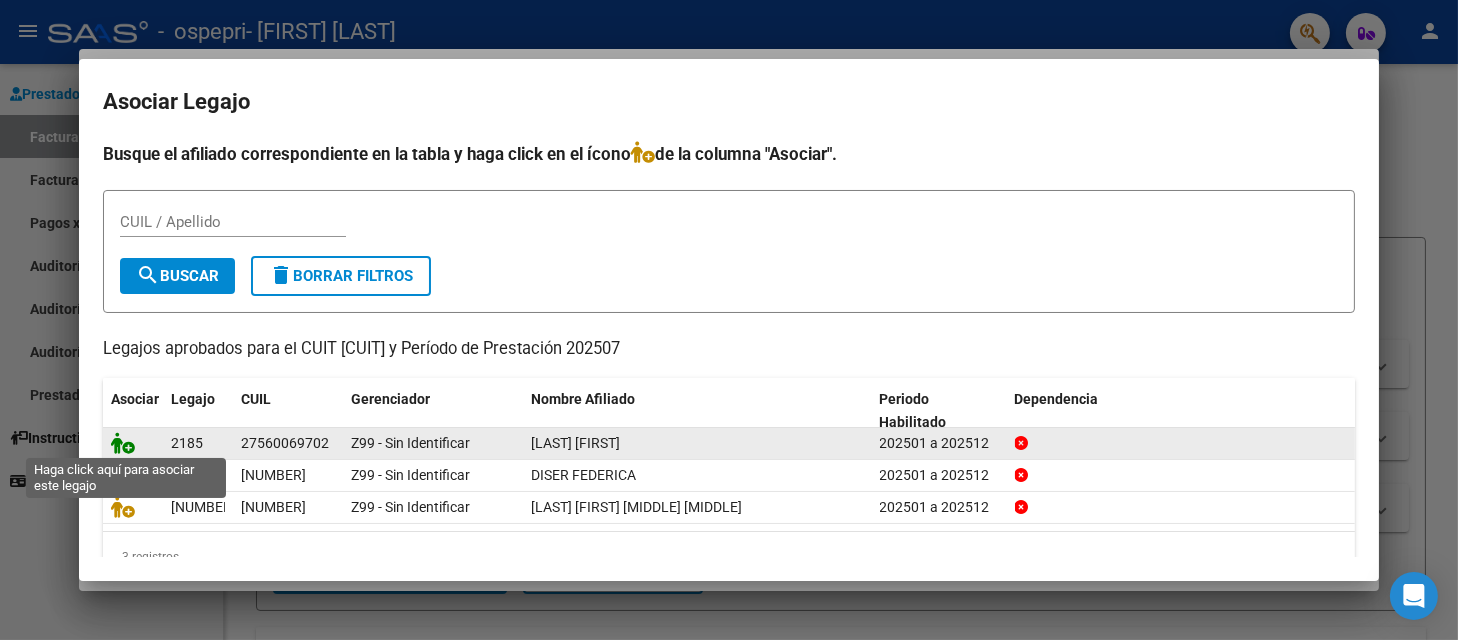click 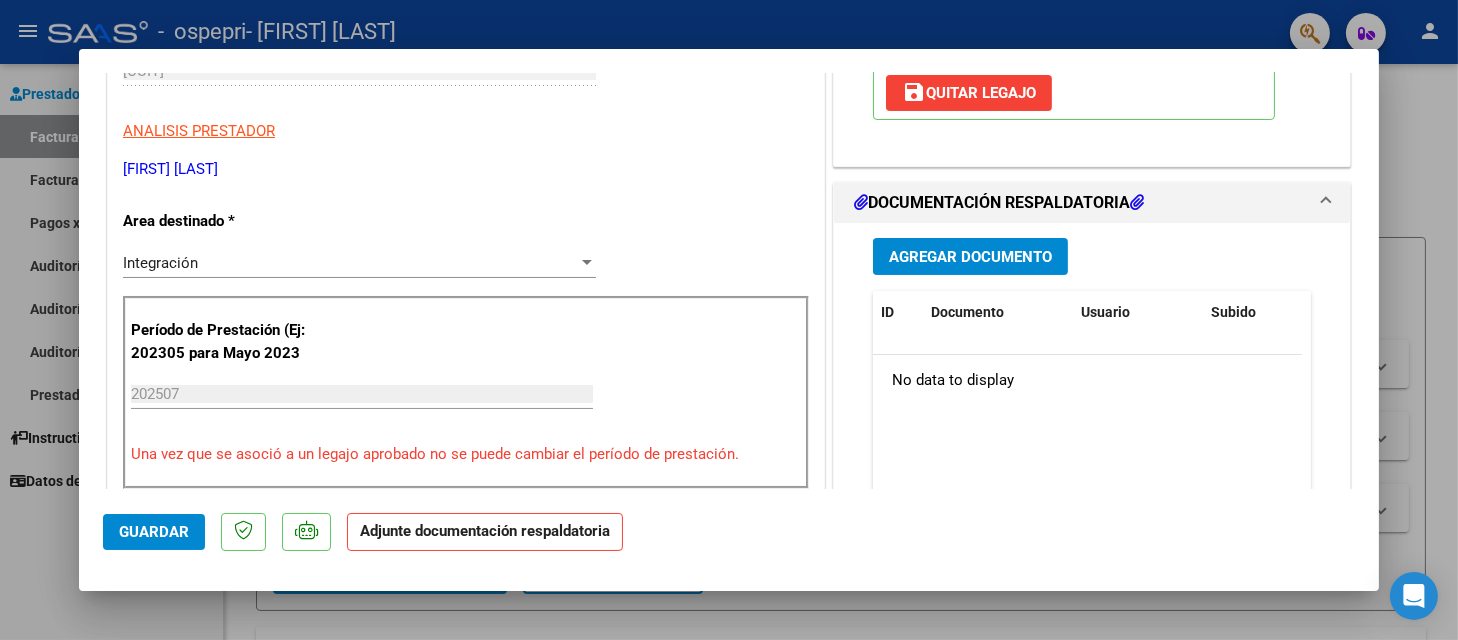scroll, scrollTop: 446, scrollLeft: 0, axis: vertical 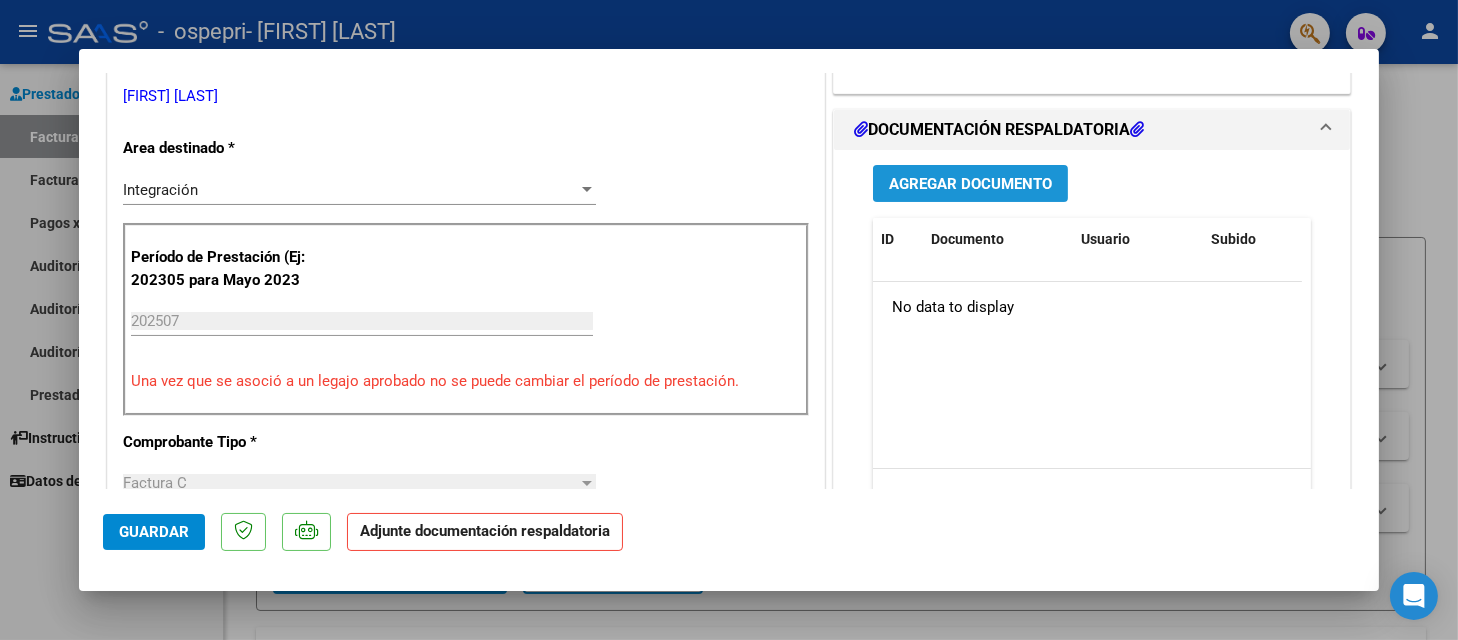 click on "Agregar Documento" at bounding box center [970, 184] 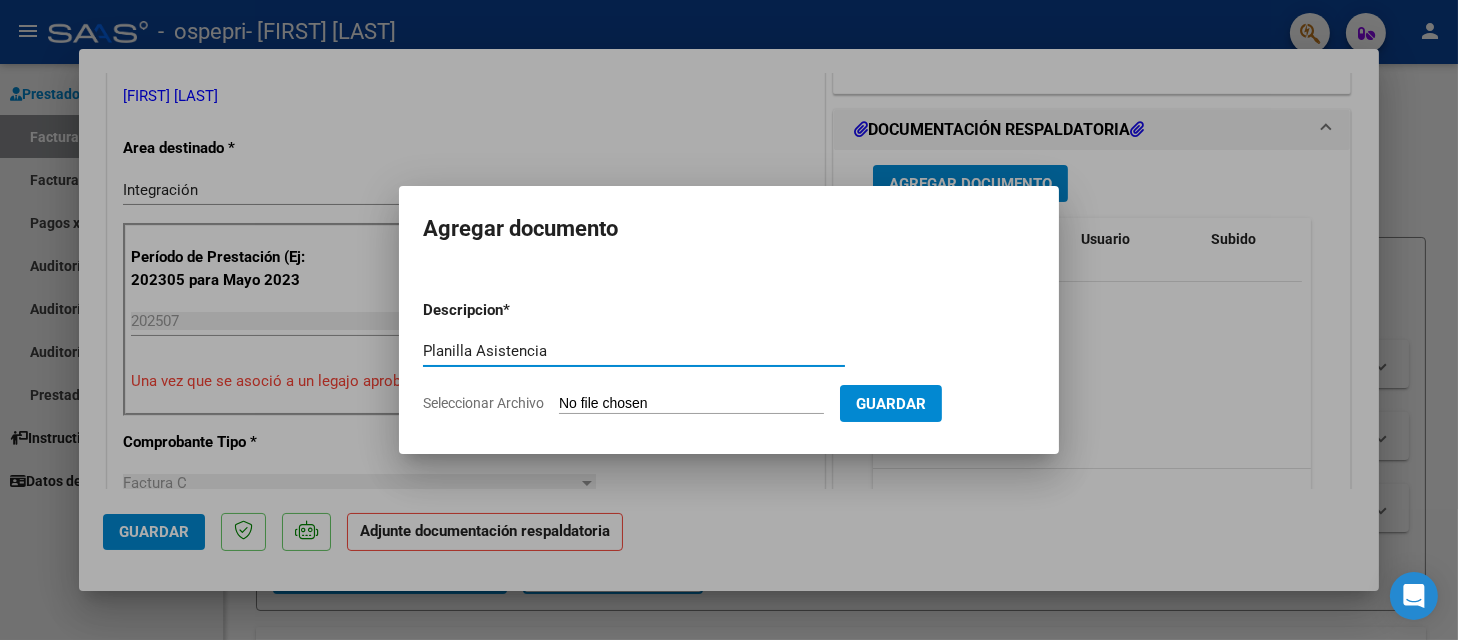 type on "Planilla Asistencia" 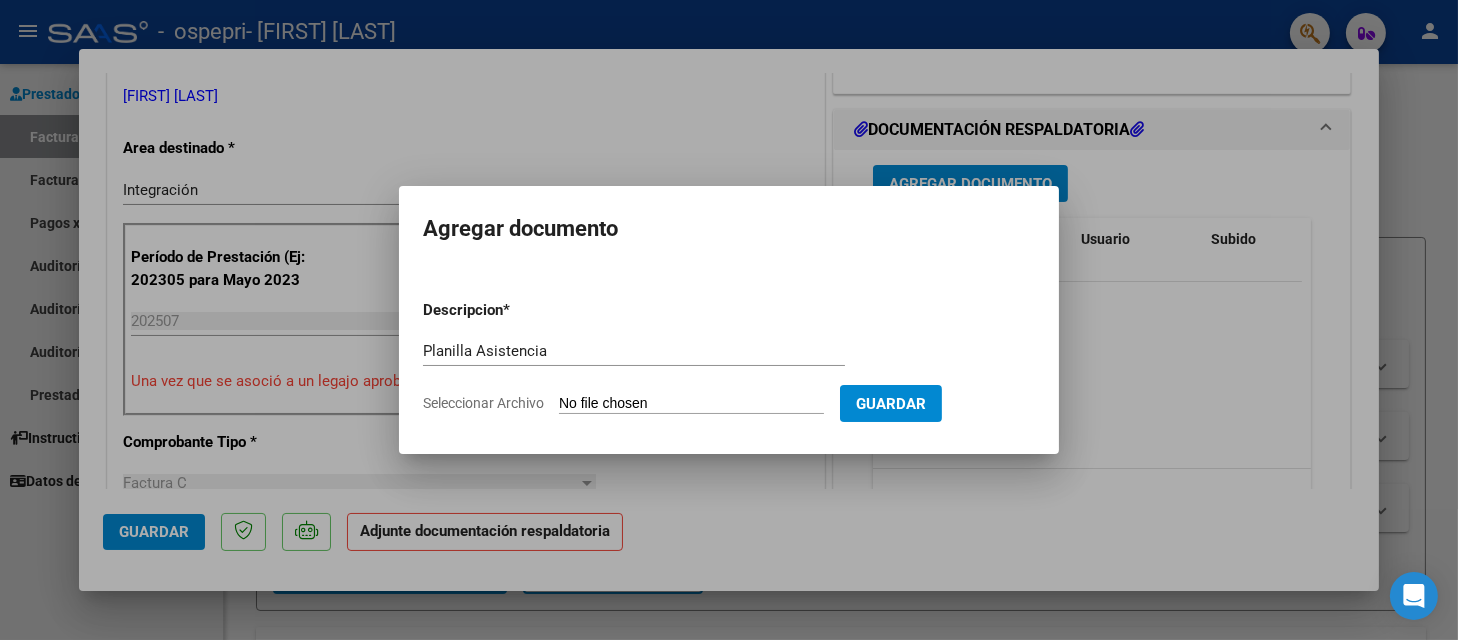 click on "Seleccionar Archivo" at bounding box center (691, 404) 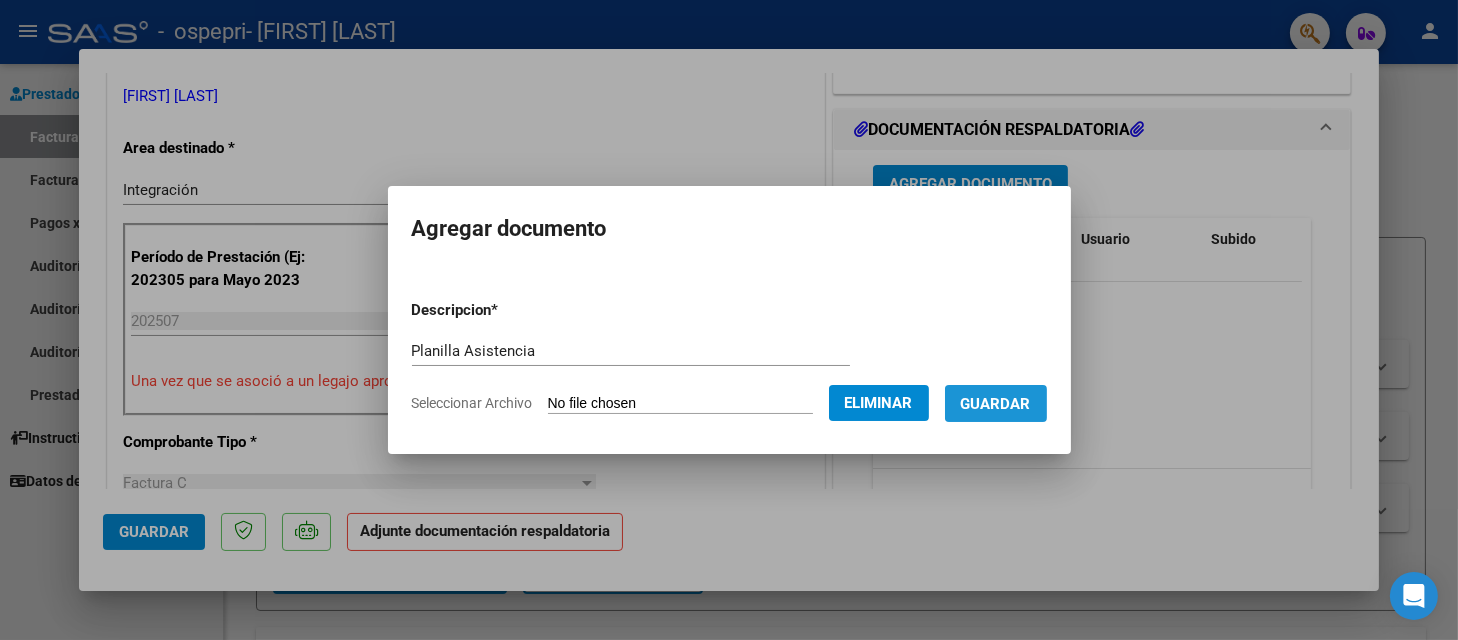 click on "Guardar" at bounding box center [996, 404] 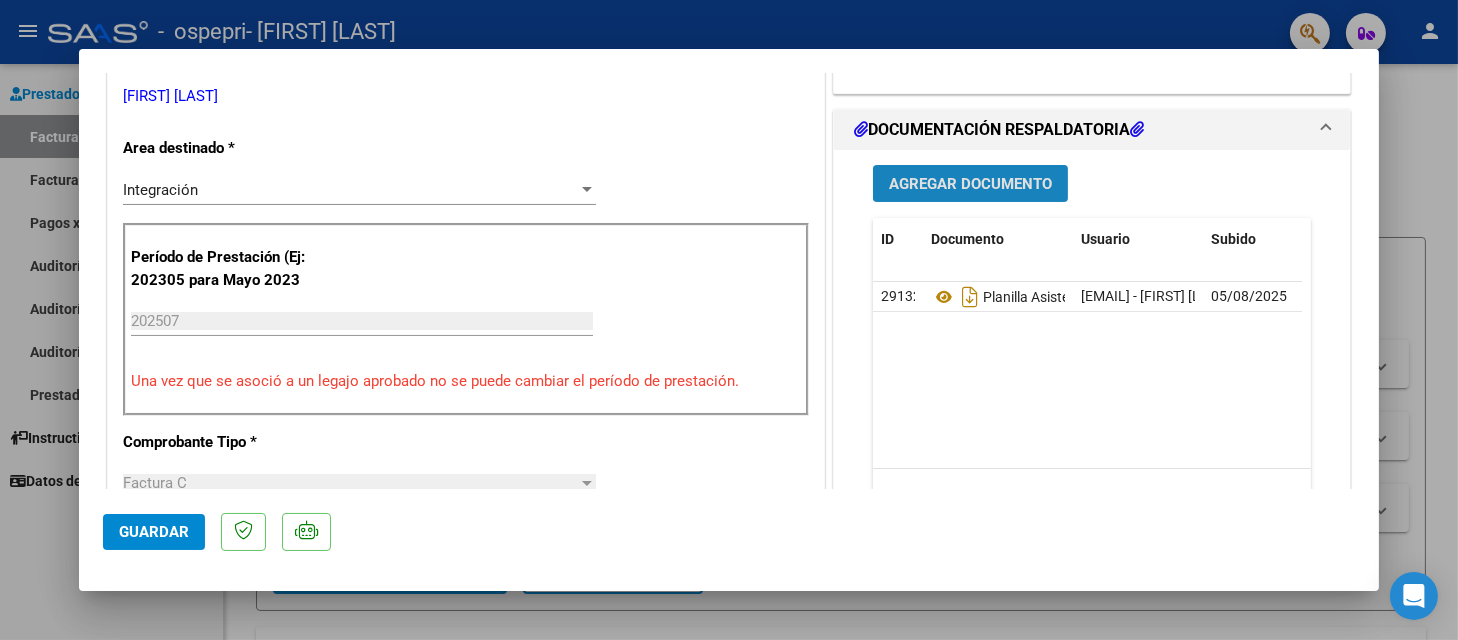 click on "Agregar Documento" at bounding box center (970, 184) 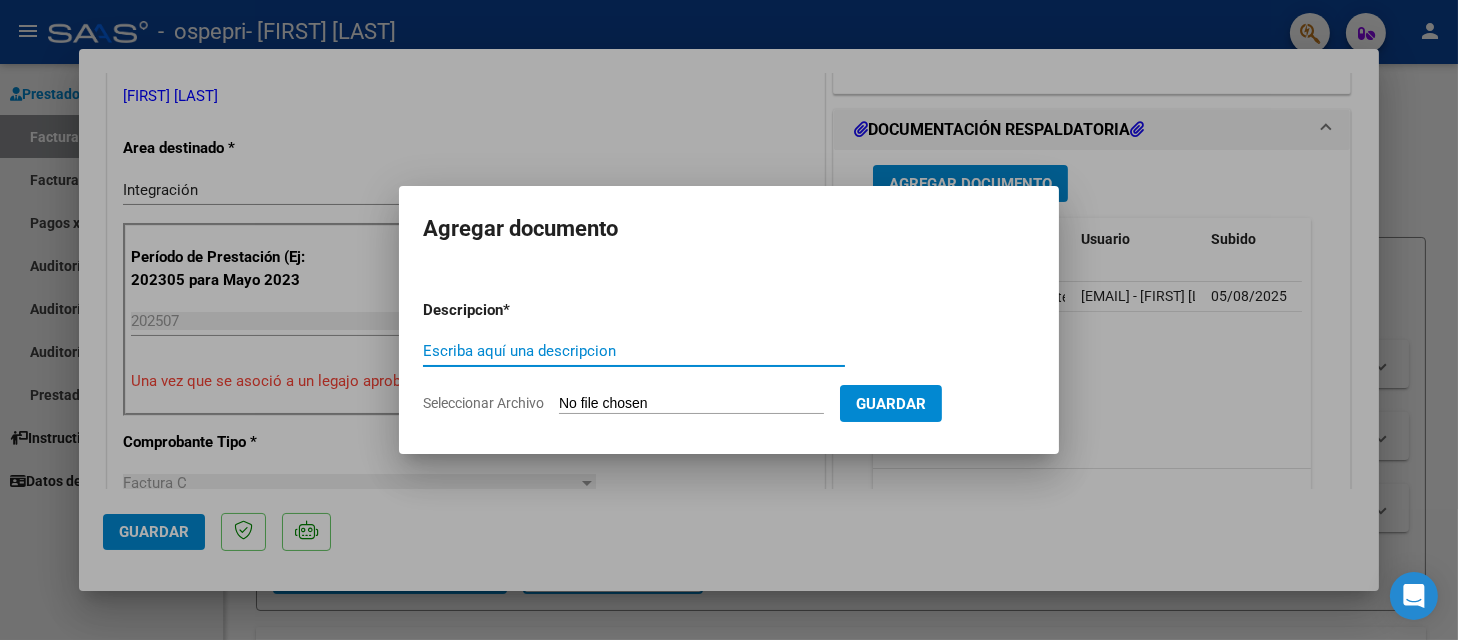 click on "Escriba aquí una descripcion" at bounding box center (634, 351) 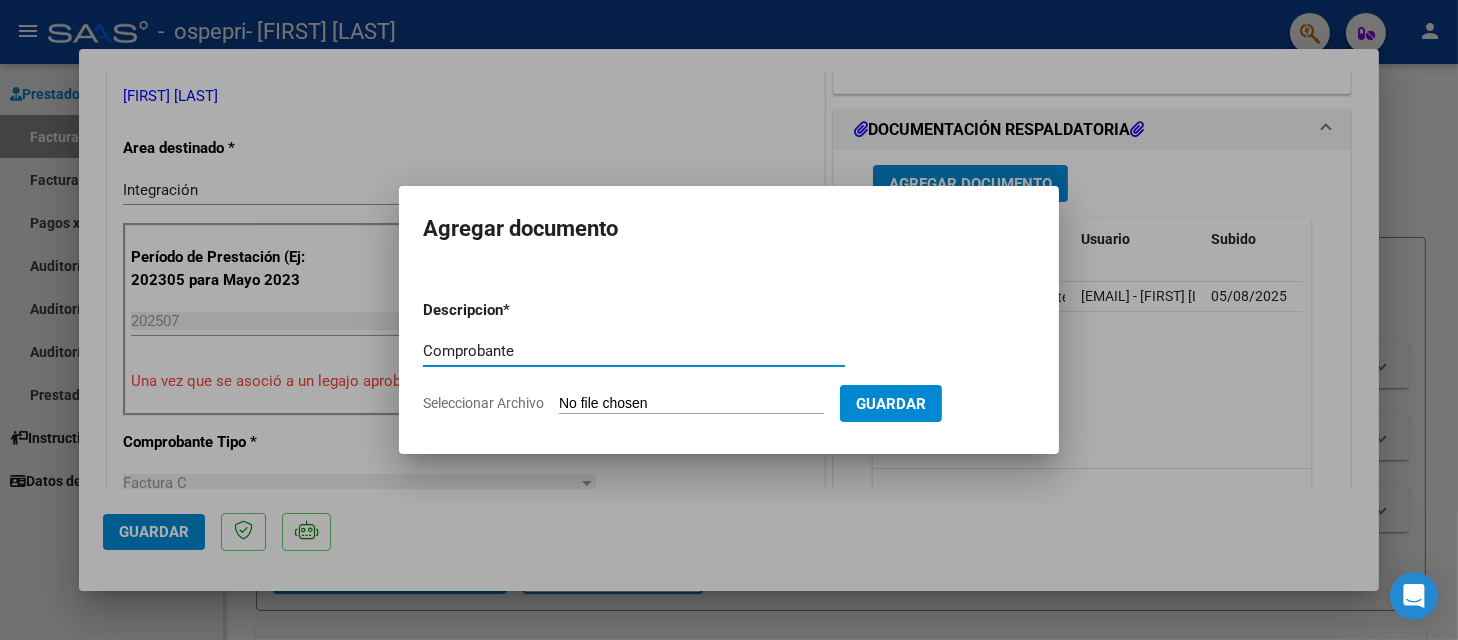 type on "Comprobante" 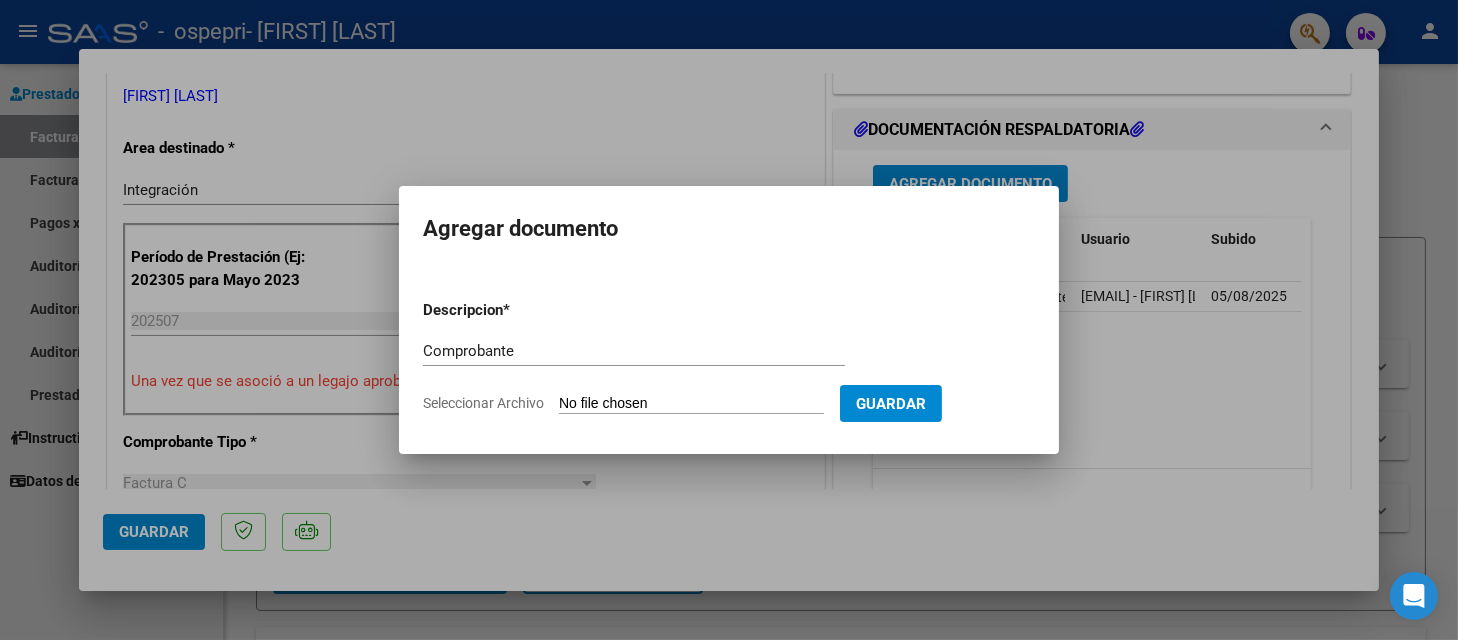 click on "Seleccionar Archivo" at bounding box center [691, 404] 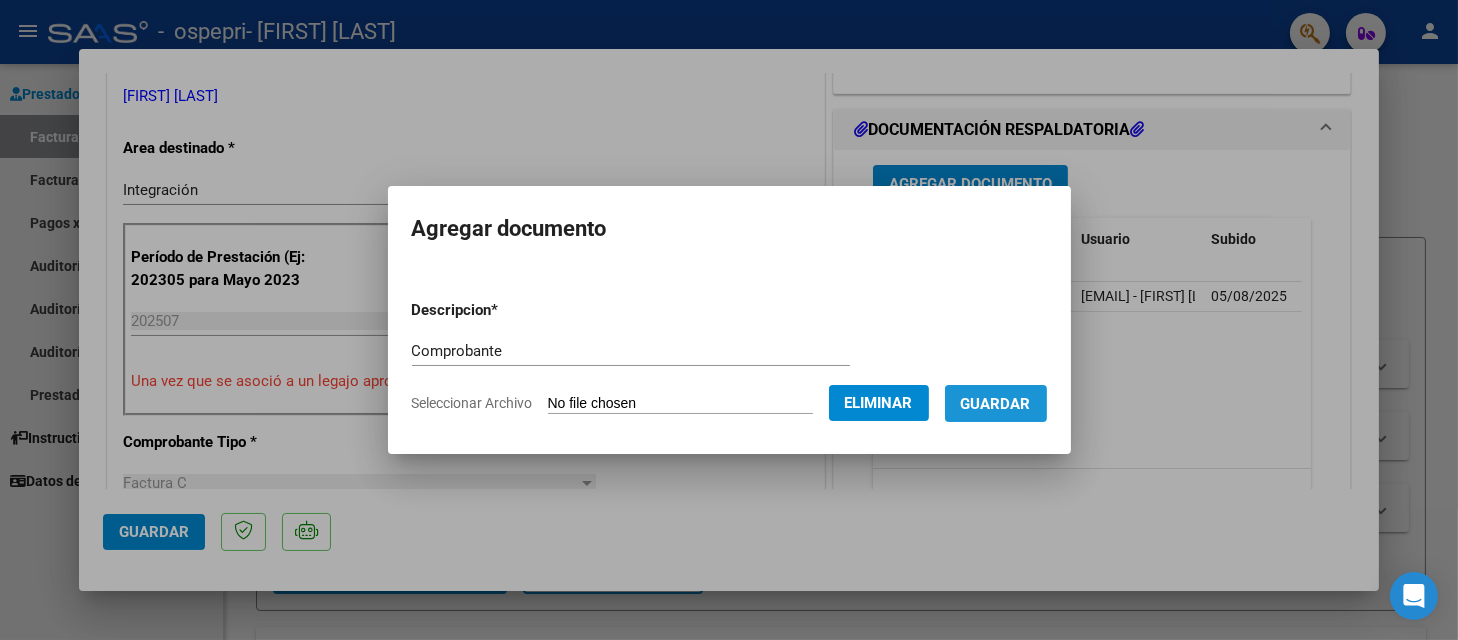 click on "Guardar" at bounding box center [996, 404] 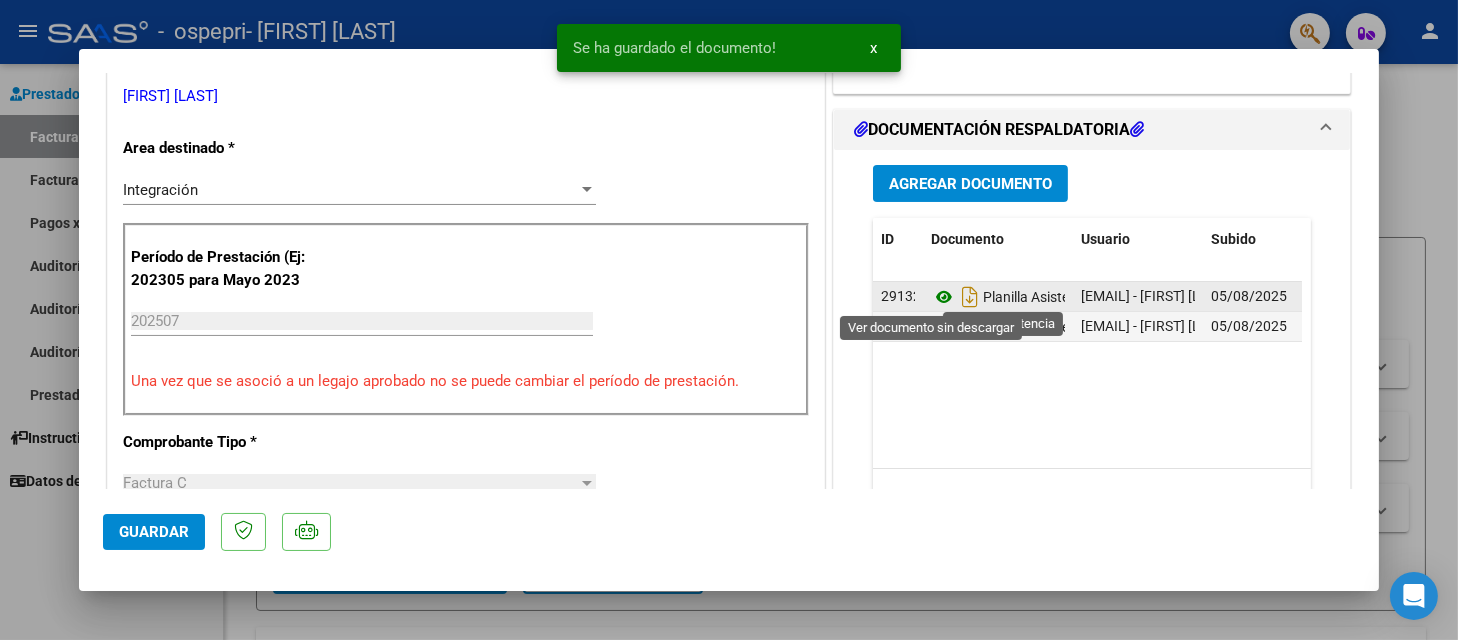 click 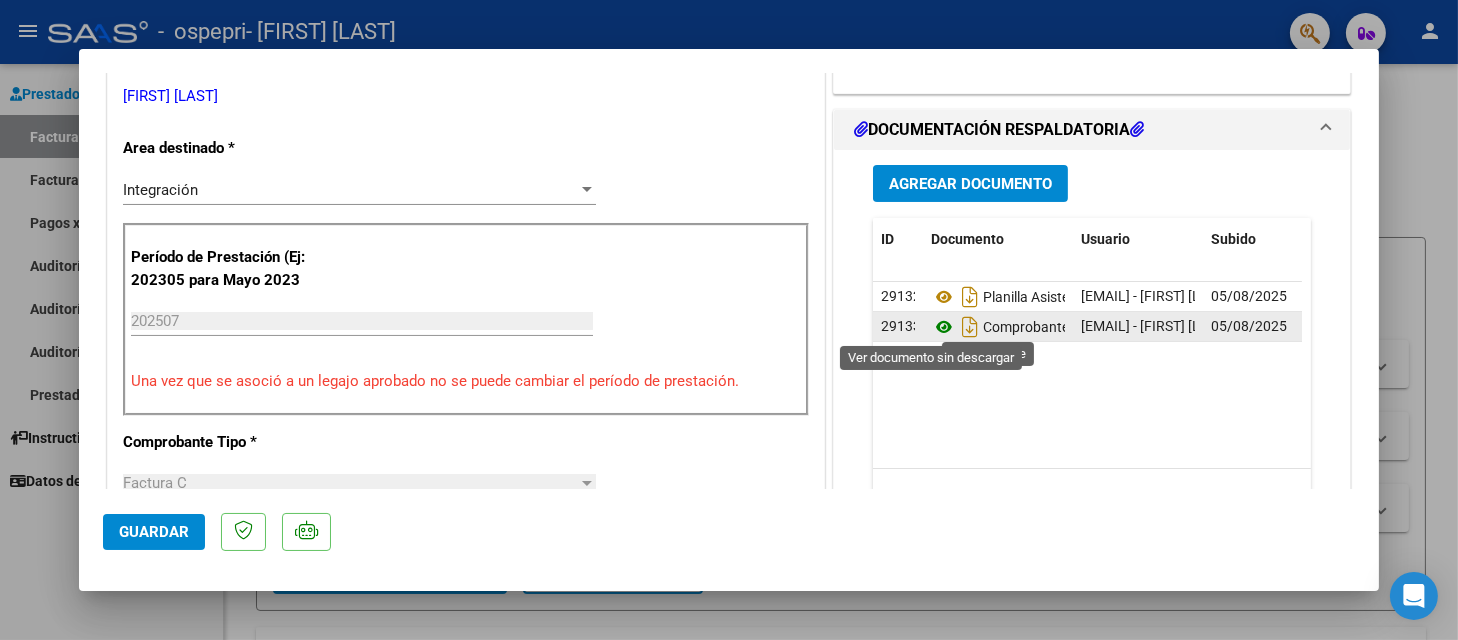 click 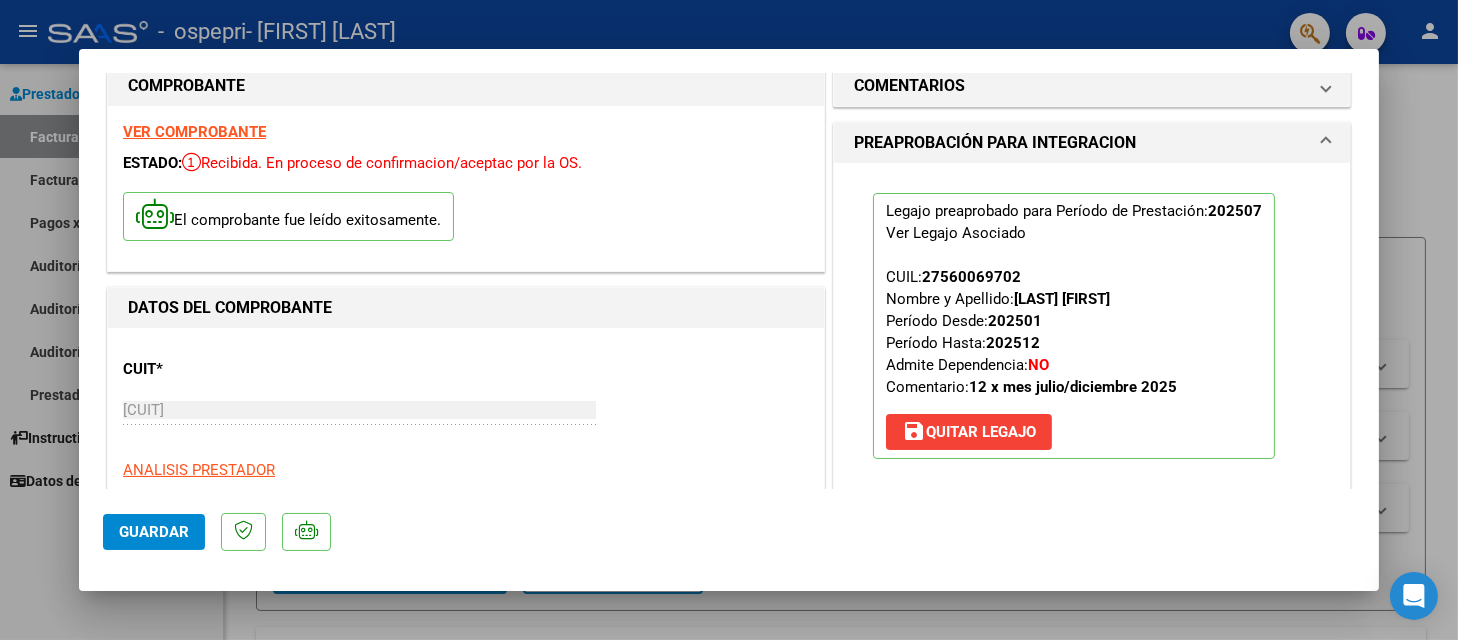 scroll, scrollTop: 0, scrollLeft: 0, axis: both 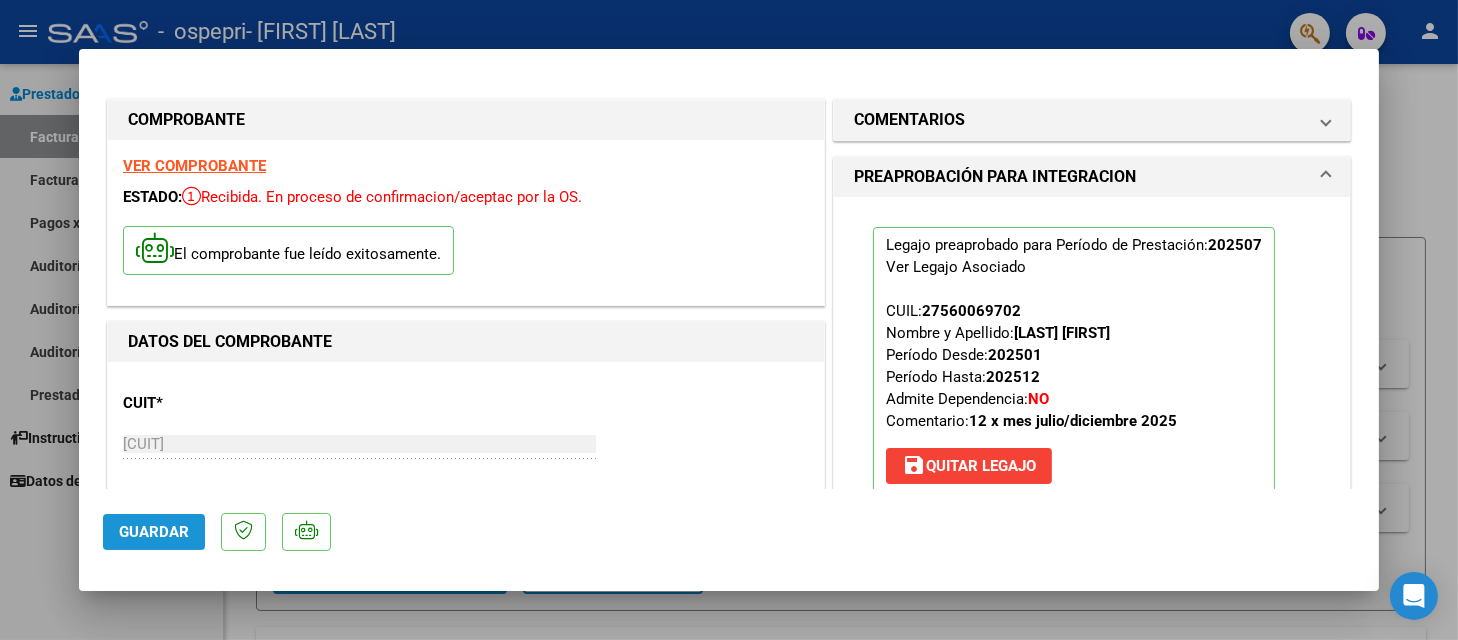 click on "Guardar" 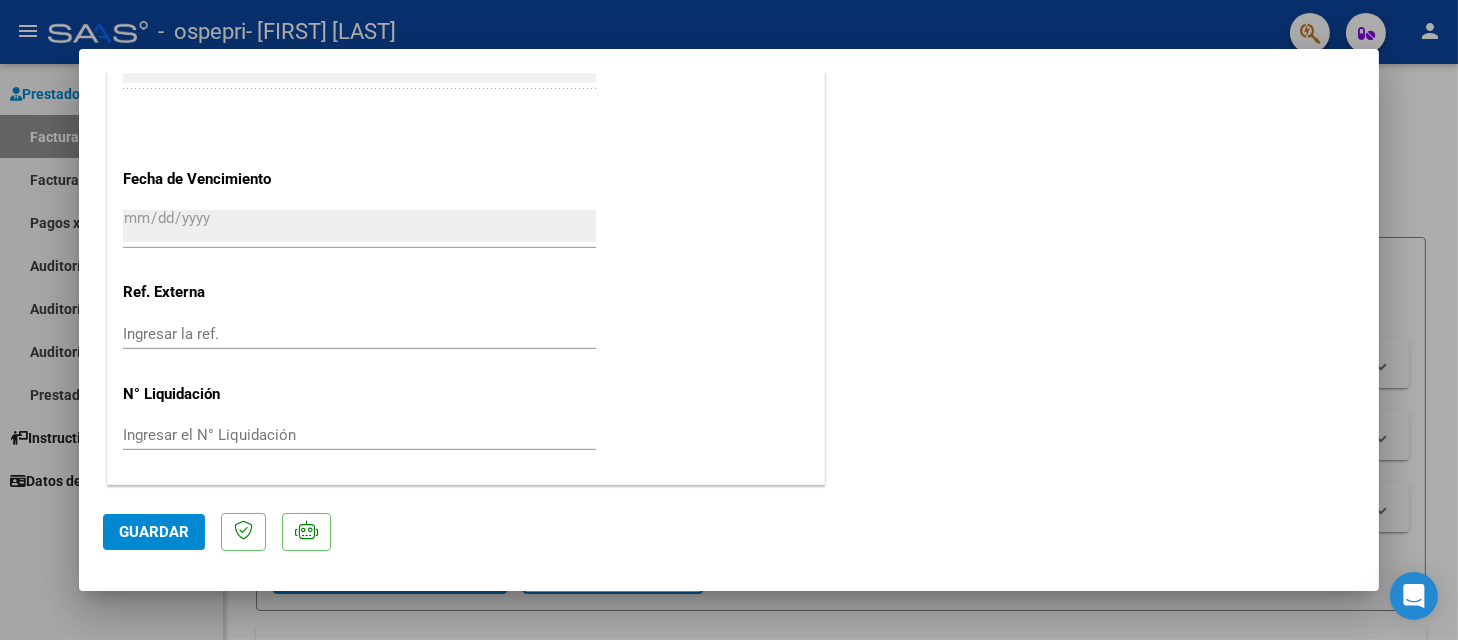 scroll, scrollTop: 0, scrollLeft: 0, axis: both 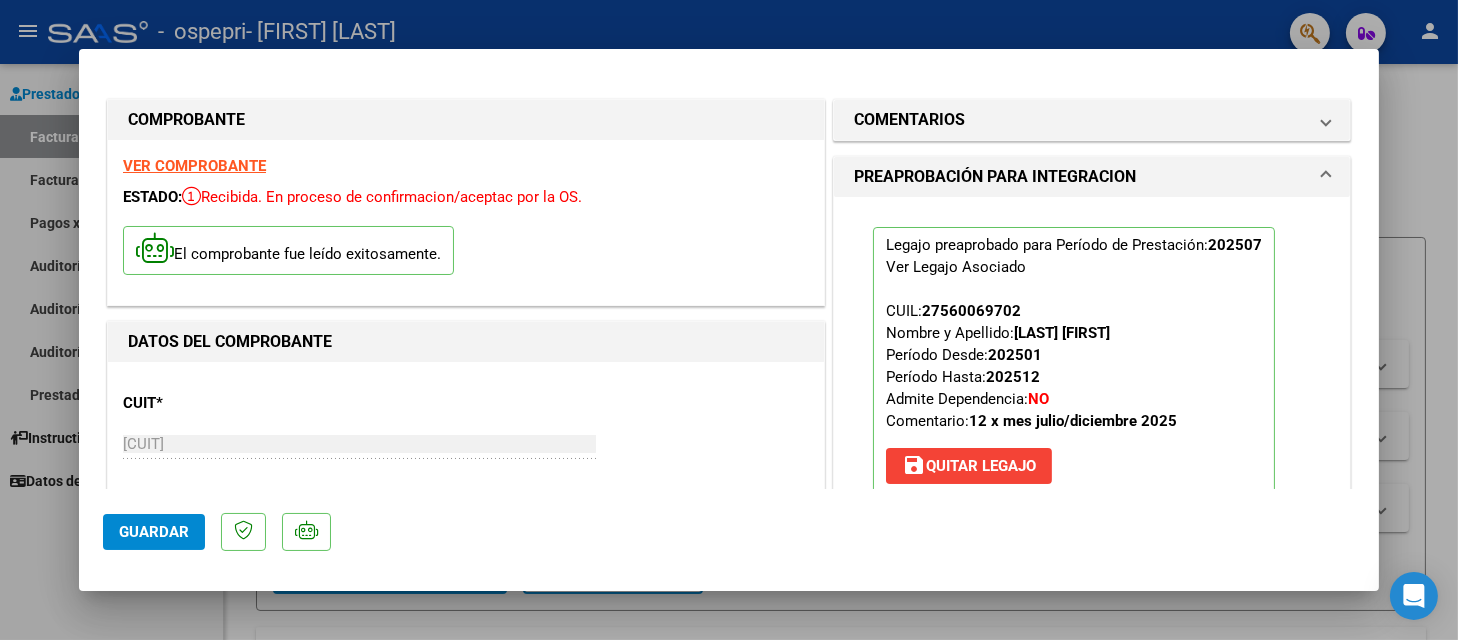 click at bounding box center (729, 320) 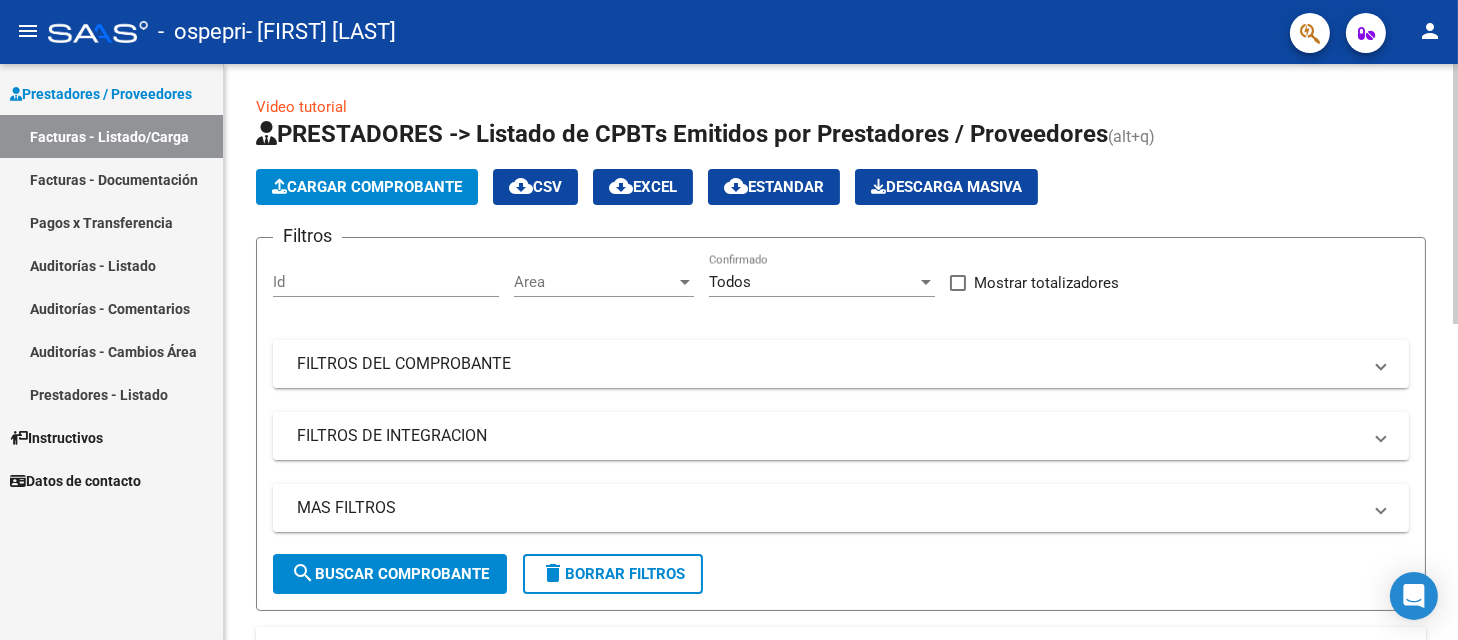 click on "Cargar Comprobante
cloud_download  CSV  cloud_download  EXCEL  cloud_download  Estandar   Descarga Masiva" 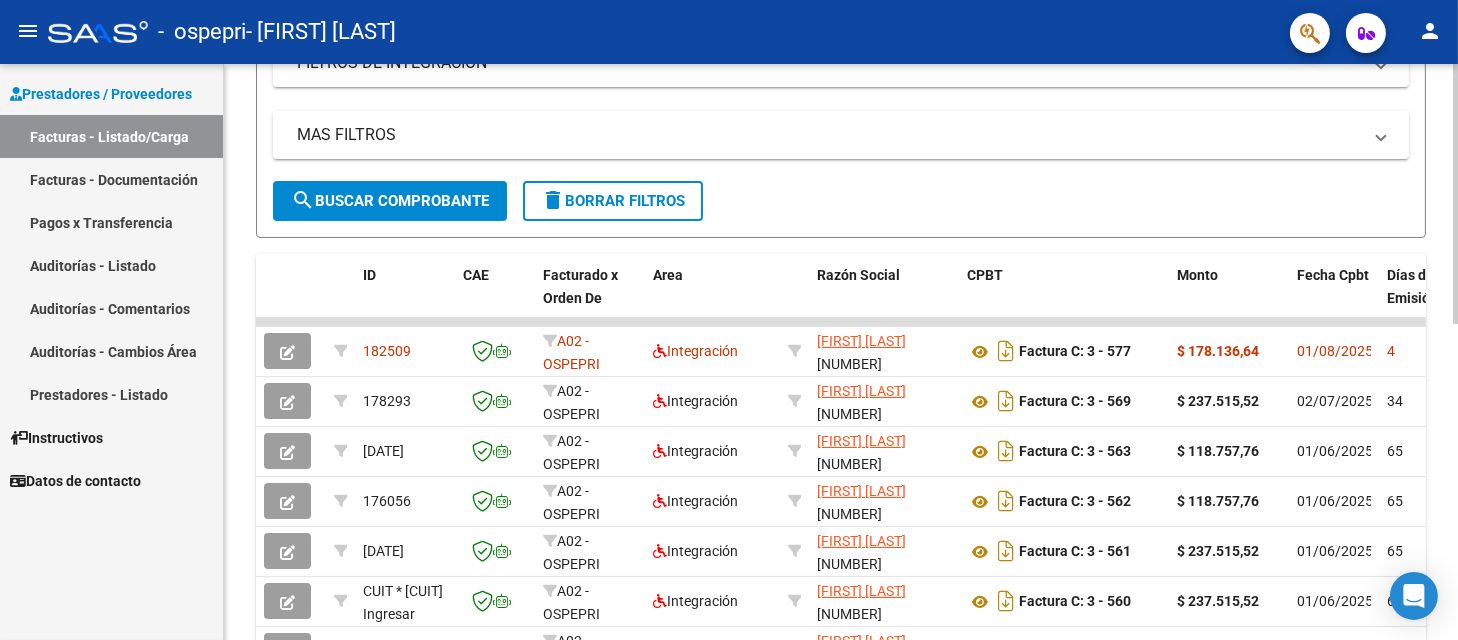 scroll, scrollTop: 0, scrollLeft: 0, axis: both 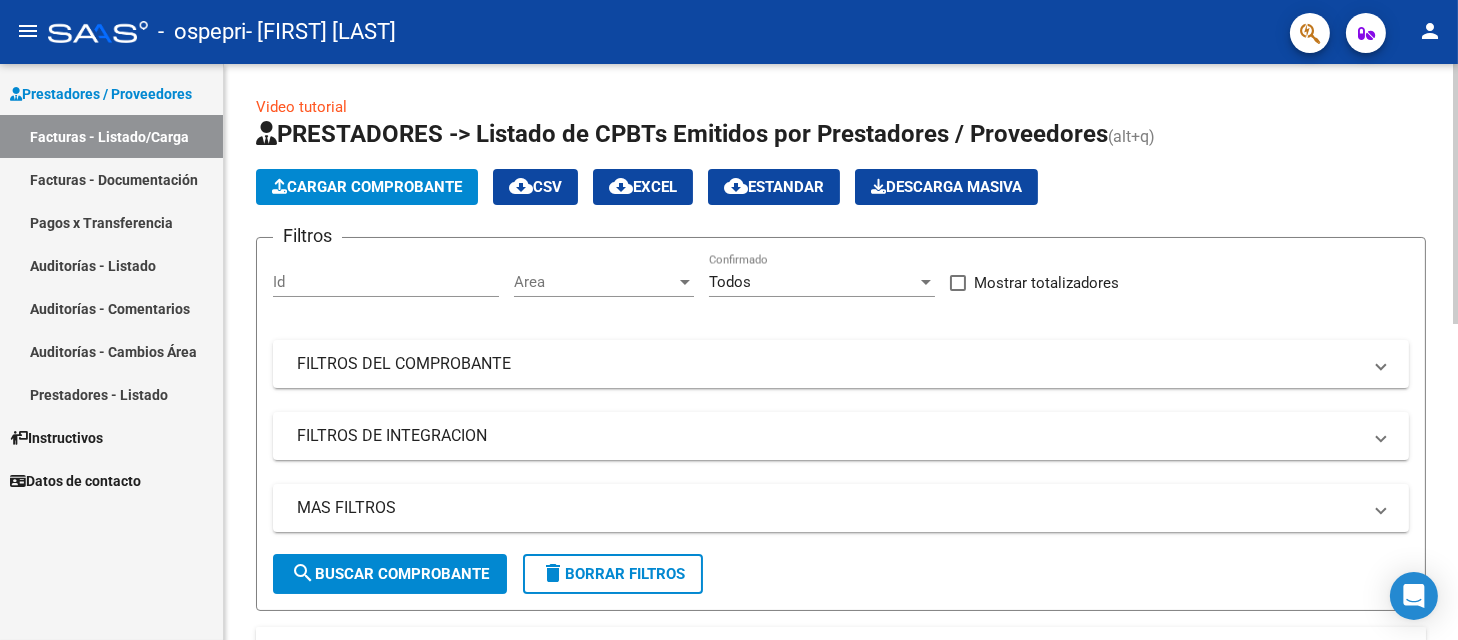click on "PRESTADORES -> Listado de CPBTs Emitidos por Prestadores / Proveedores (alt+q)" 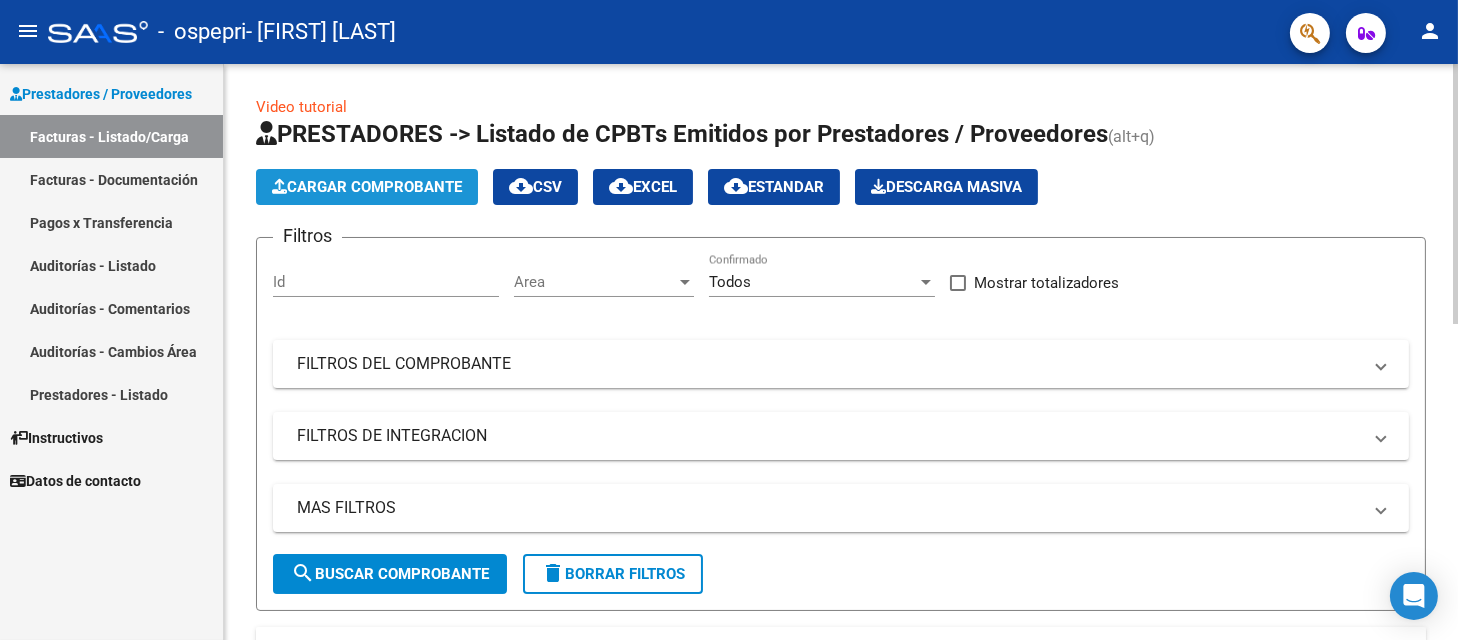 click on "Cargar Comprobante" 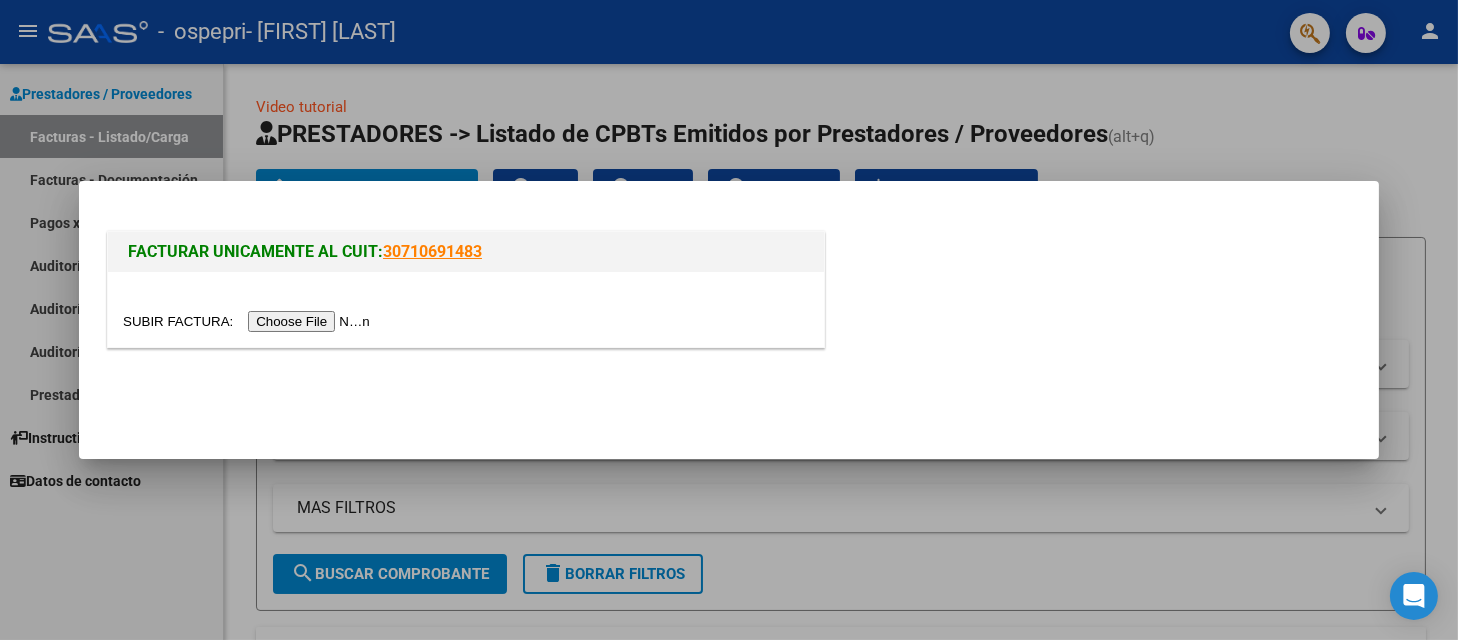 click at bounding box center [249, 321] 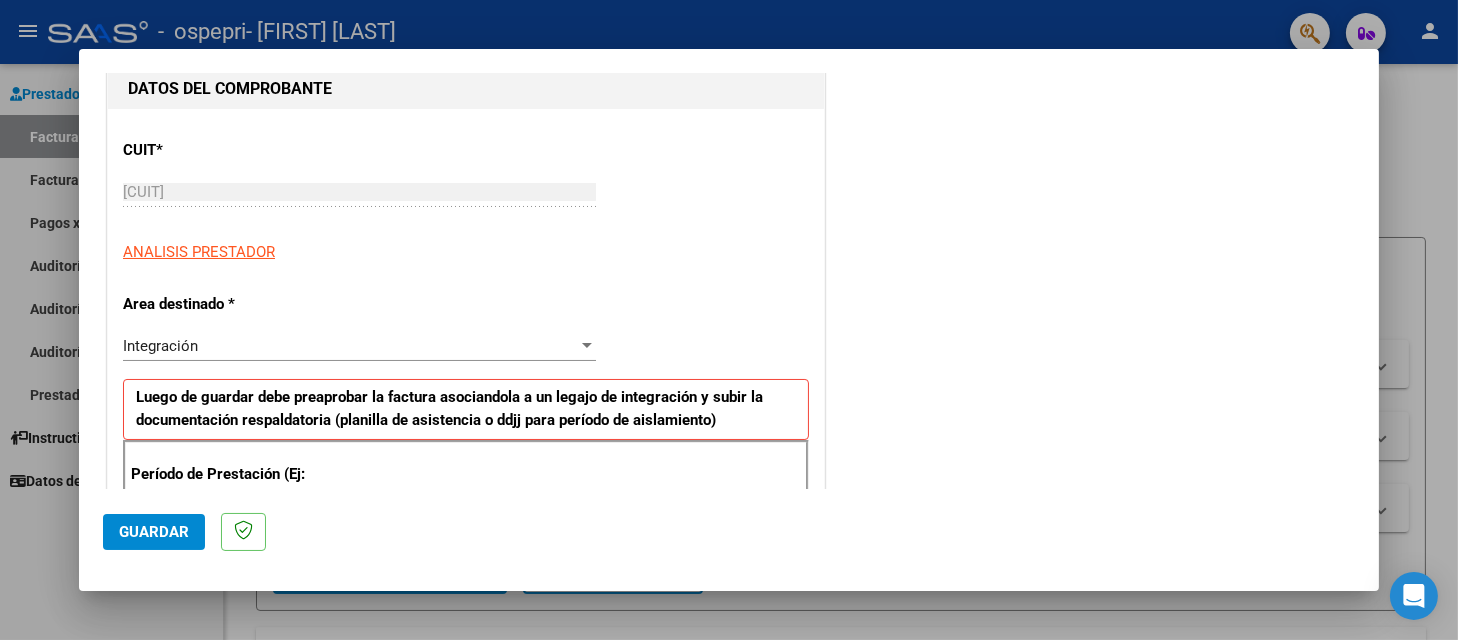 scroll, scrollTop: 238, scrollLeft: 0, axis: vertical 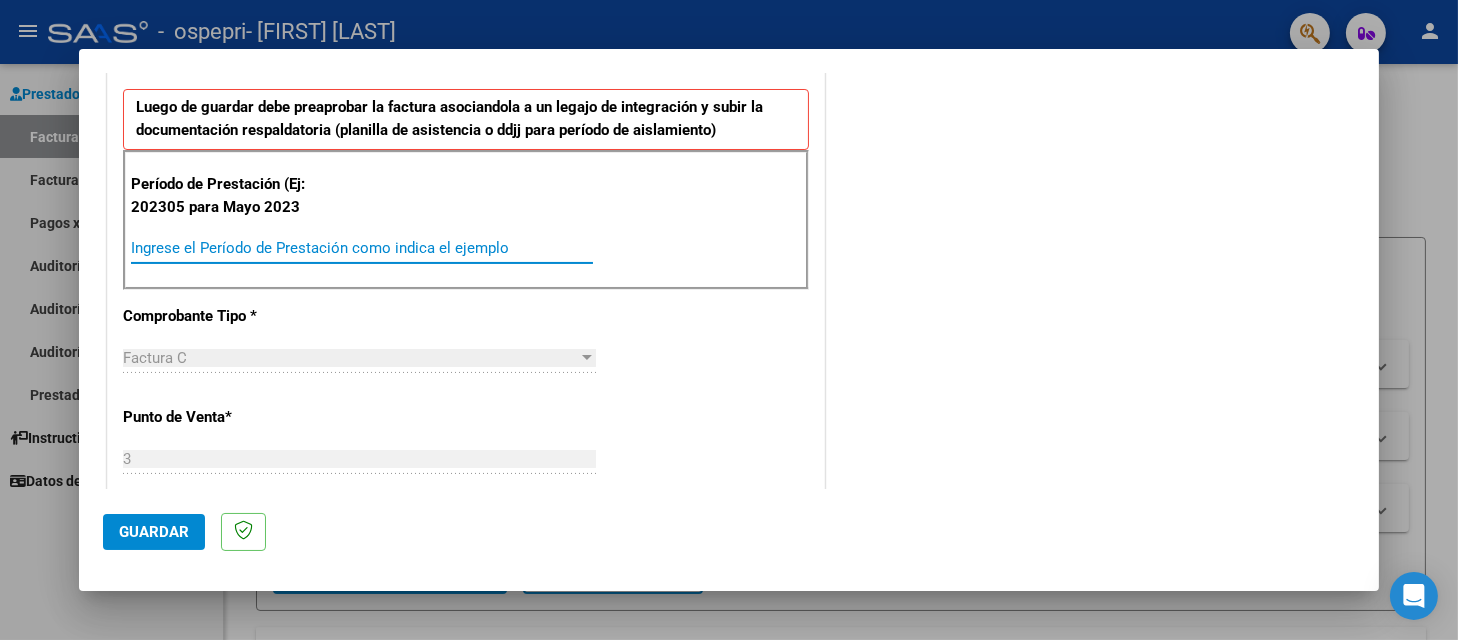 click on "Ingrese el Período de Prestación como indica el ejemplo" at bounding box center (362, 248) 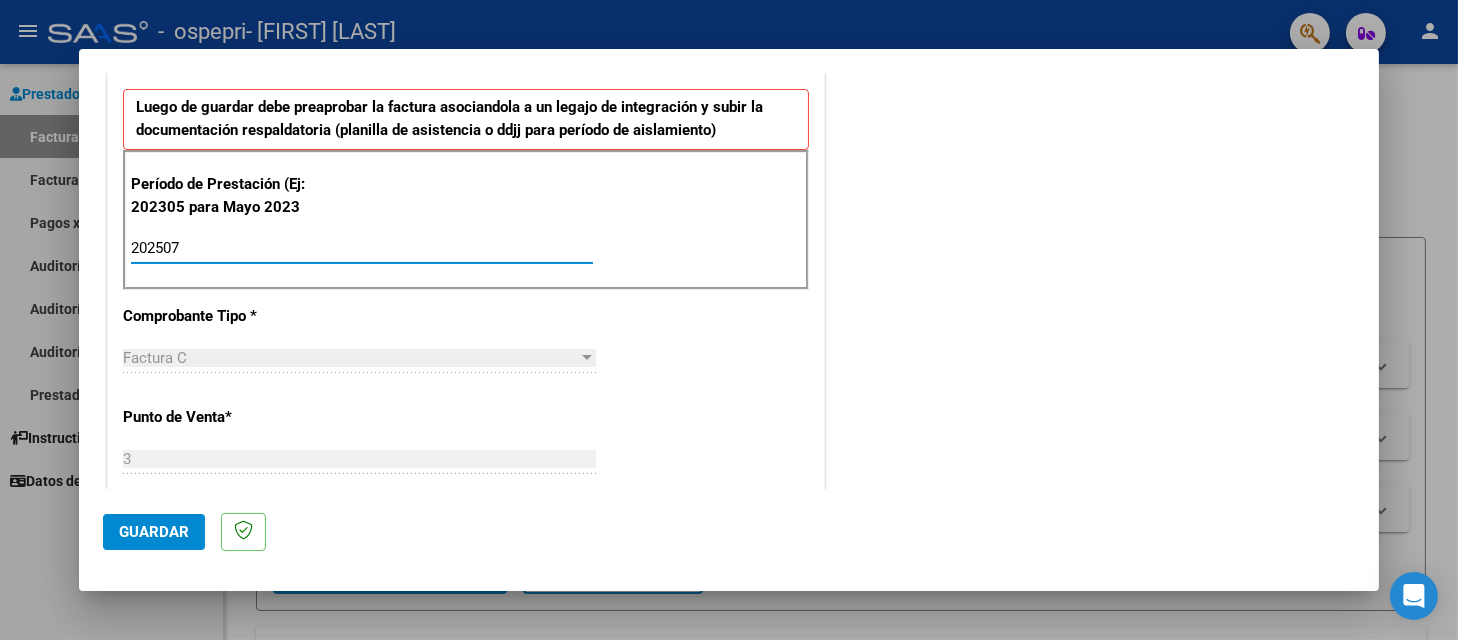 type on "202507" 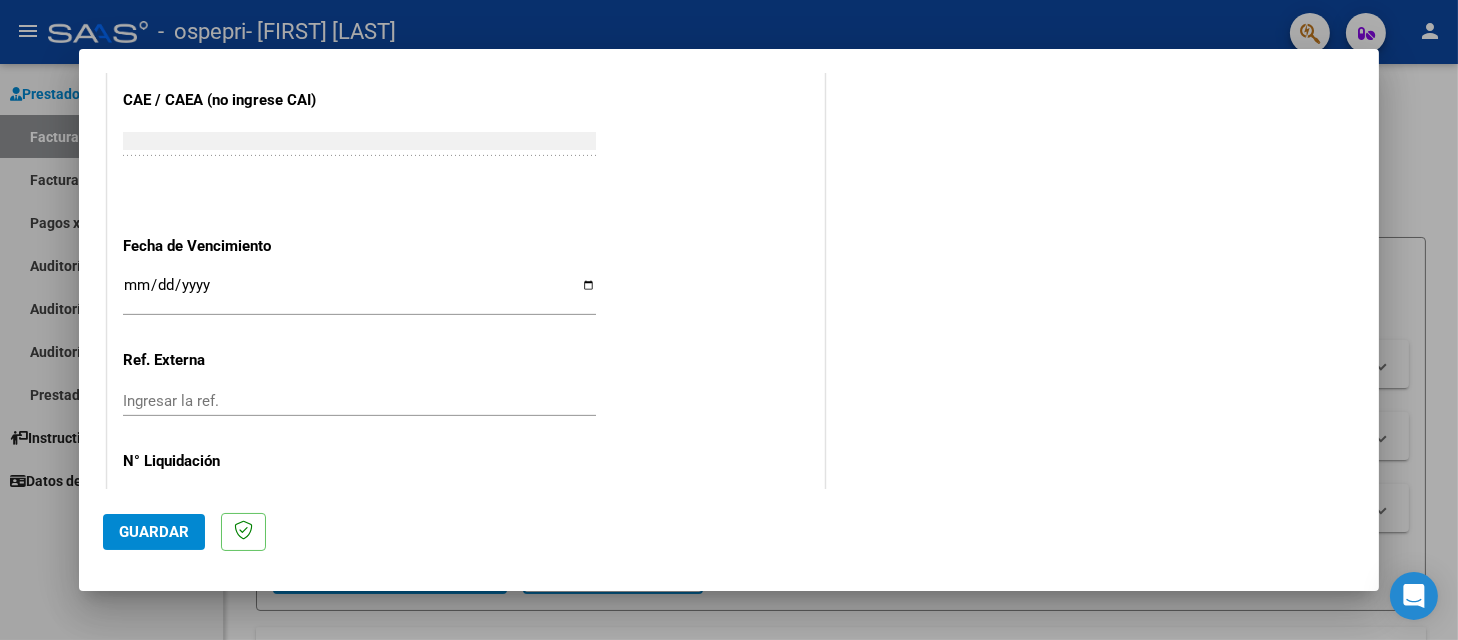 scroll, scrollTop: 1243, scrollLeft: 0, axis: vertical 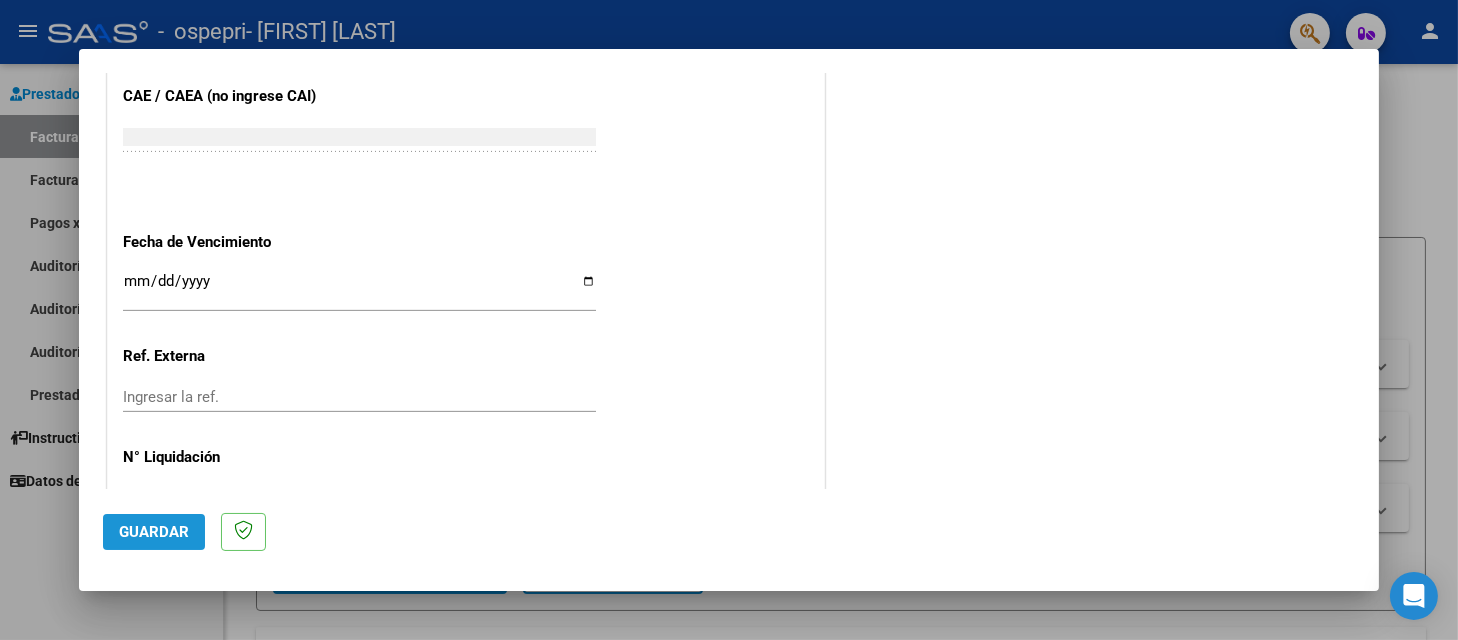 click on "Guardar" 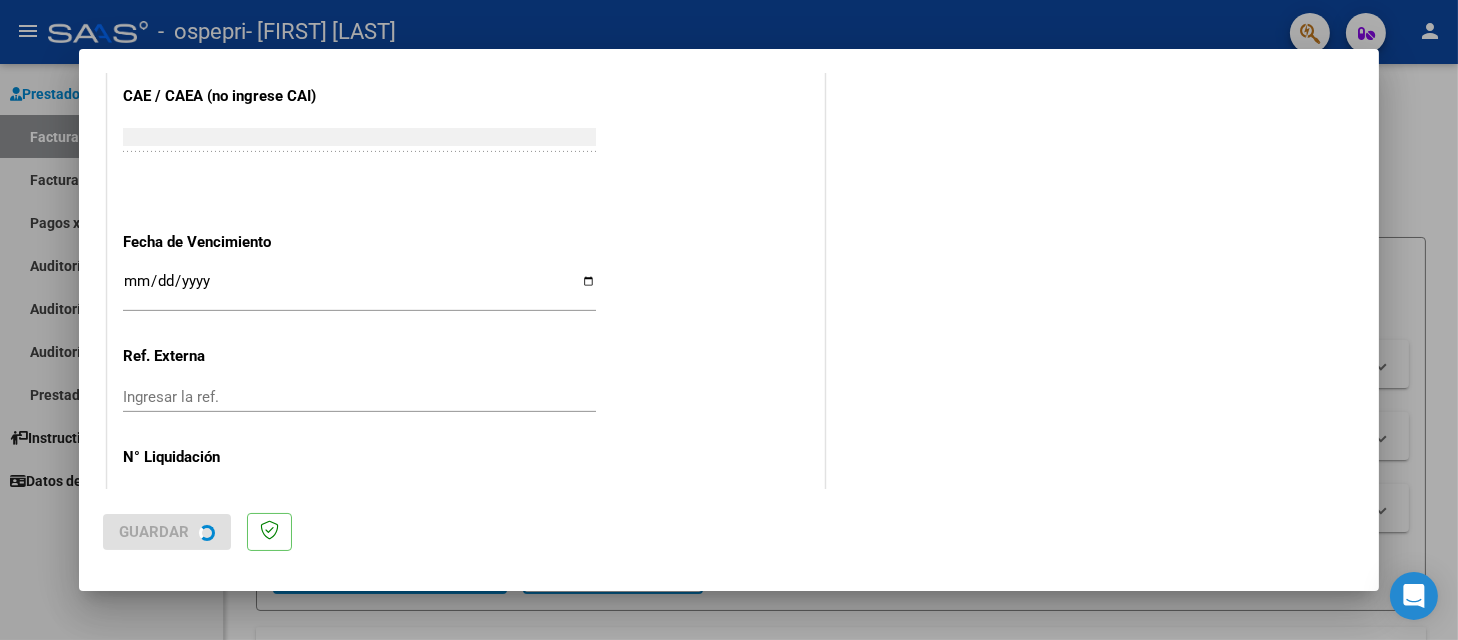 scroll, scrollTop: 0, scrollLeft: 0, axis: both 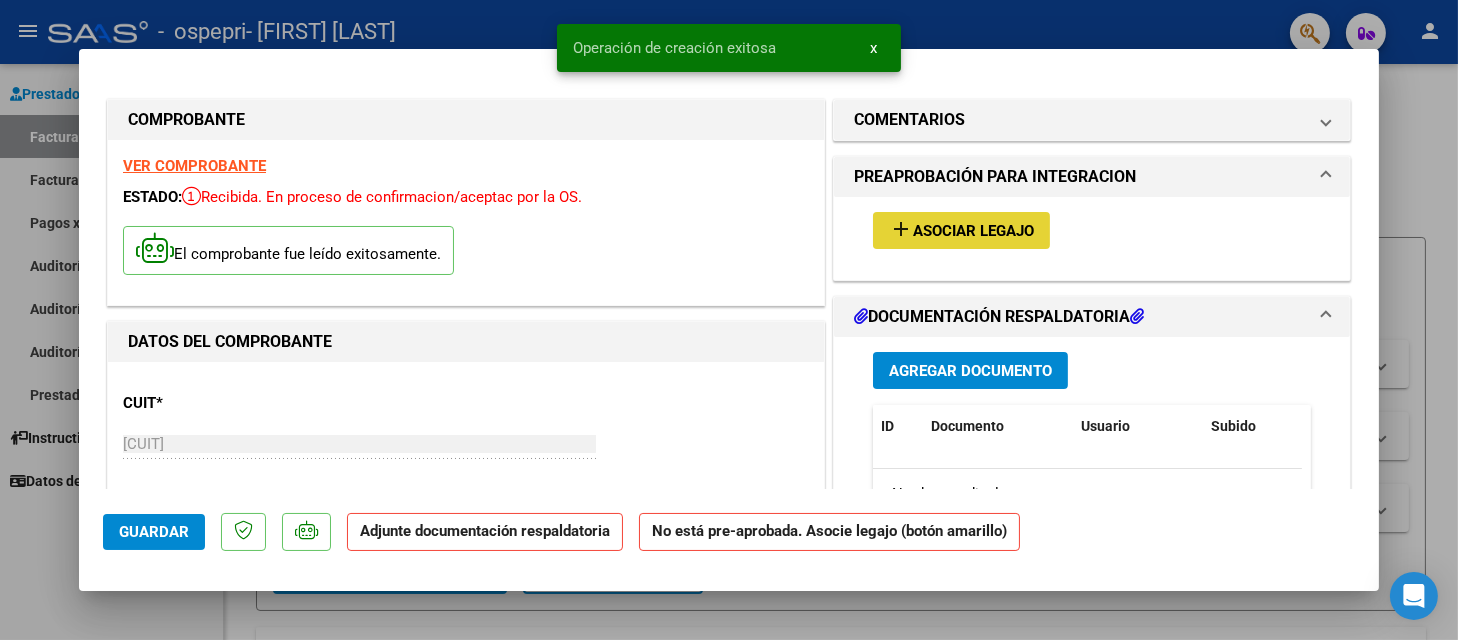 click on "Asociar Legajo" at bounding box center [973, 231] 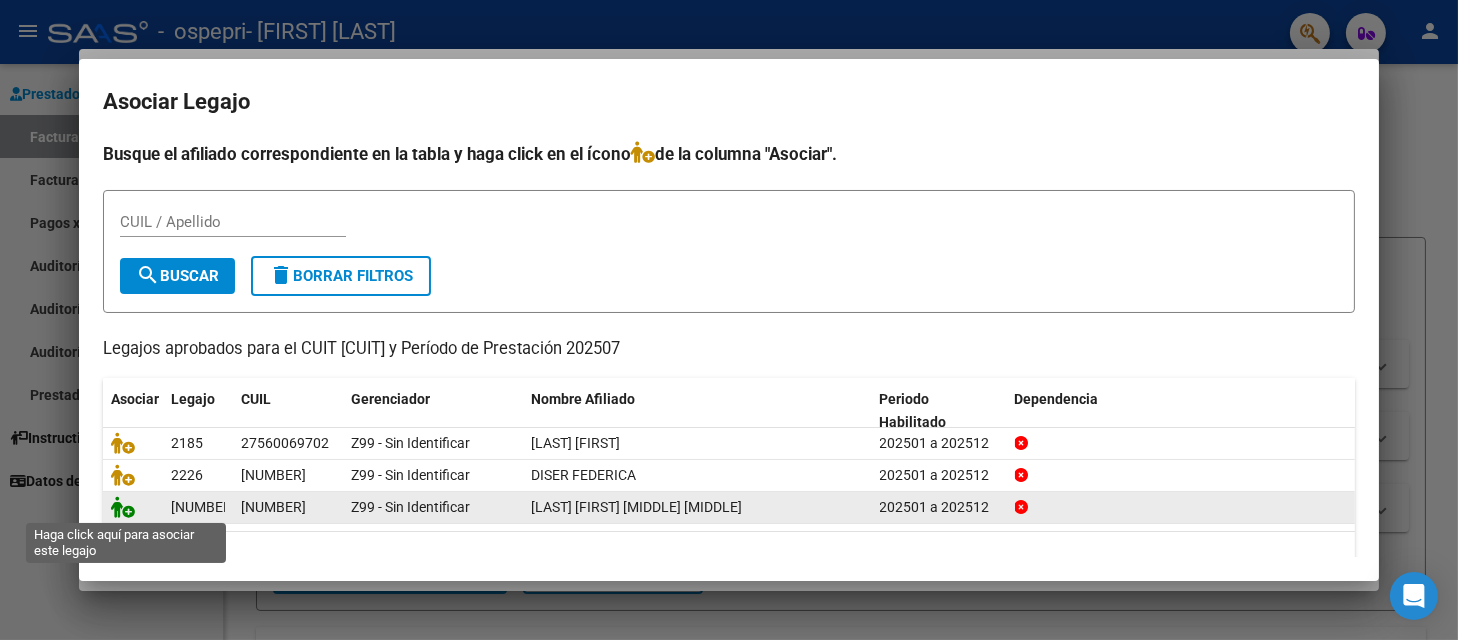 click 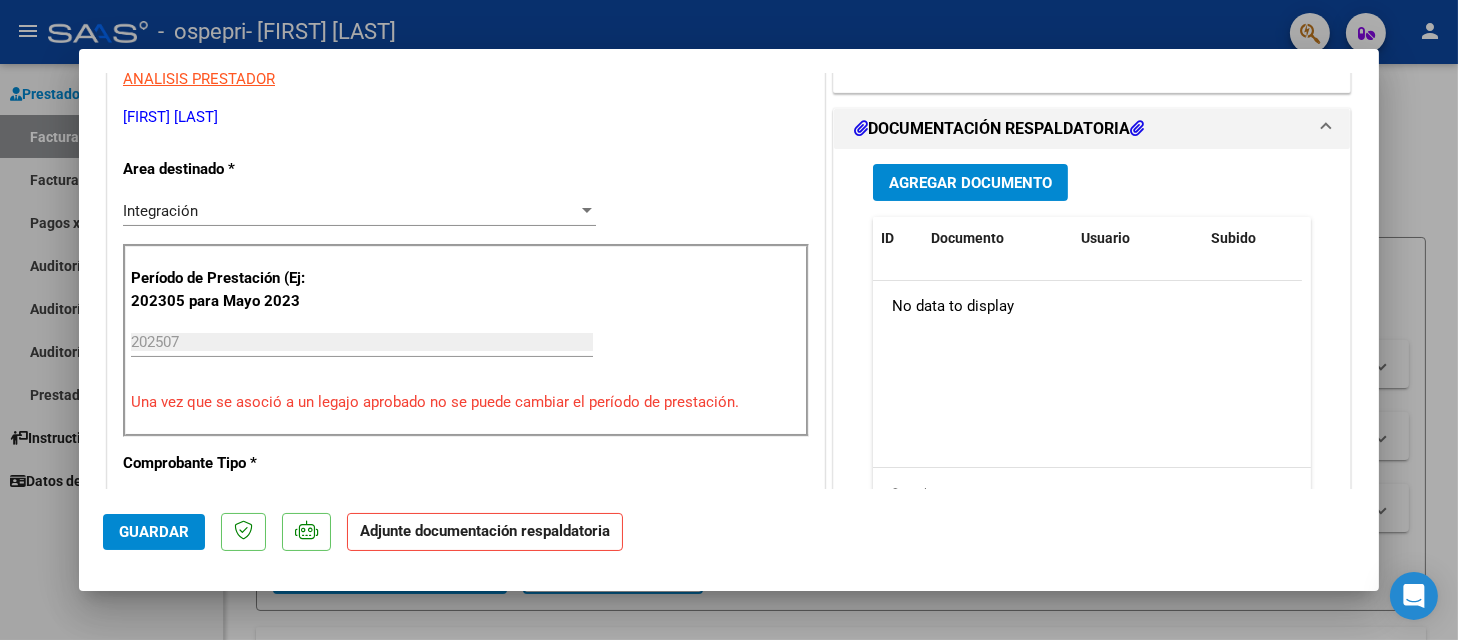 scroll, scrollTop: 430, scrollLeft: 0, axis: vertical 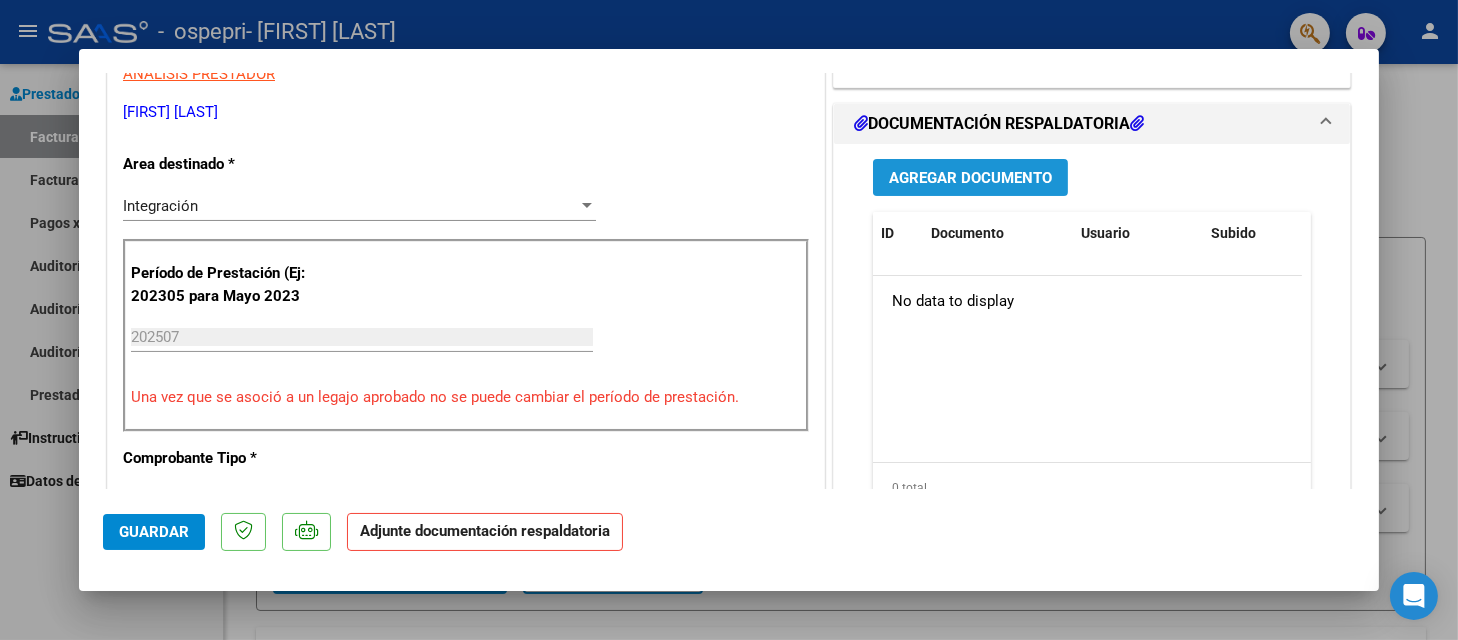 click on "Agregar Documento" at bounding box center (970, 178) 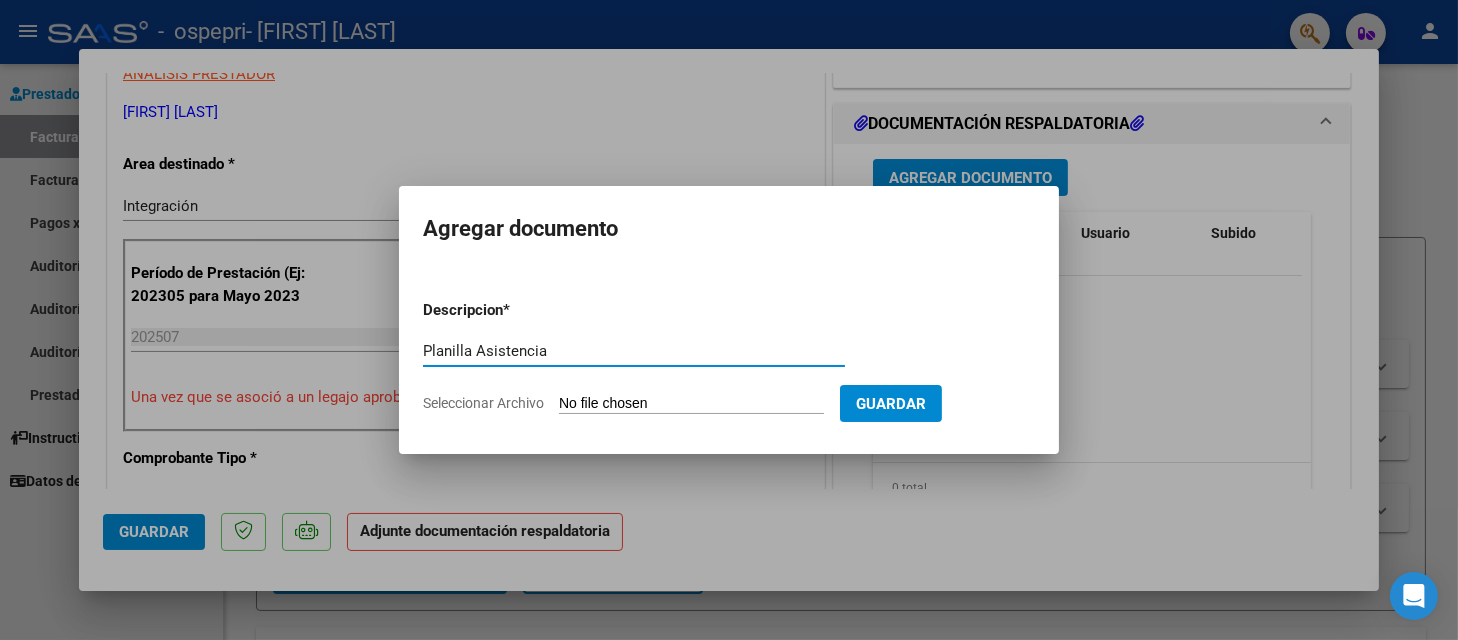 type on "Planilla Asistencia" 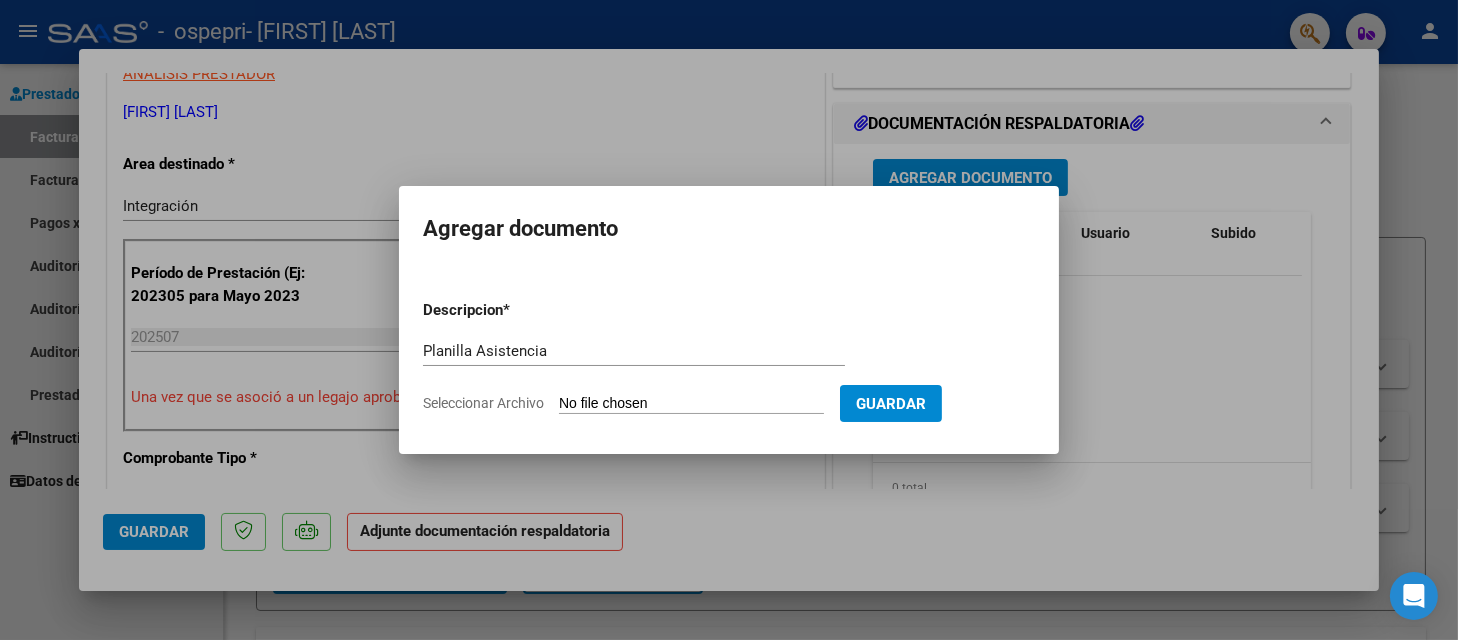 click on "Seleccionar Archivo" at bounding box center (691, 404) 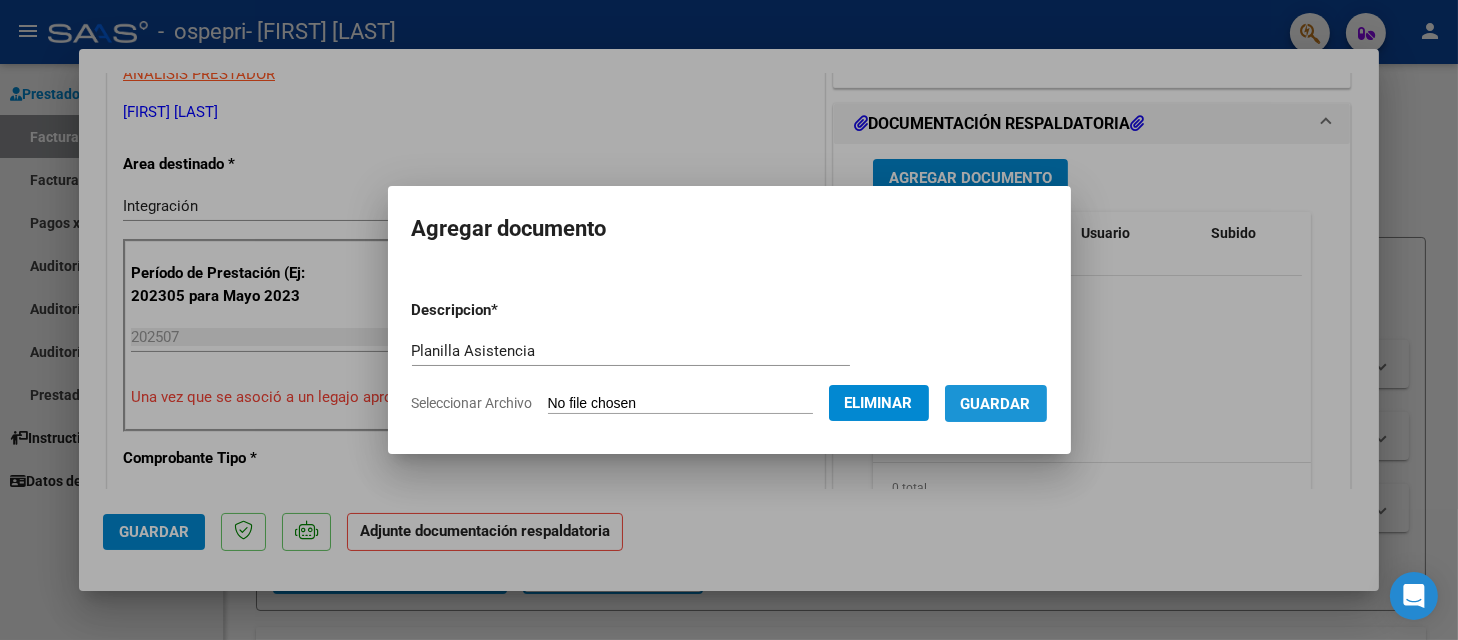 click on "Guardar" at bounding box center (996, 404) 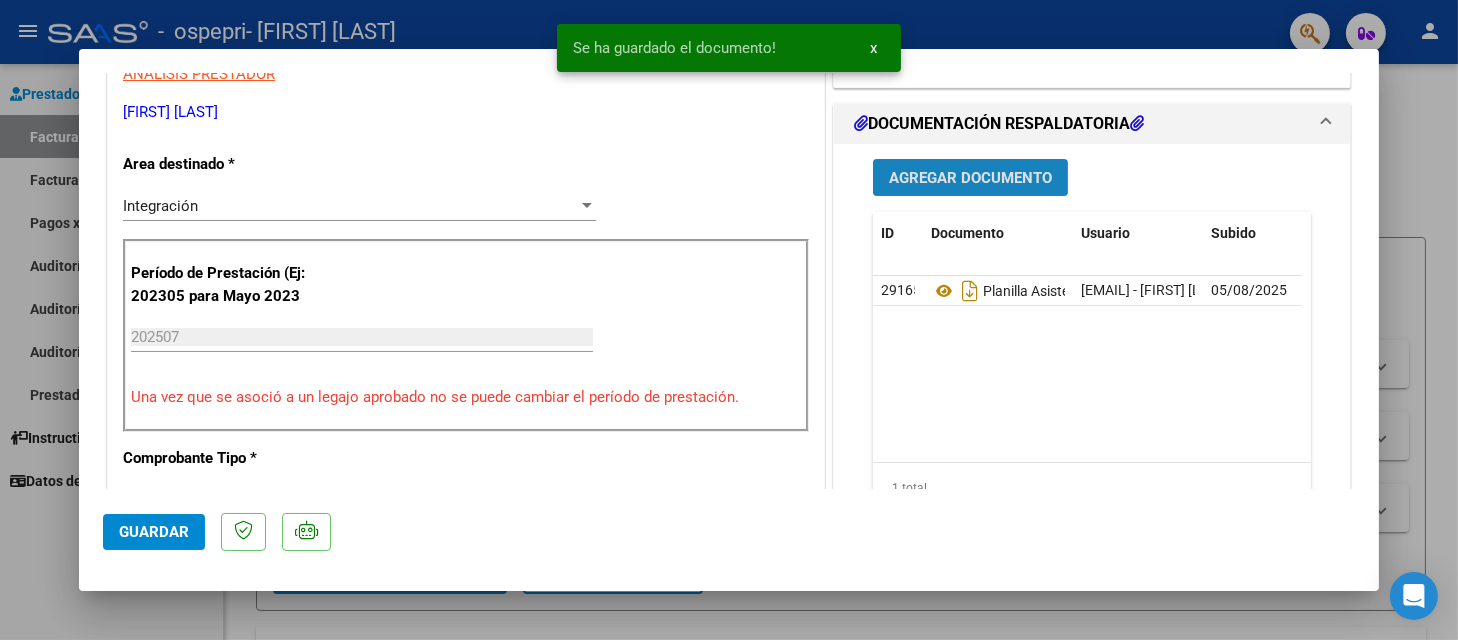 click on "Agregar Documento" at bounding box center (970, 178) 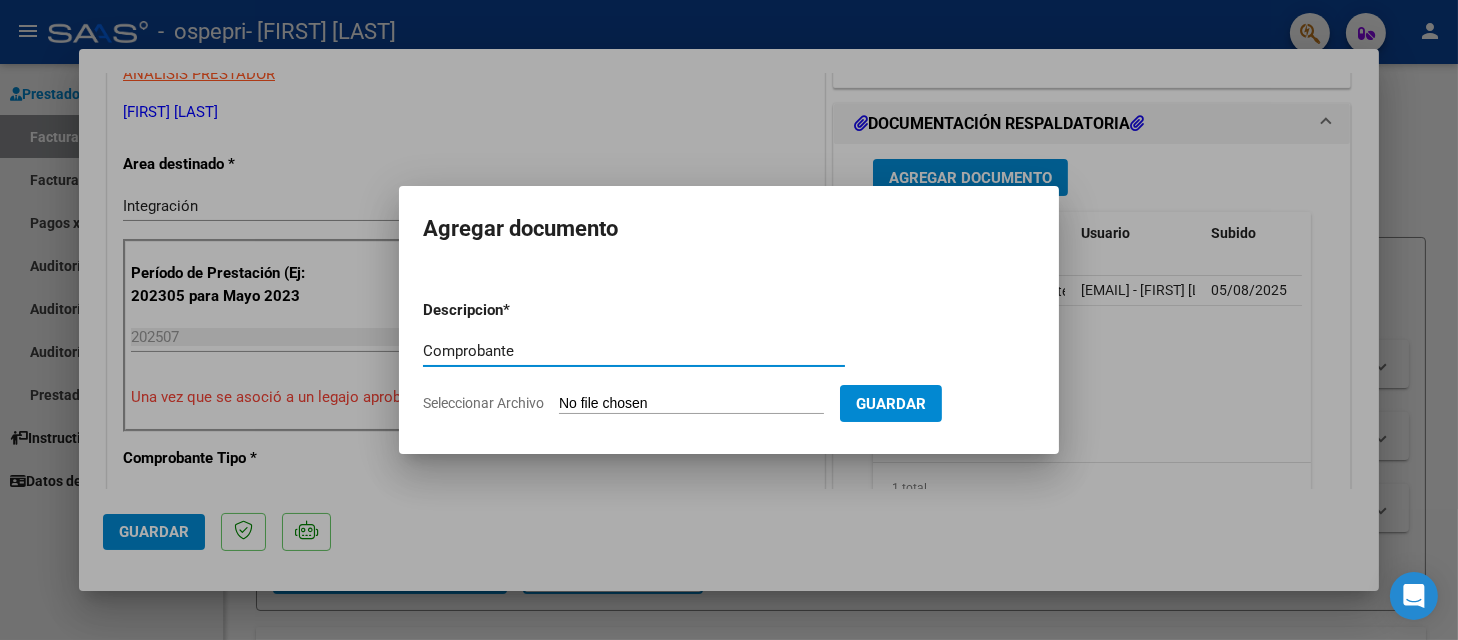 type on "Comprobante" 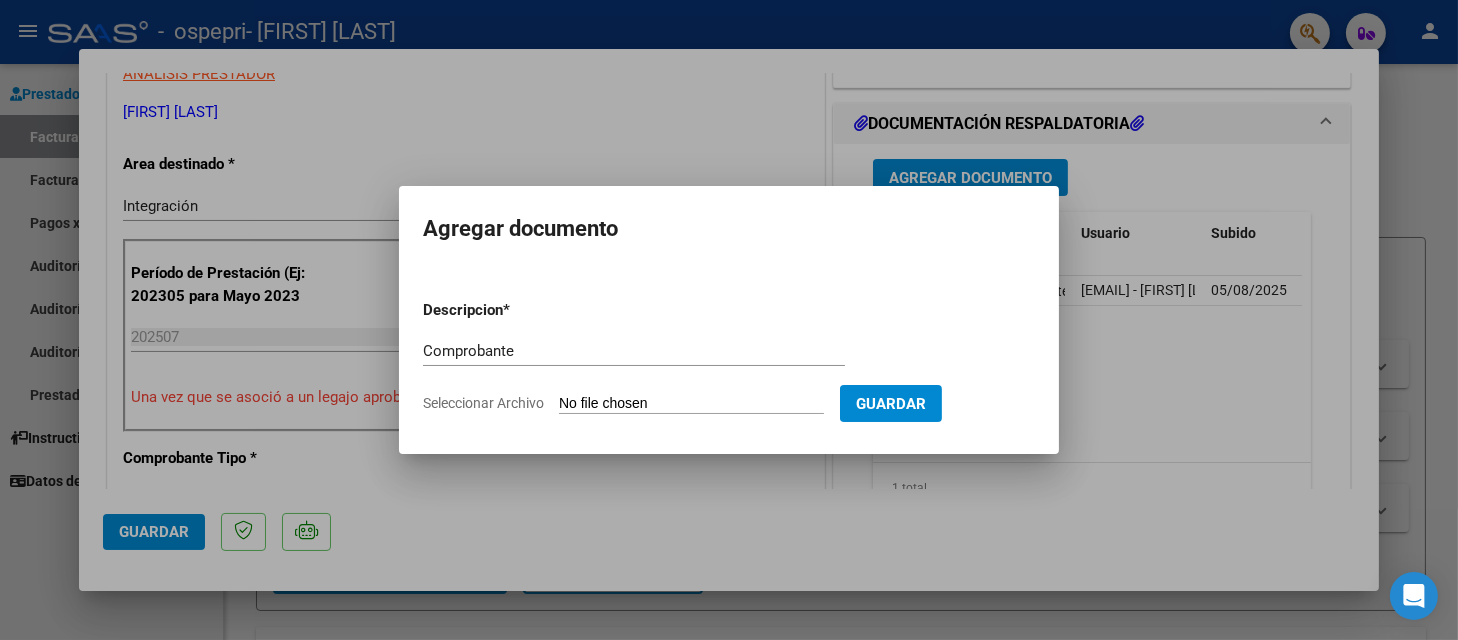 click on "Seleccionar Archivo" at bounding box center (691, 404) 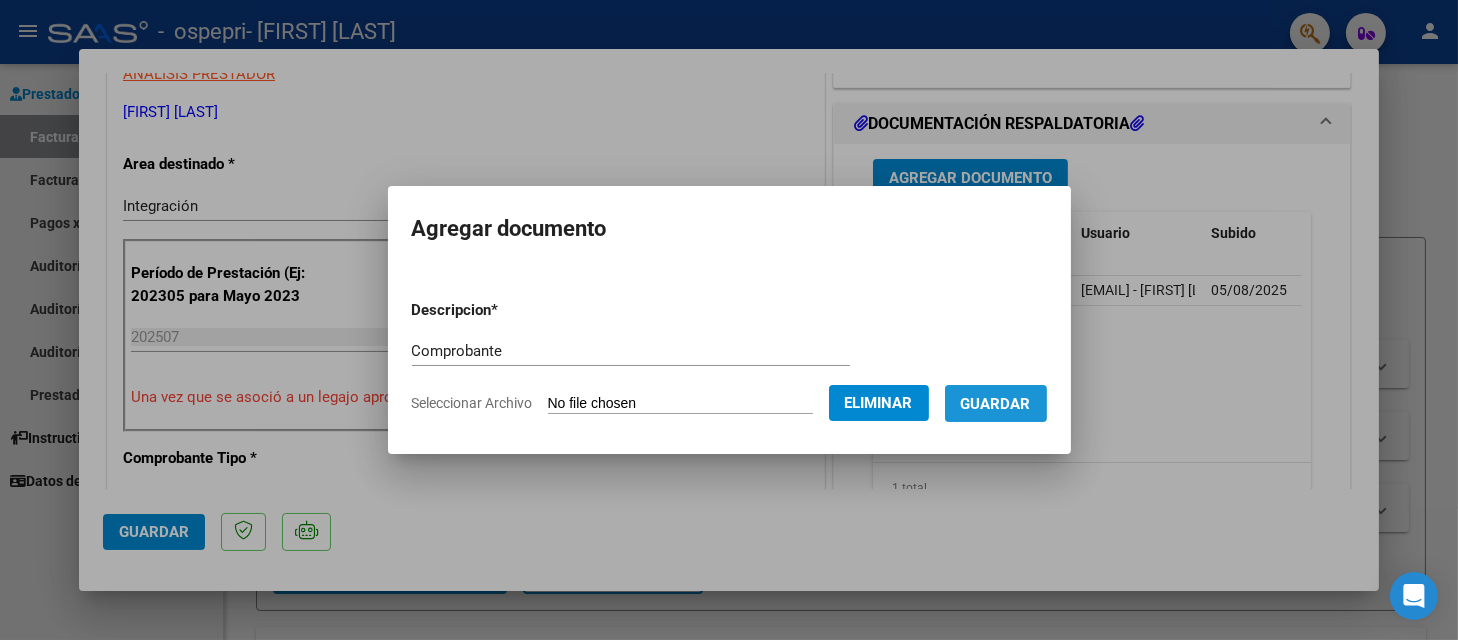 click on "Guardar" at bounding box center (996, 404) 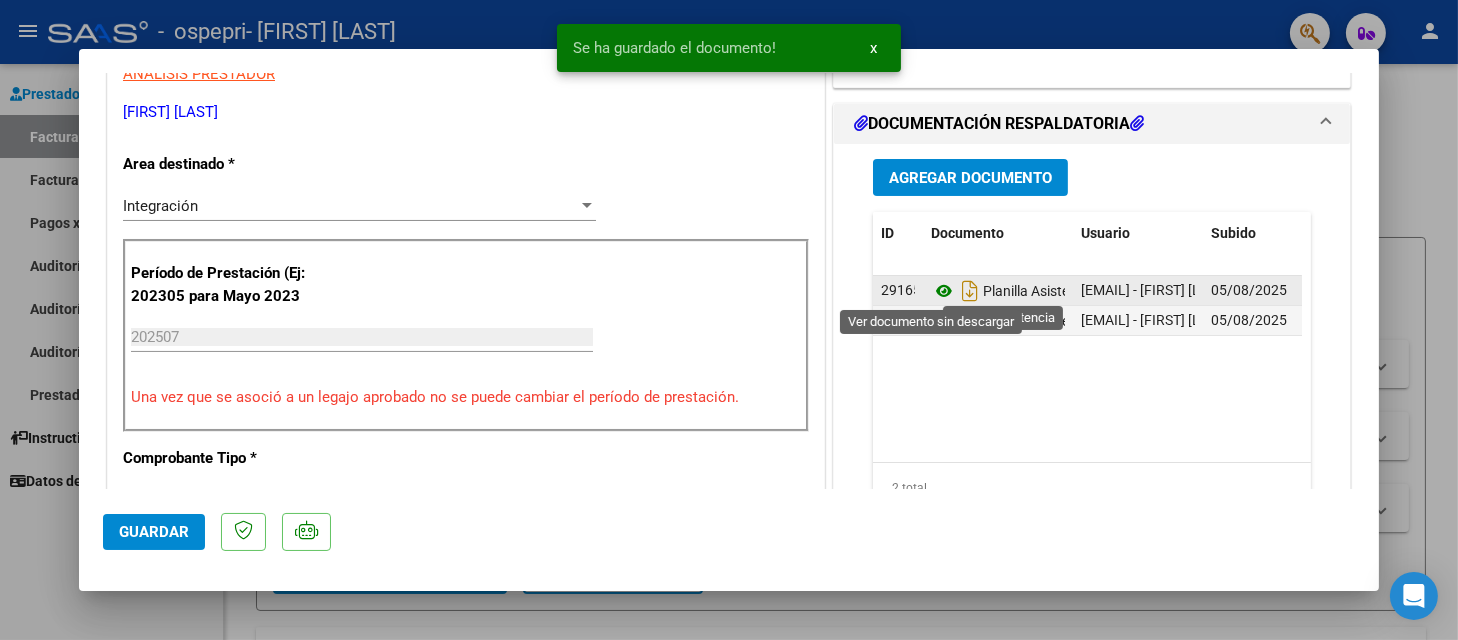 click 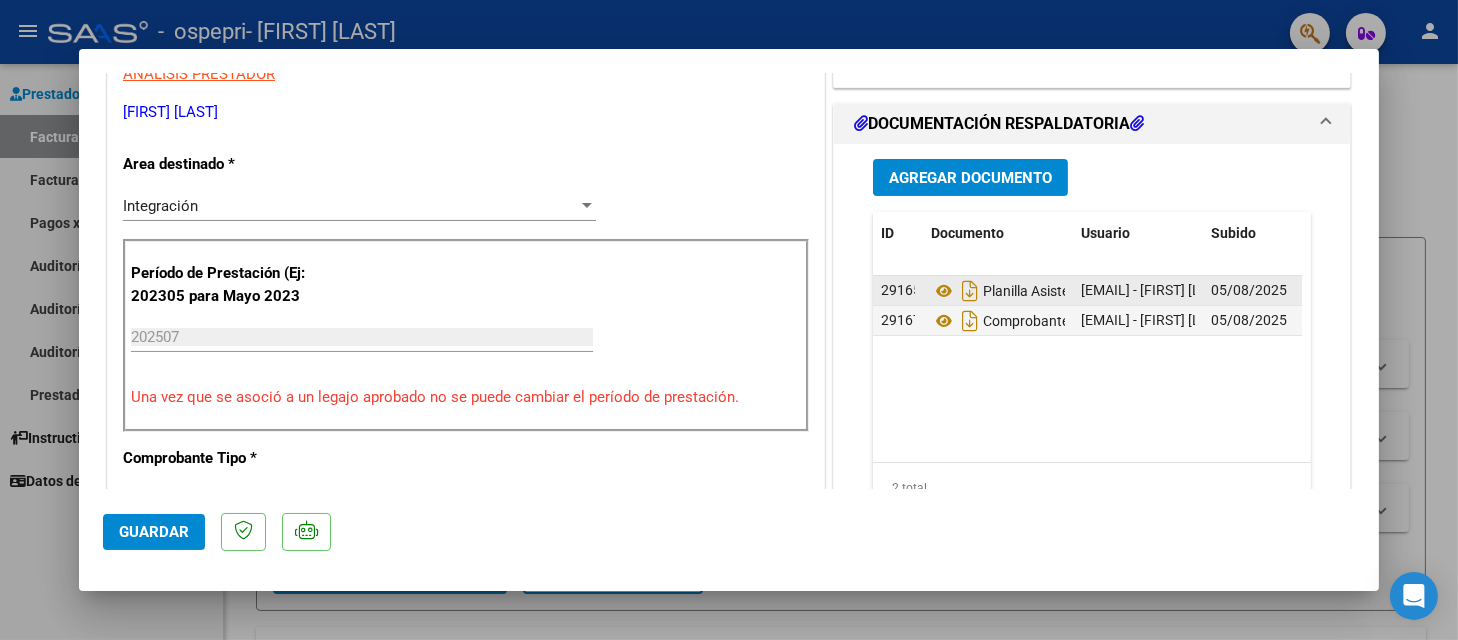 click on "29165" 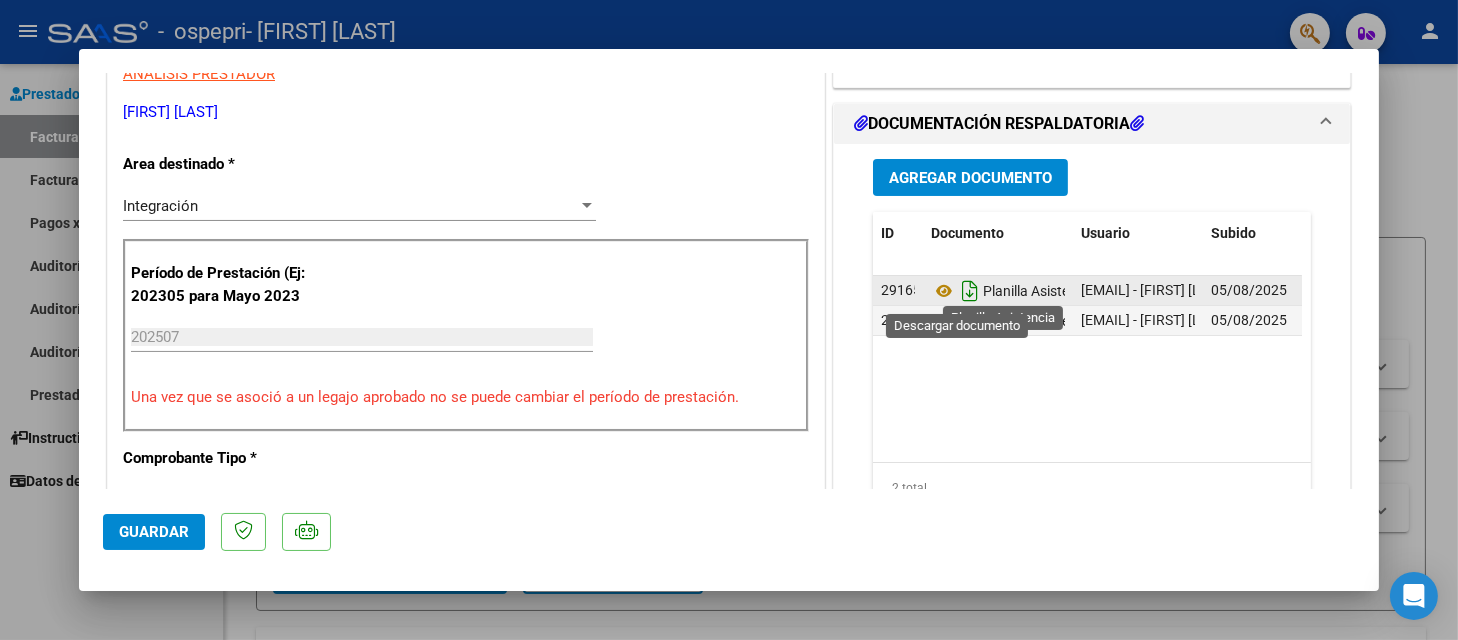 click 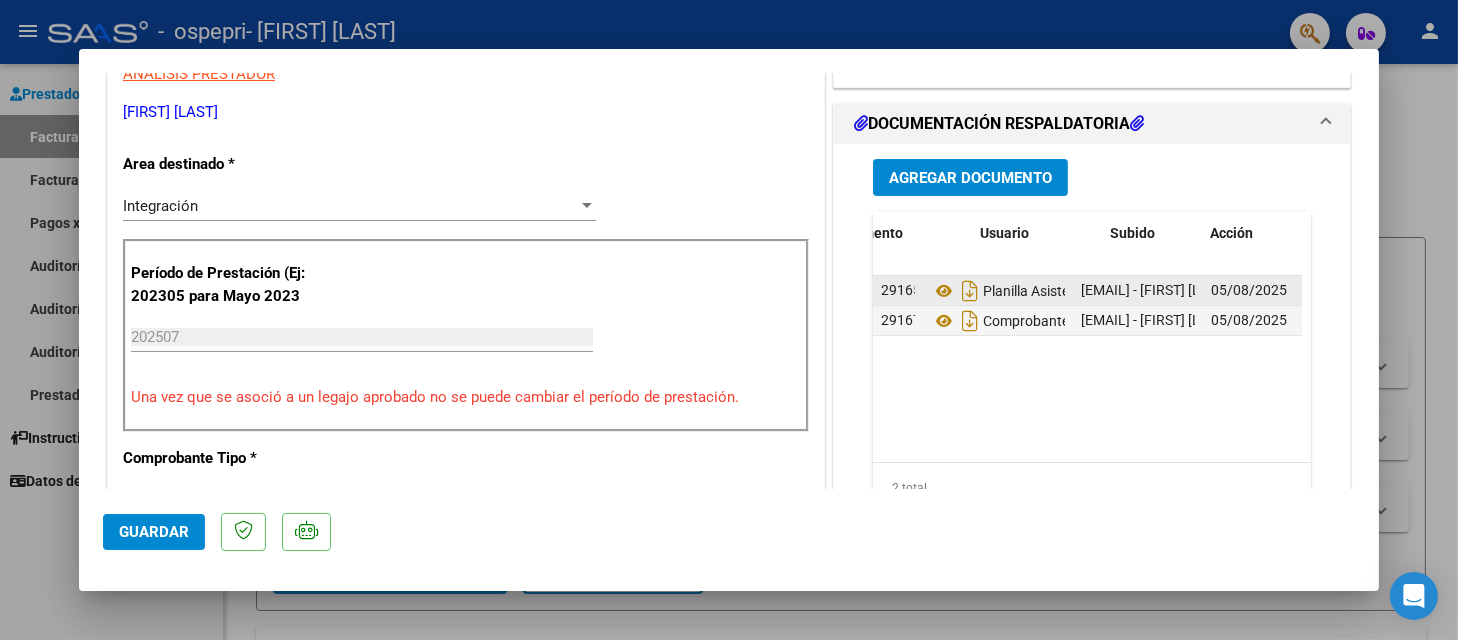 scroll, scrollTop: 0, scrollLeft: 101, axis: horizontal 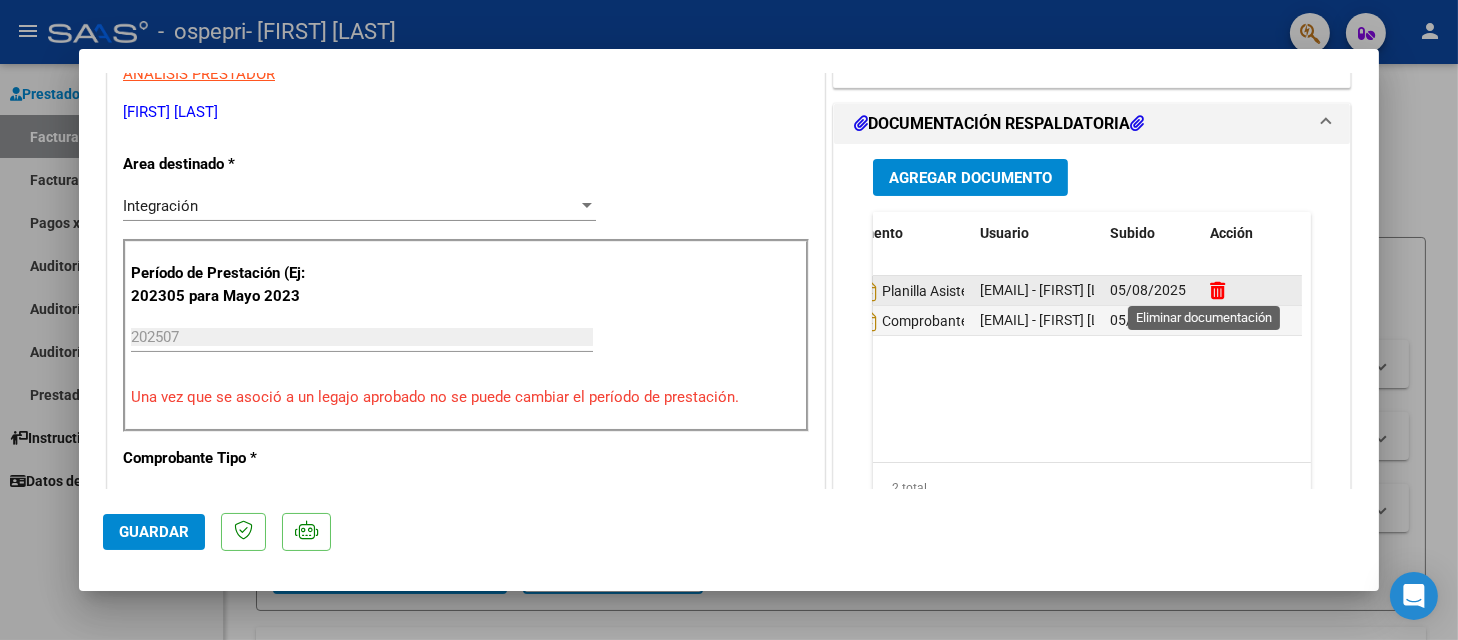 click 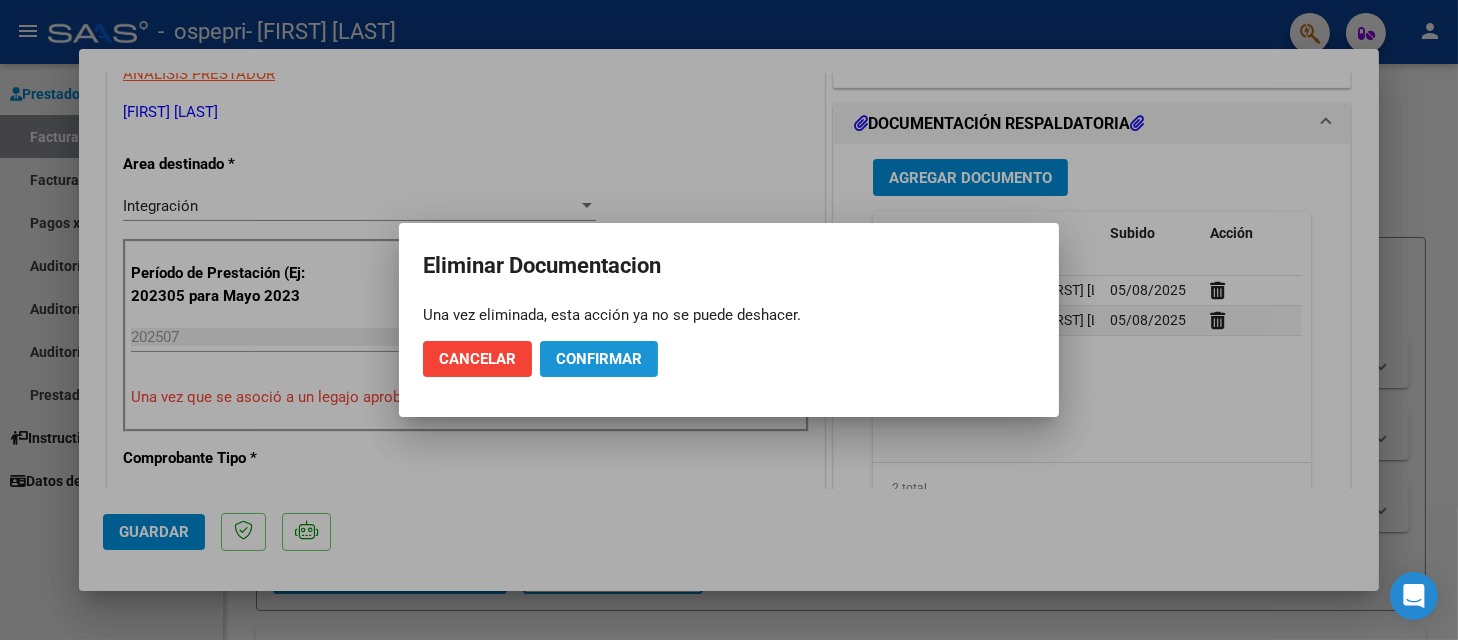 click on "Confirmar" 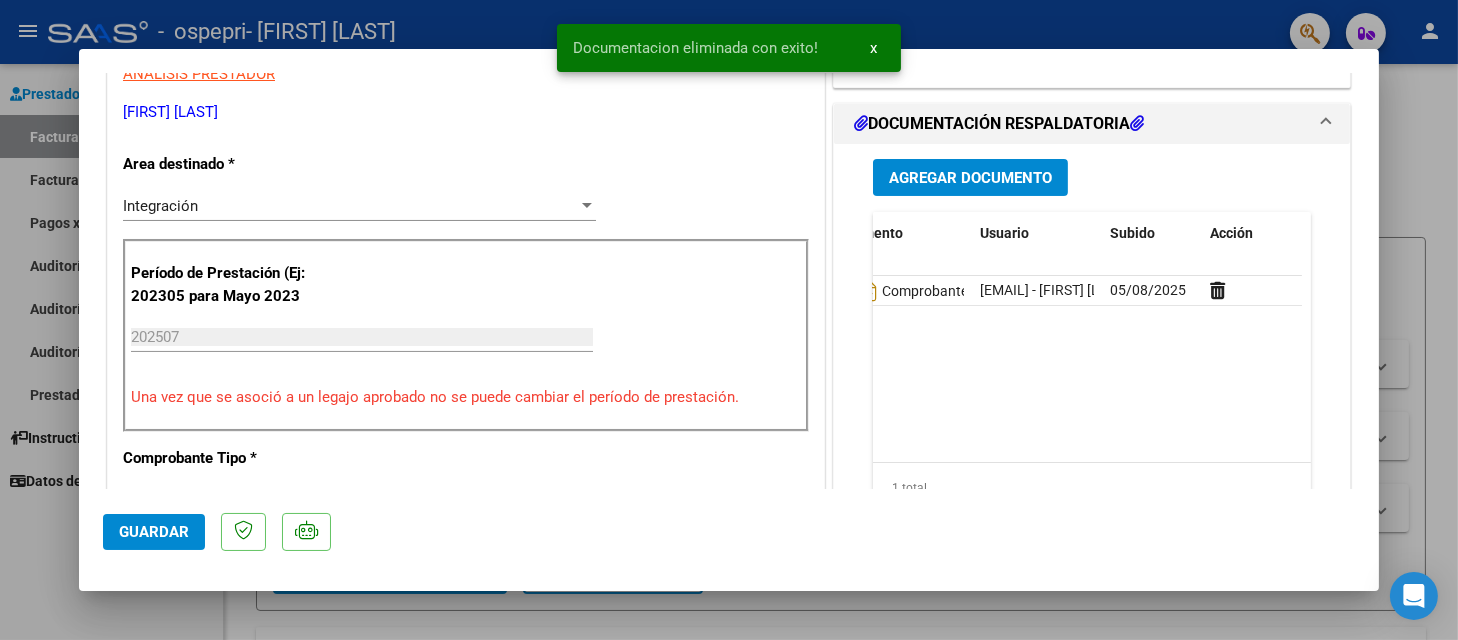 scroll, scrollTop: 0, scrollLeft: 0, axis: both 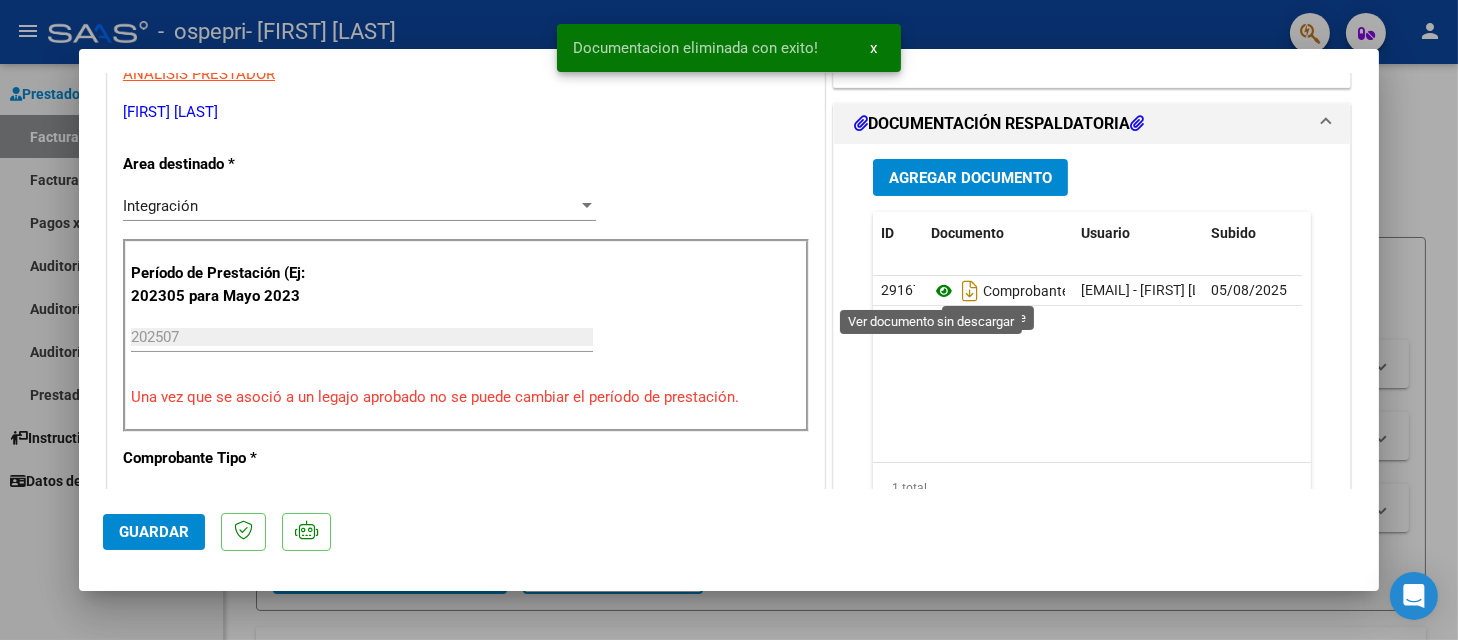 click 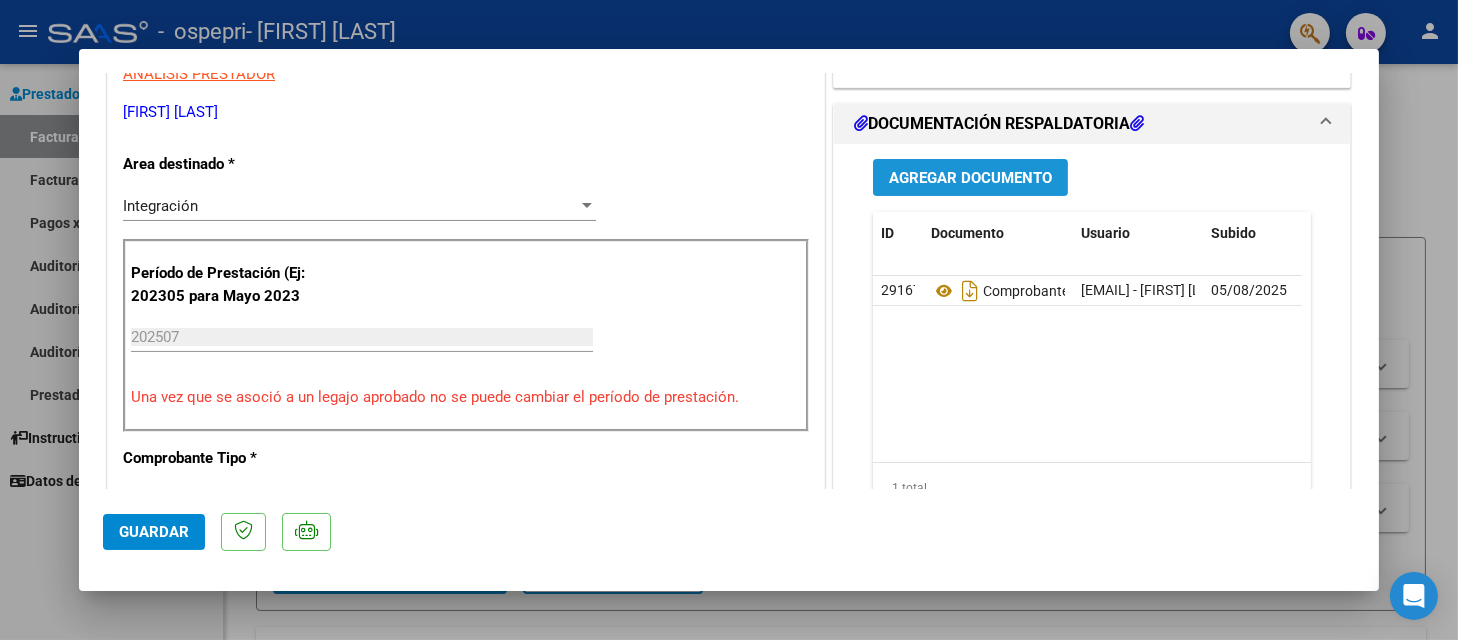 click on "Agregar Documento" at bounding box center (970, 178) 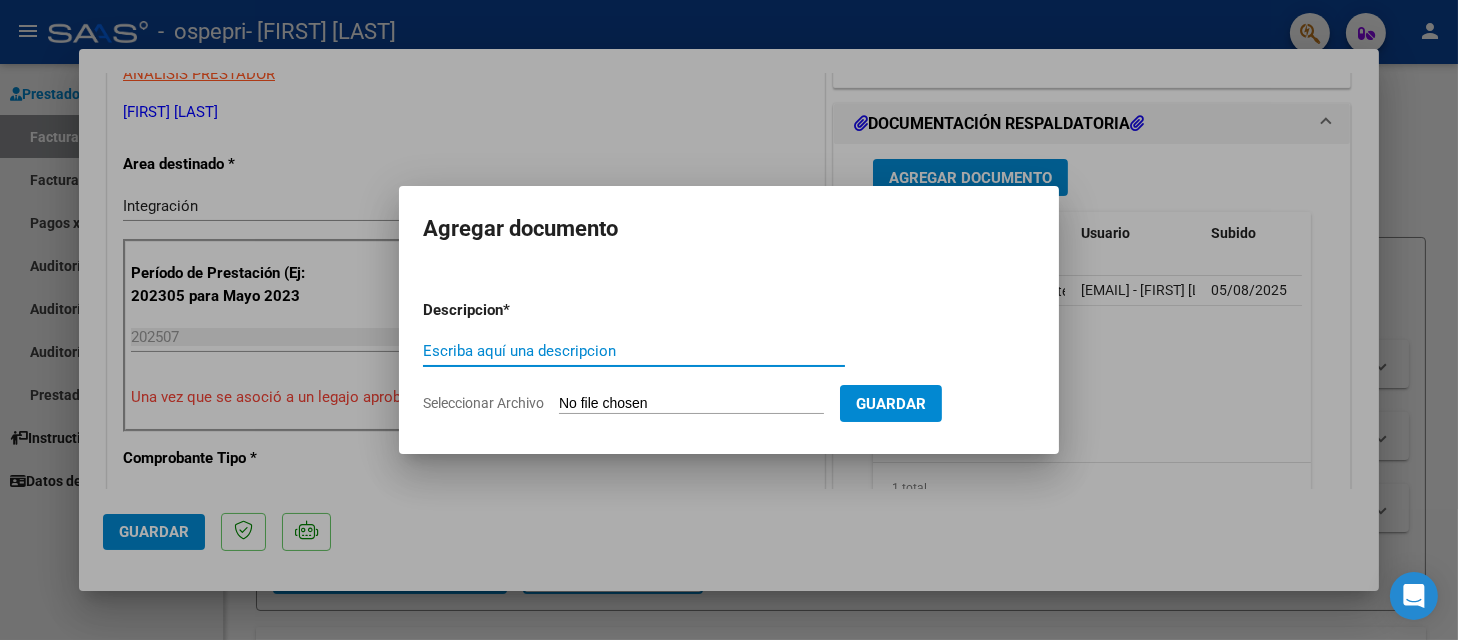 click on "Escriba aquí una descripcion" at bounding box center (634, 351) 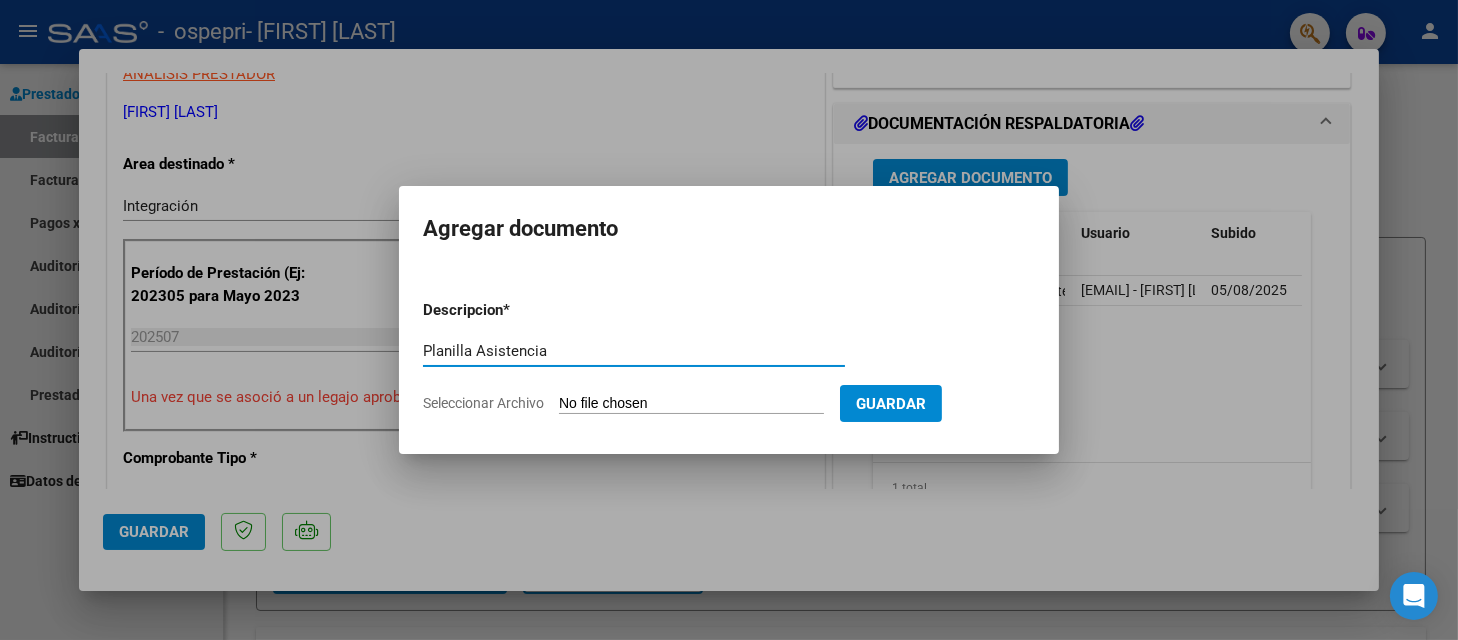 type on "Planilla Asistencia" 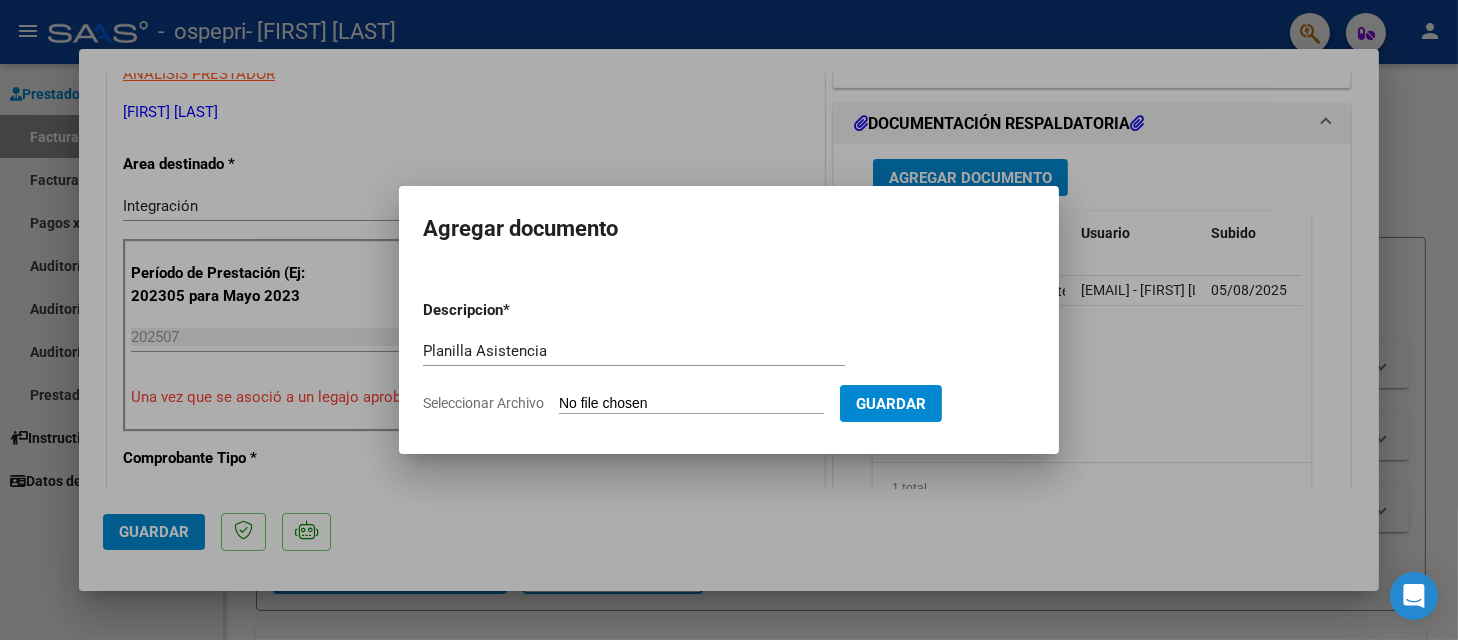 click on "Seleccionar Archivo" at bounding box center (691, 404) 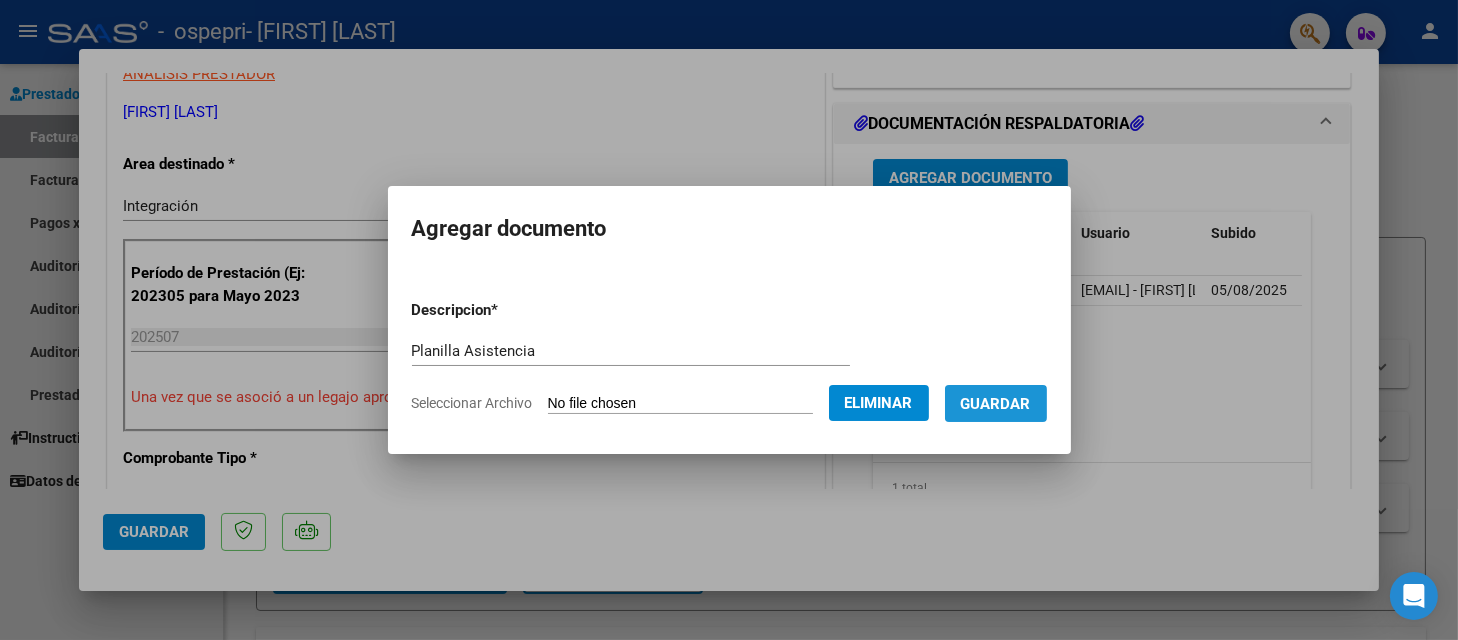 click on "Guardar" at bounding box center (996, 403) 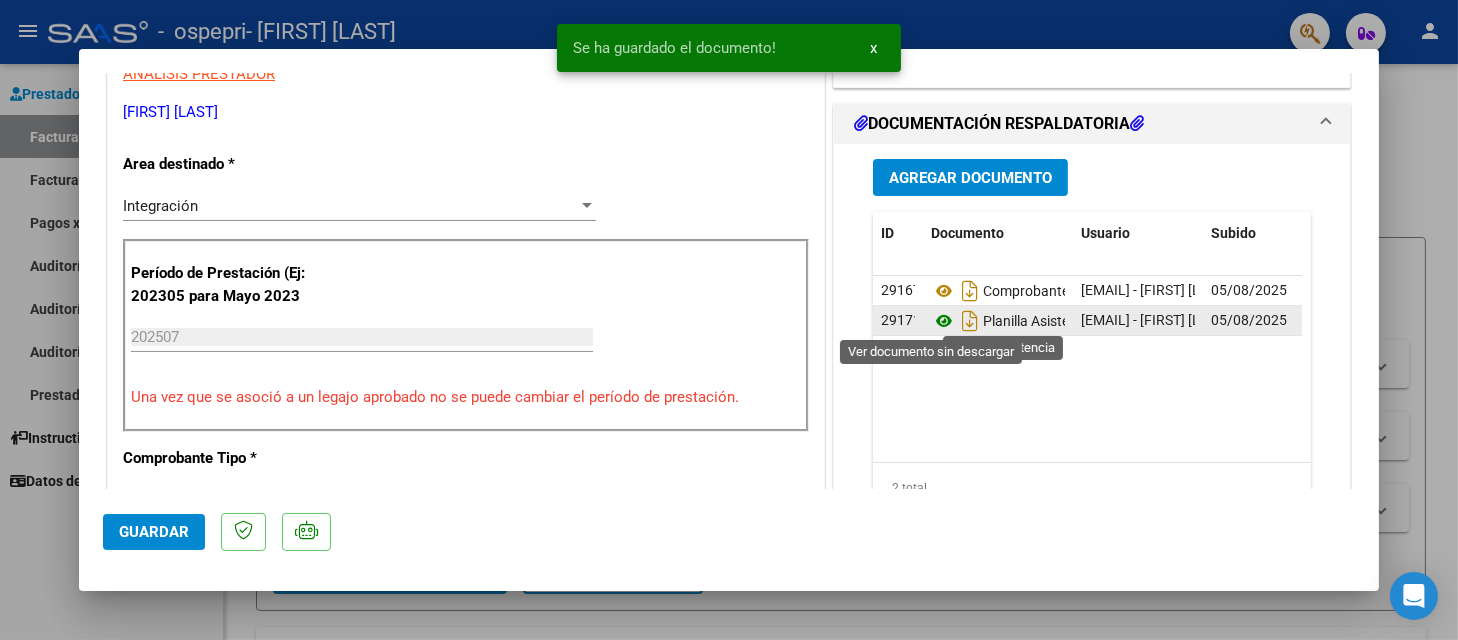 click 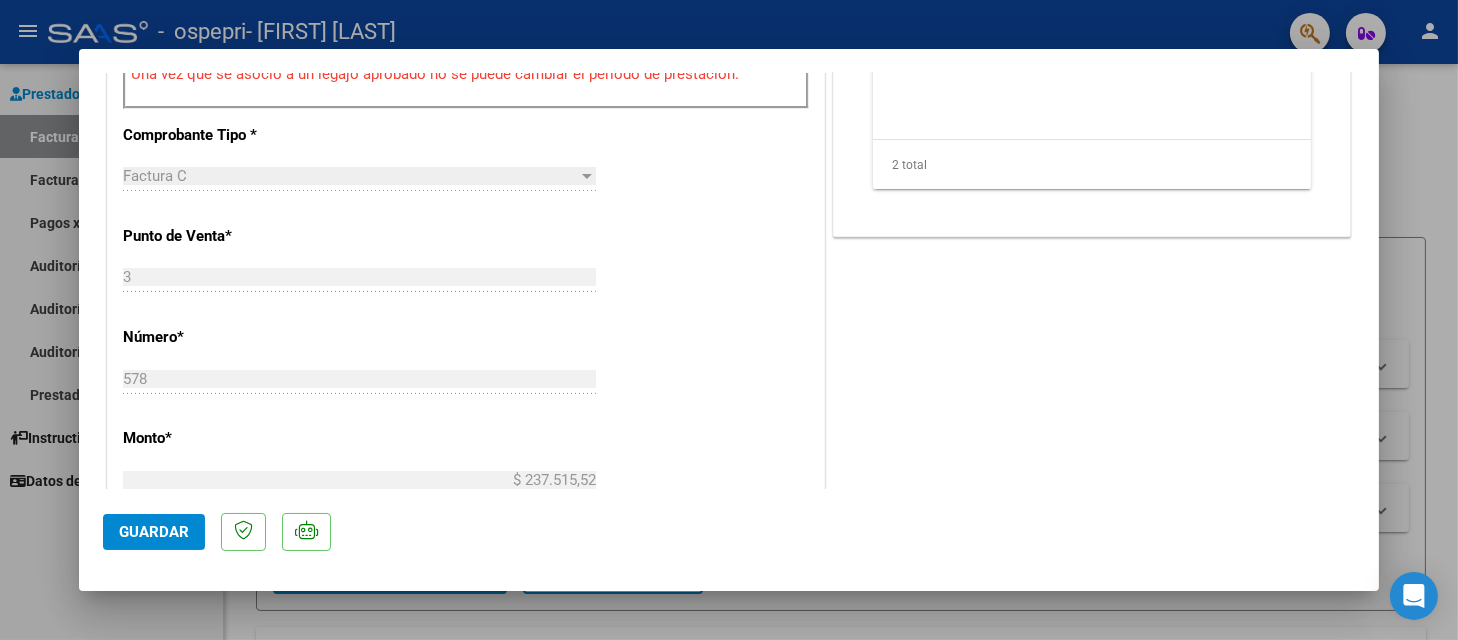 scroll, scrollTop: 747, scrollLeft: 0, axis: vertical 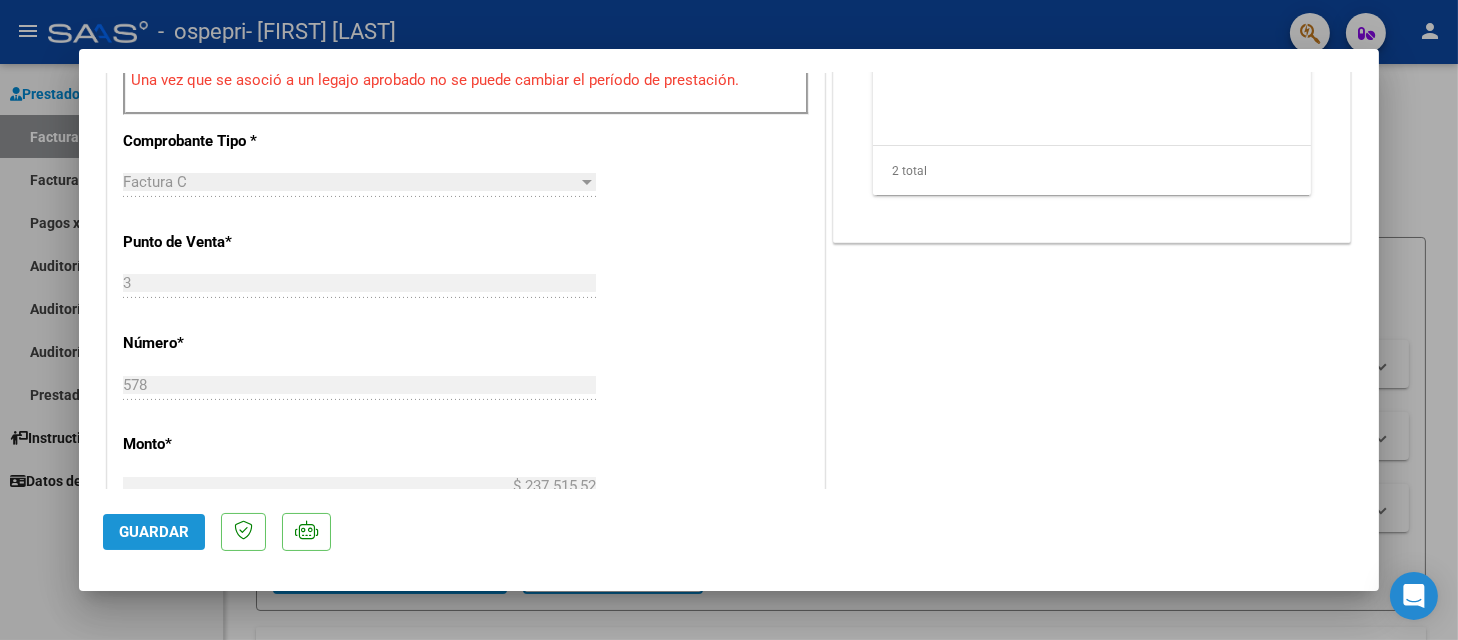 click on "Guardar" 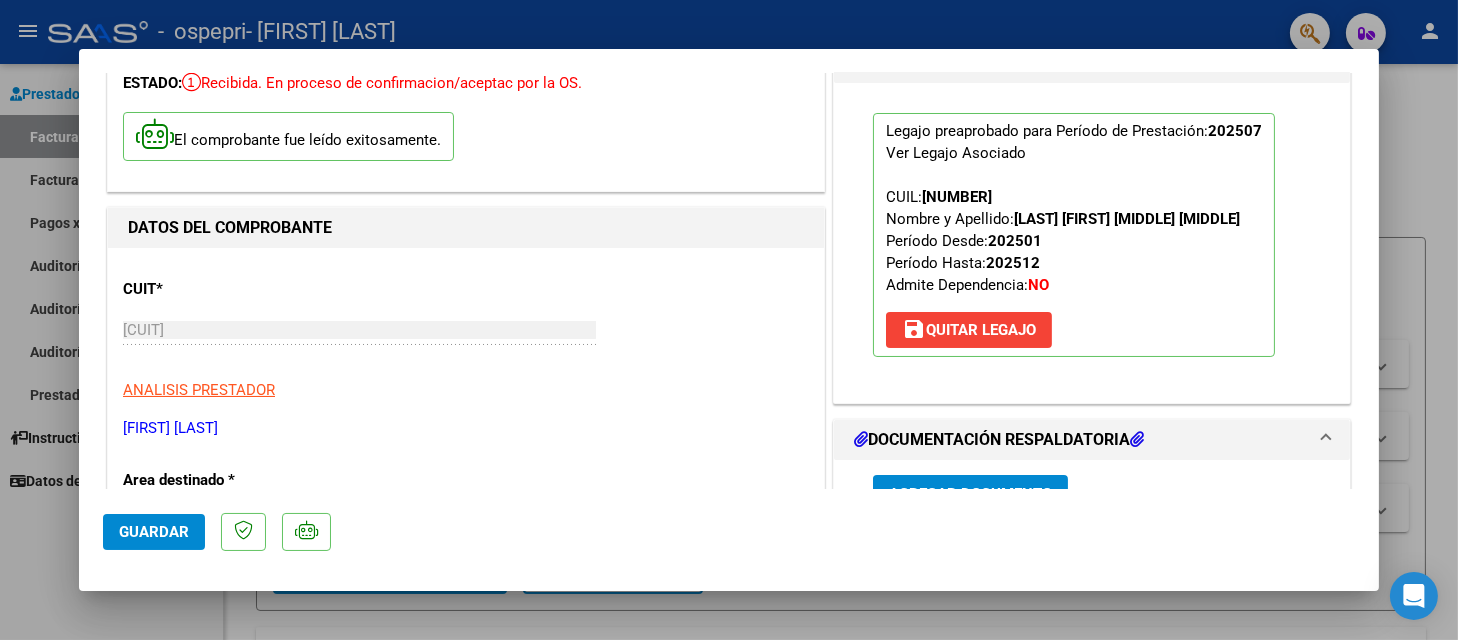 scroll, scrollTop: 0, scrollLeft: 0, axis: both 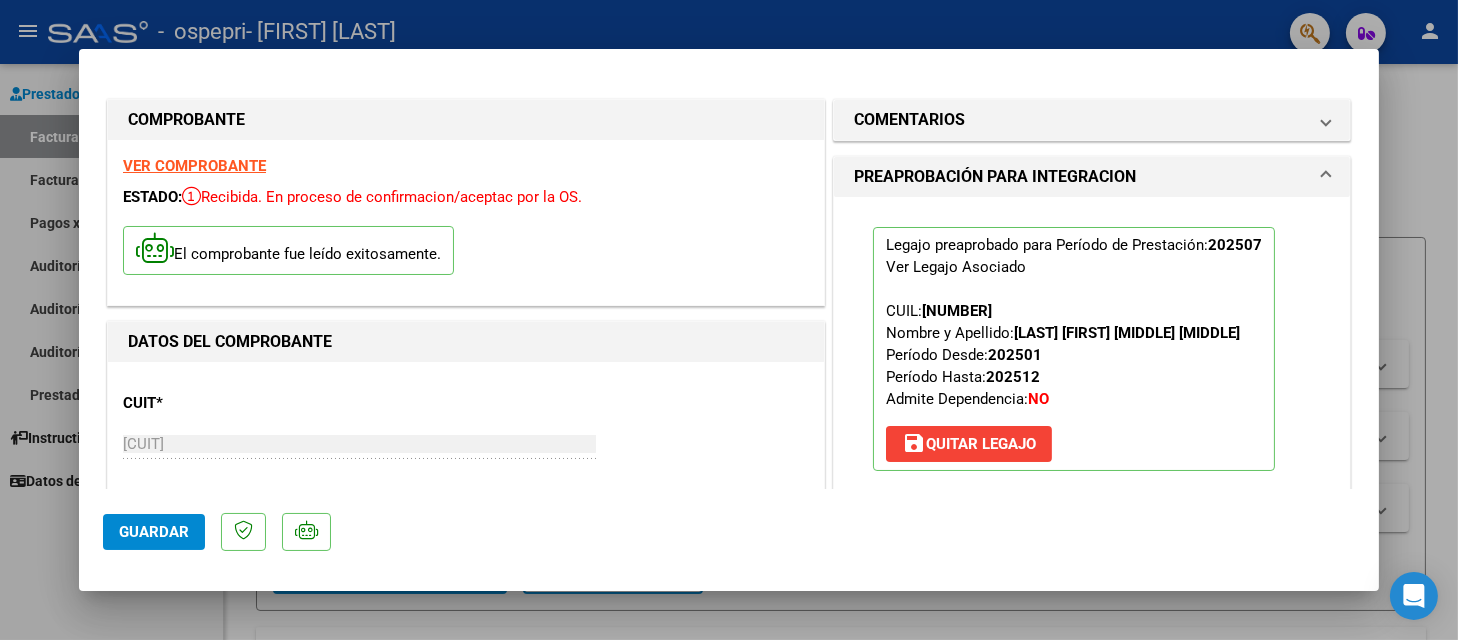 click at bounding box center (729, 320) 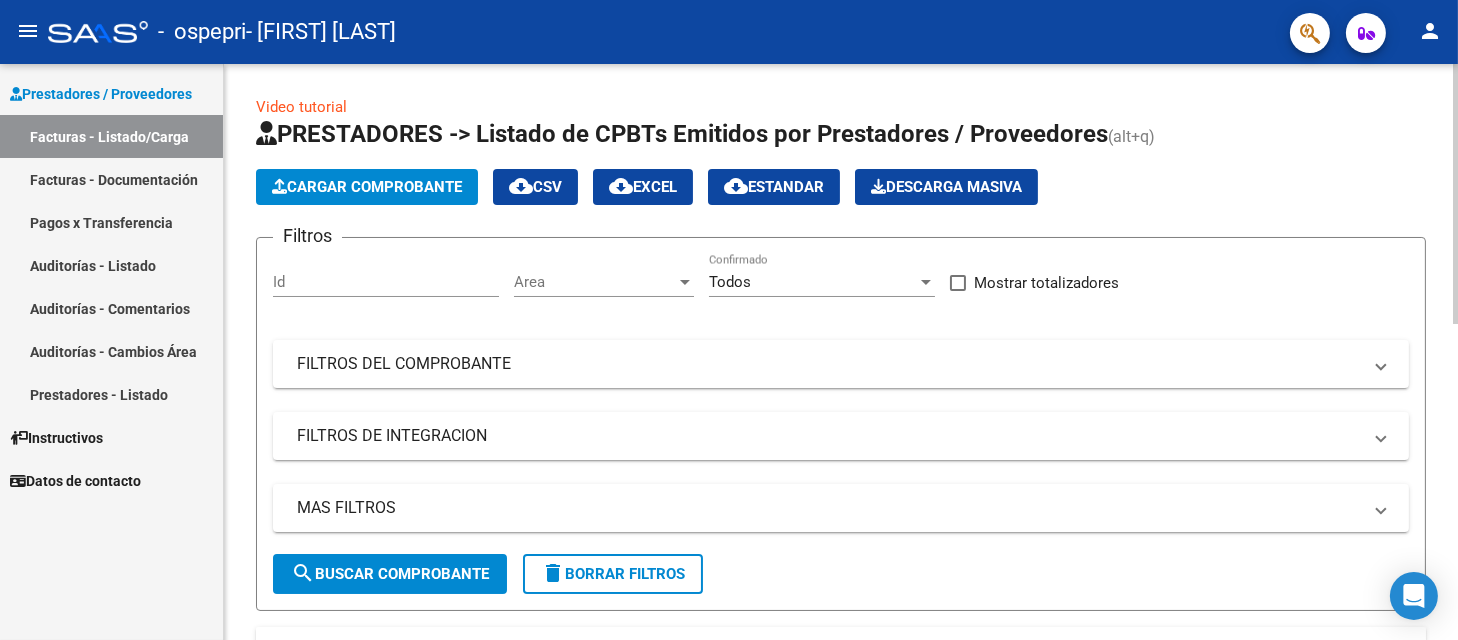 click on "Cargar Comprobante" 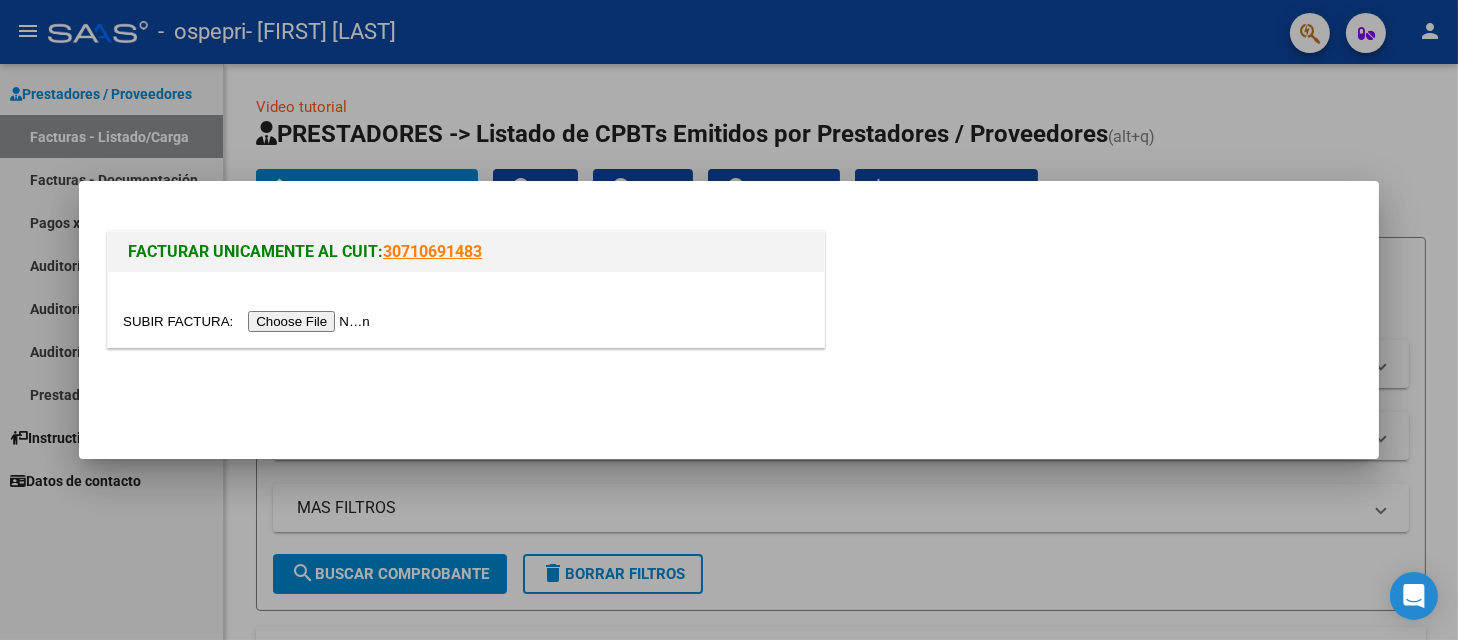 click at bounding box center (249, 321) 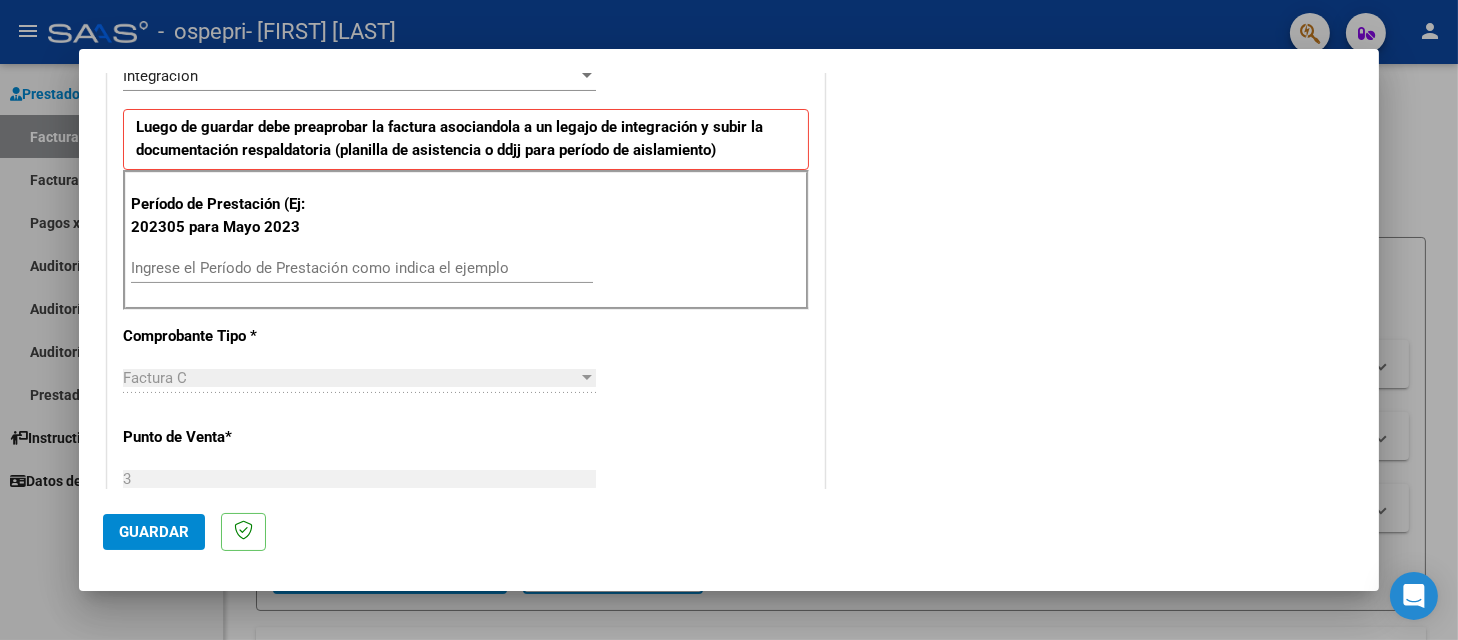 scroll, scrollTop: 504, scrollLeft: 0, axis: vertical 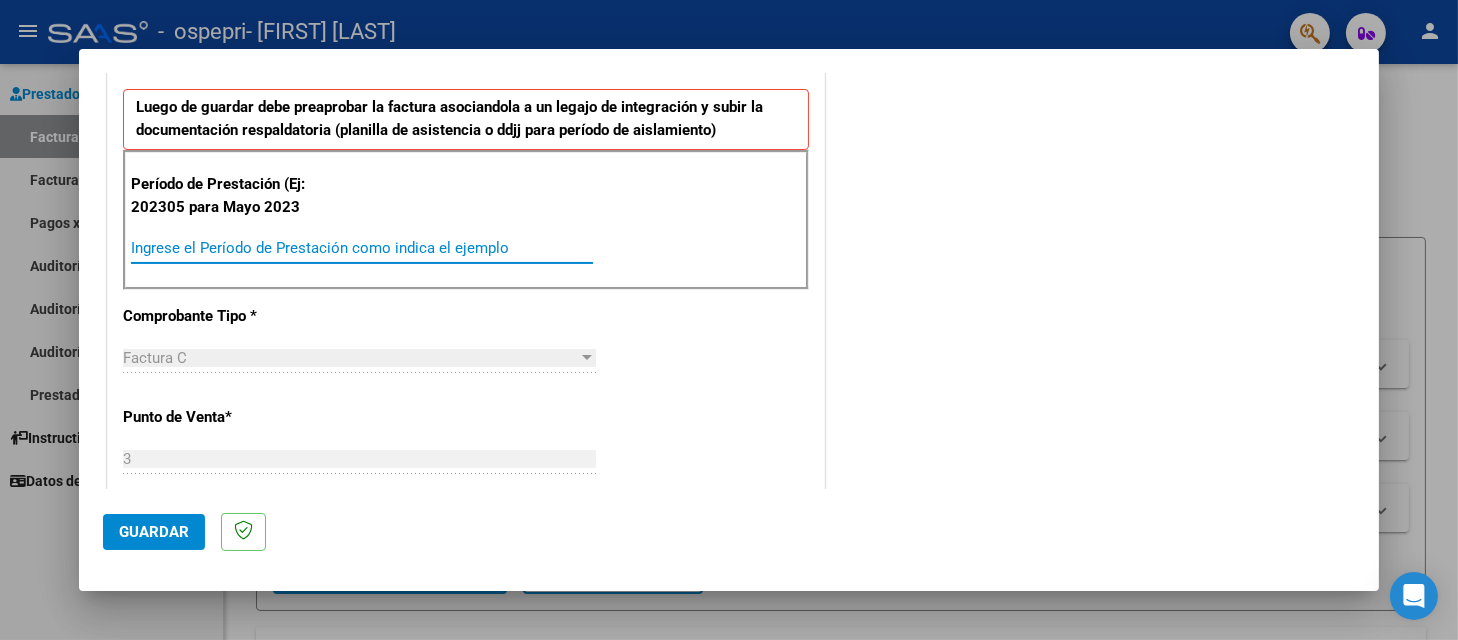 click on "Ingrese el Período de Prestación como indica el ejemplo" at bounding box center [362, 248] 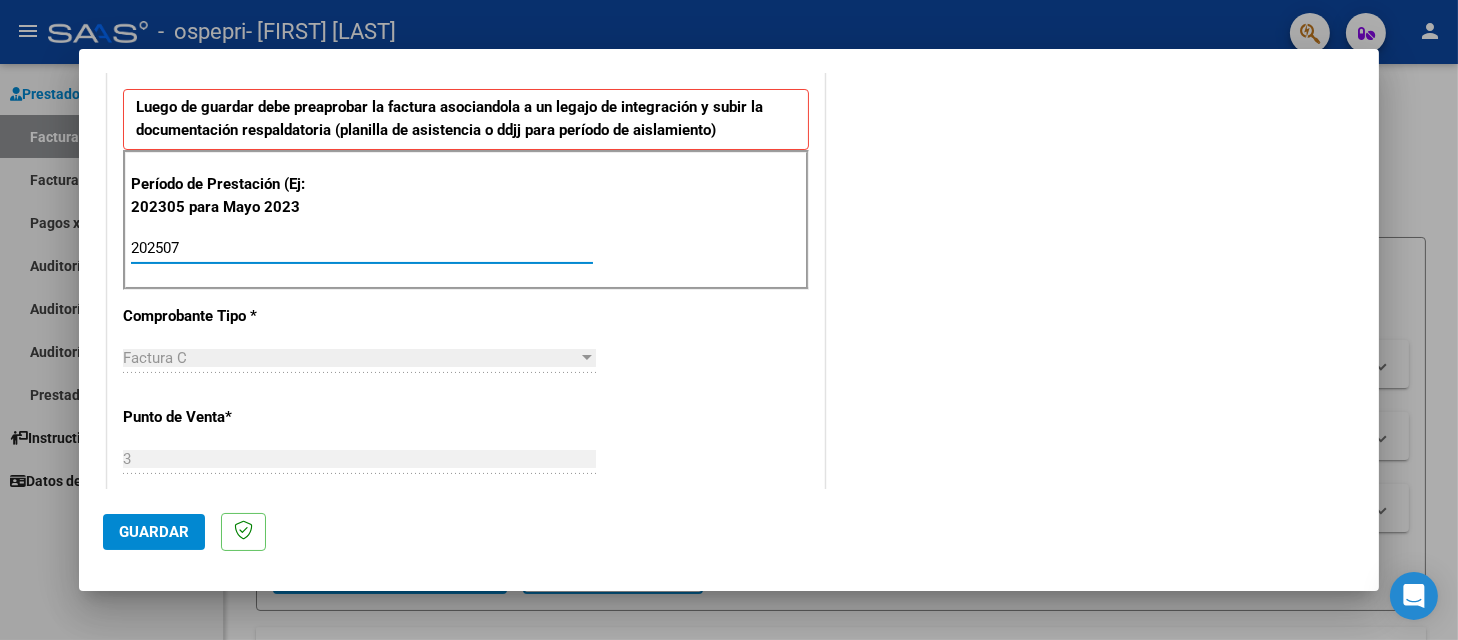 type on "202507" 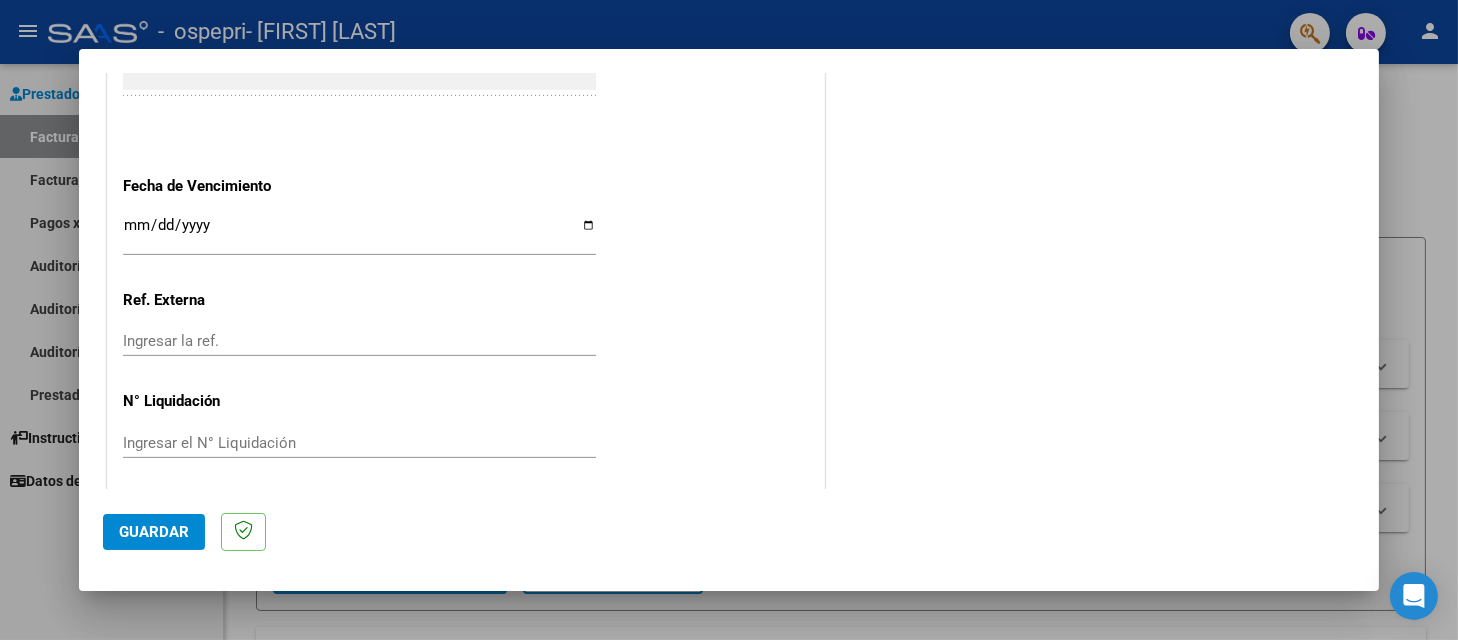 scroll, scrollTop: 1306, scrollLeft: 0, axis: vertical 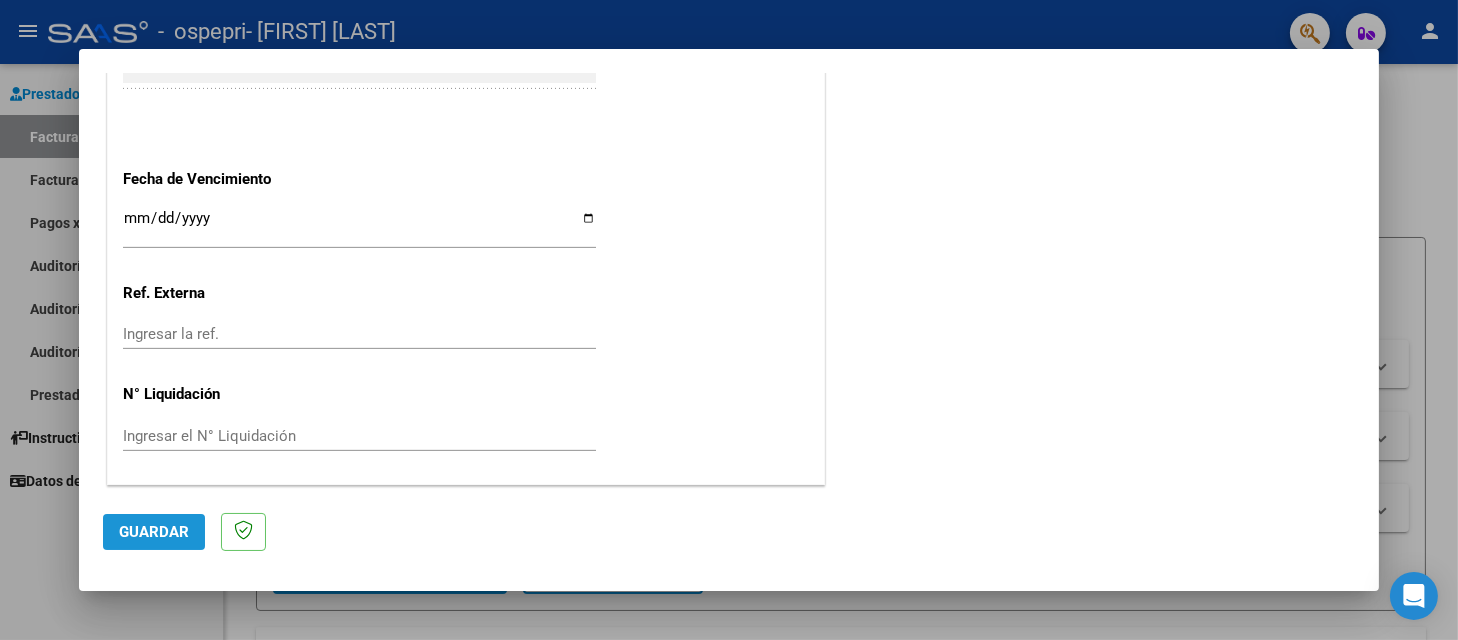 click on "Guardar" 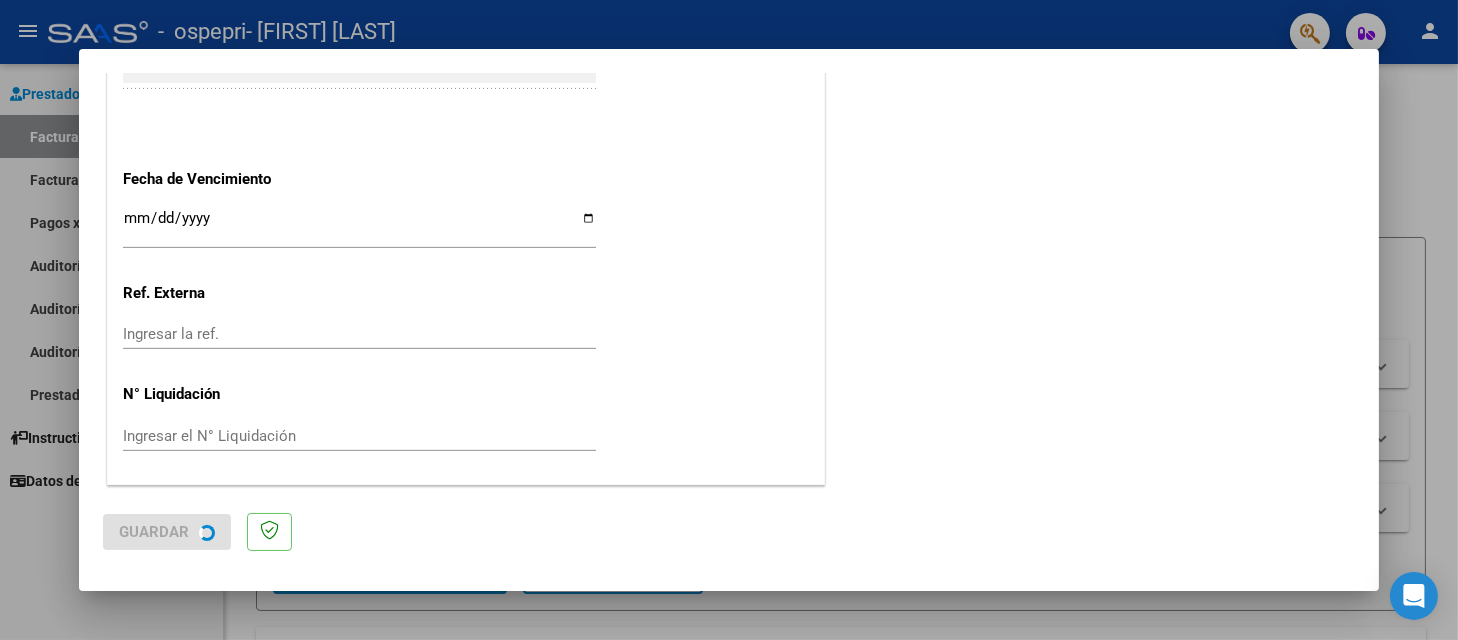 scroll, scrollTop: 0, scrollLeft: 0, axis: both 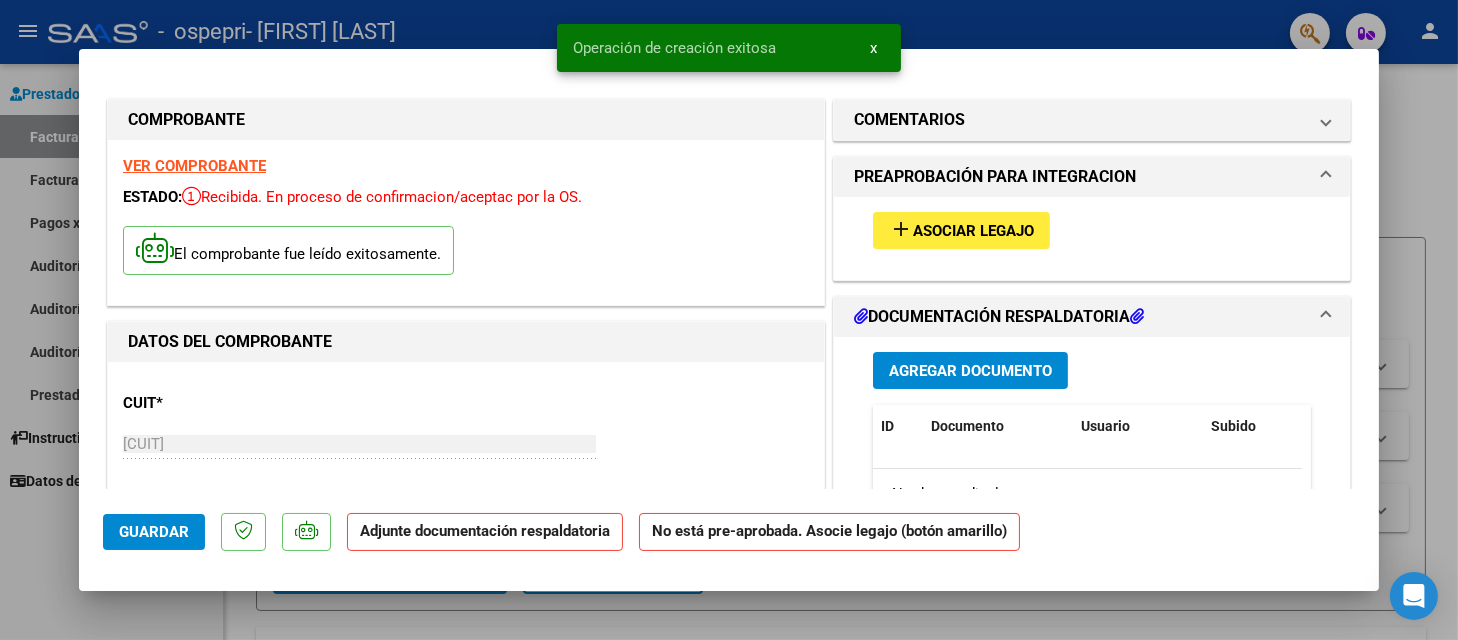 click on "Asociar Legajo" at bounding box center (973, 231) 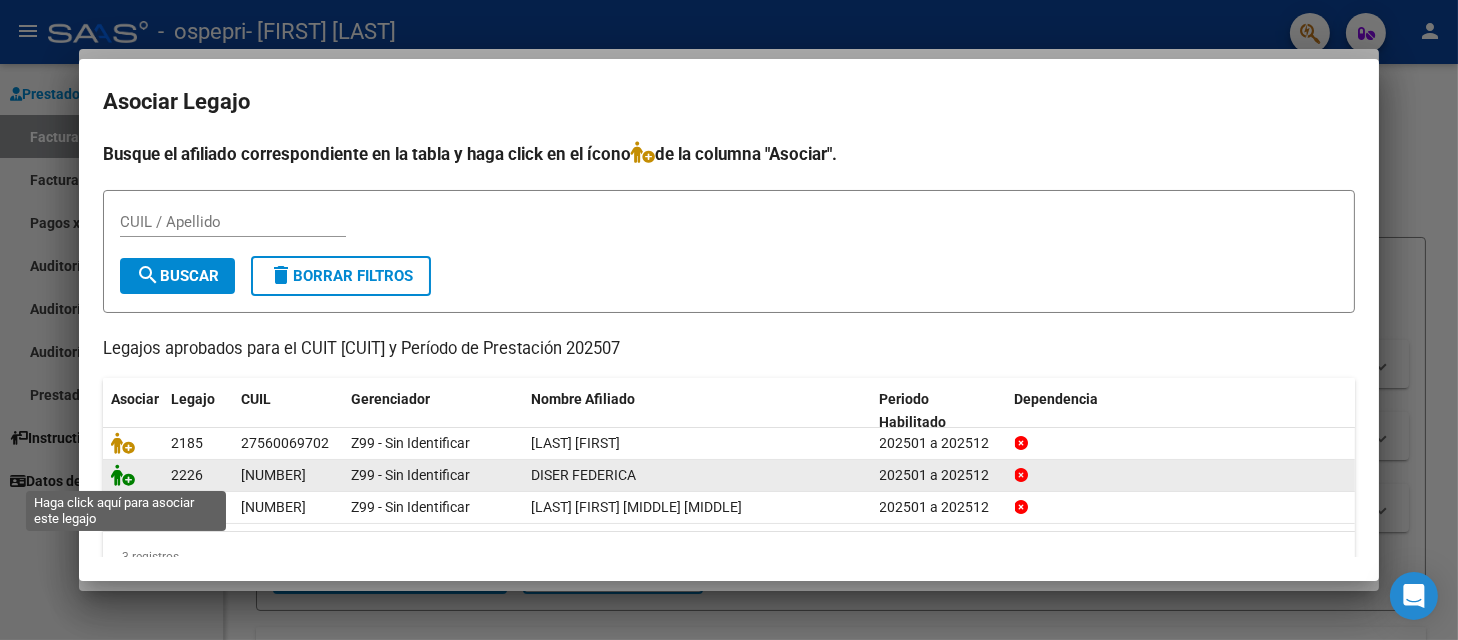 click 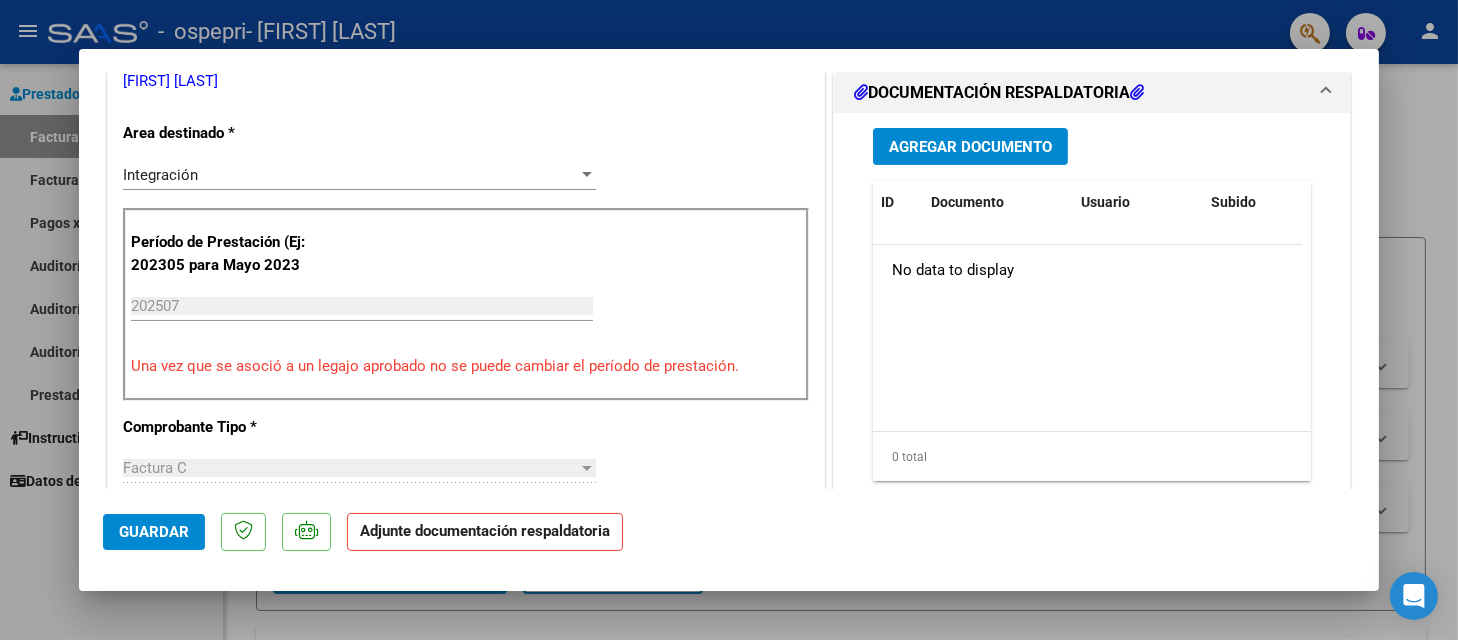 scroll, scrollTop: 461, scrollLeft: 0, axis: vertical 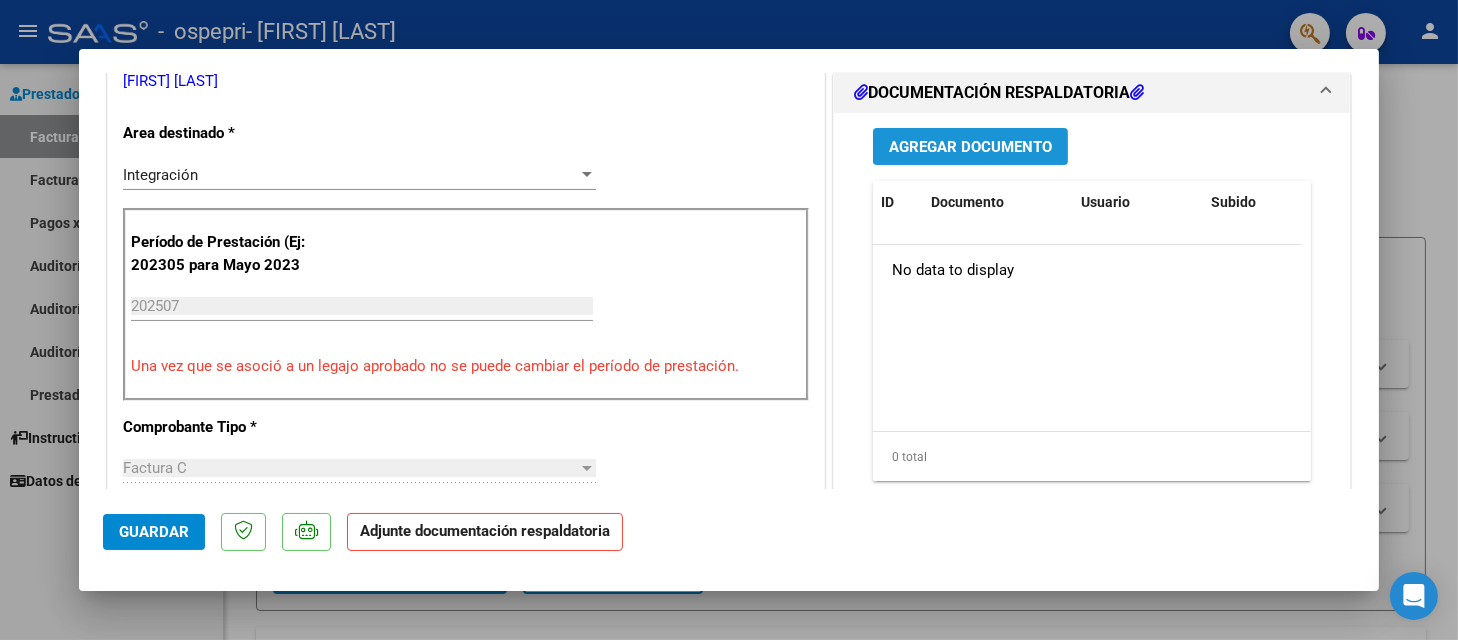 click on "Agregar Documento" at bounding box center [970, 147] 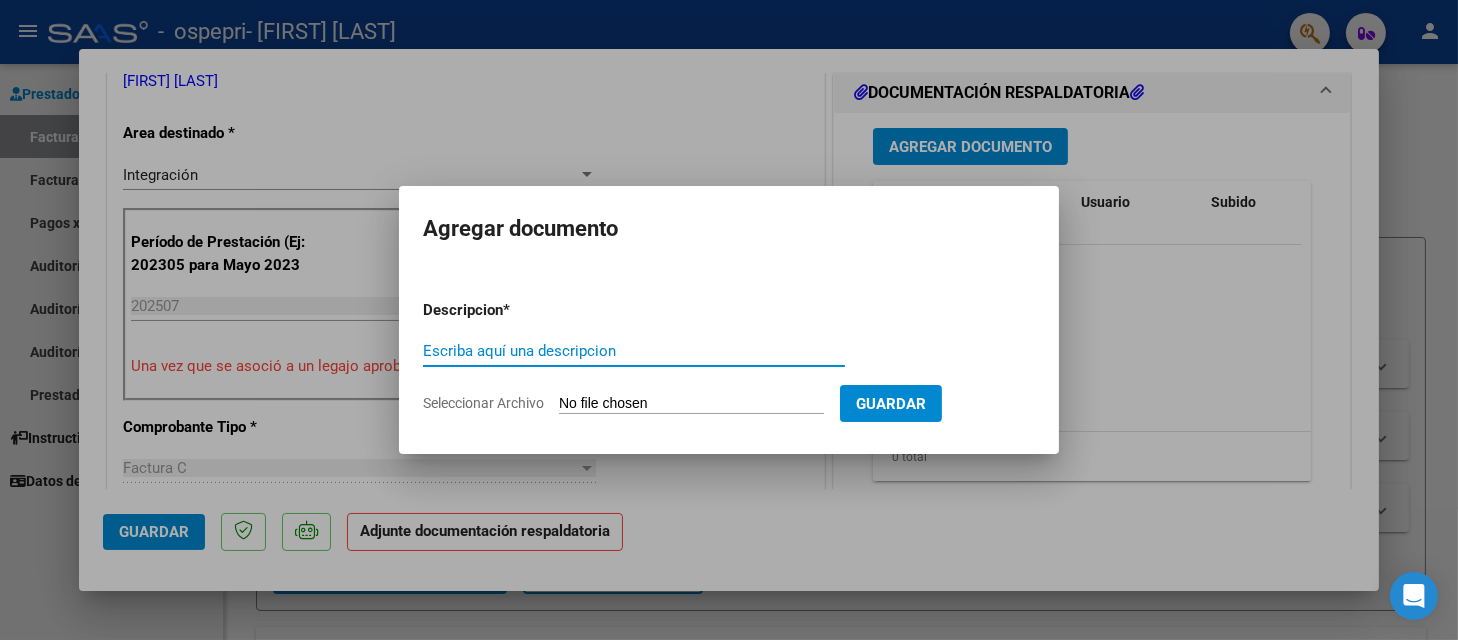 click on "Escriba aquí una descripcion" at bounding box center (634, 351) 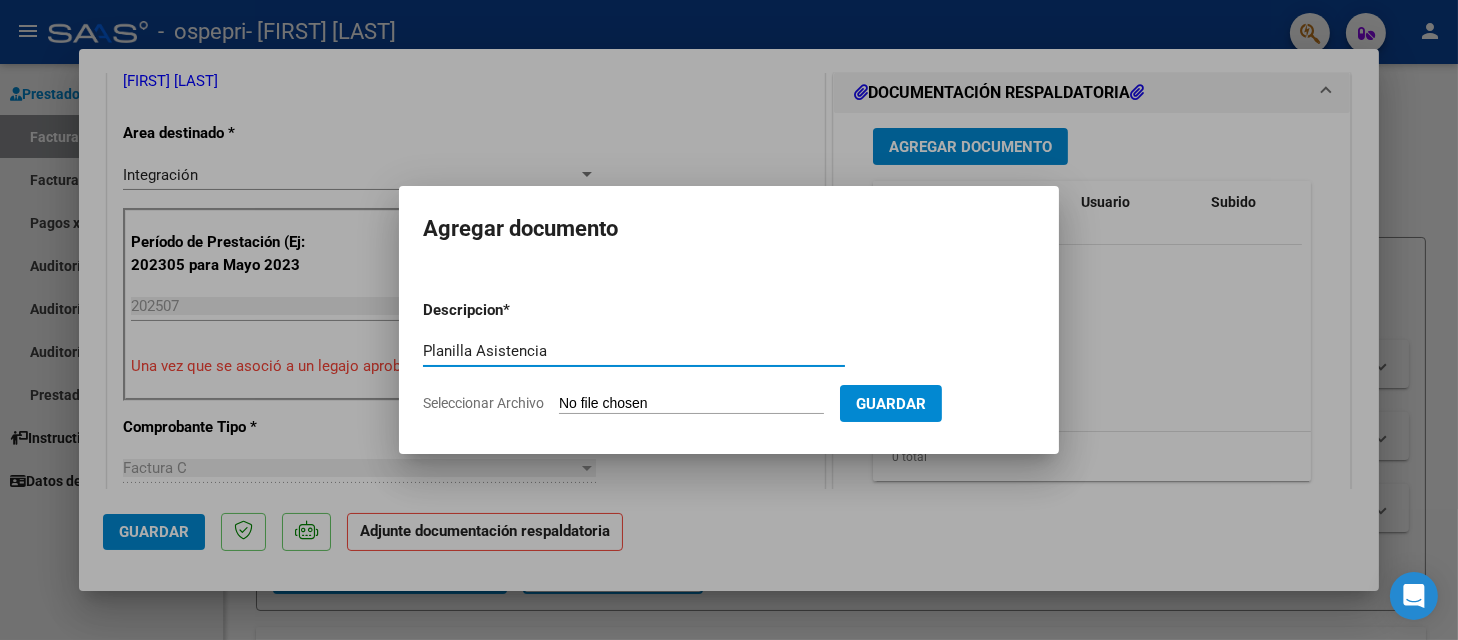 type on "Planilla Asistencia" 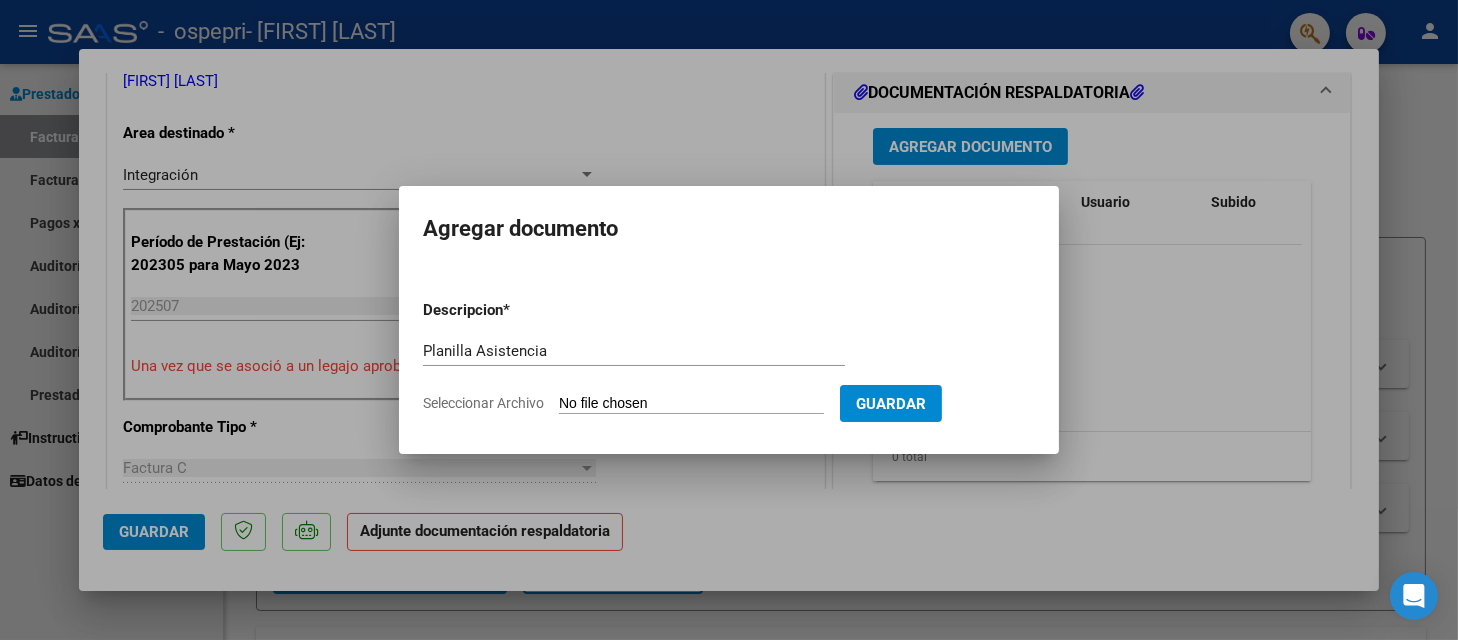type on "C:\fakepath\Asistencia.pdf" 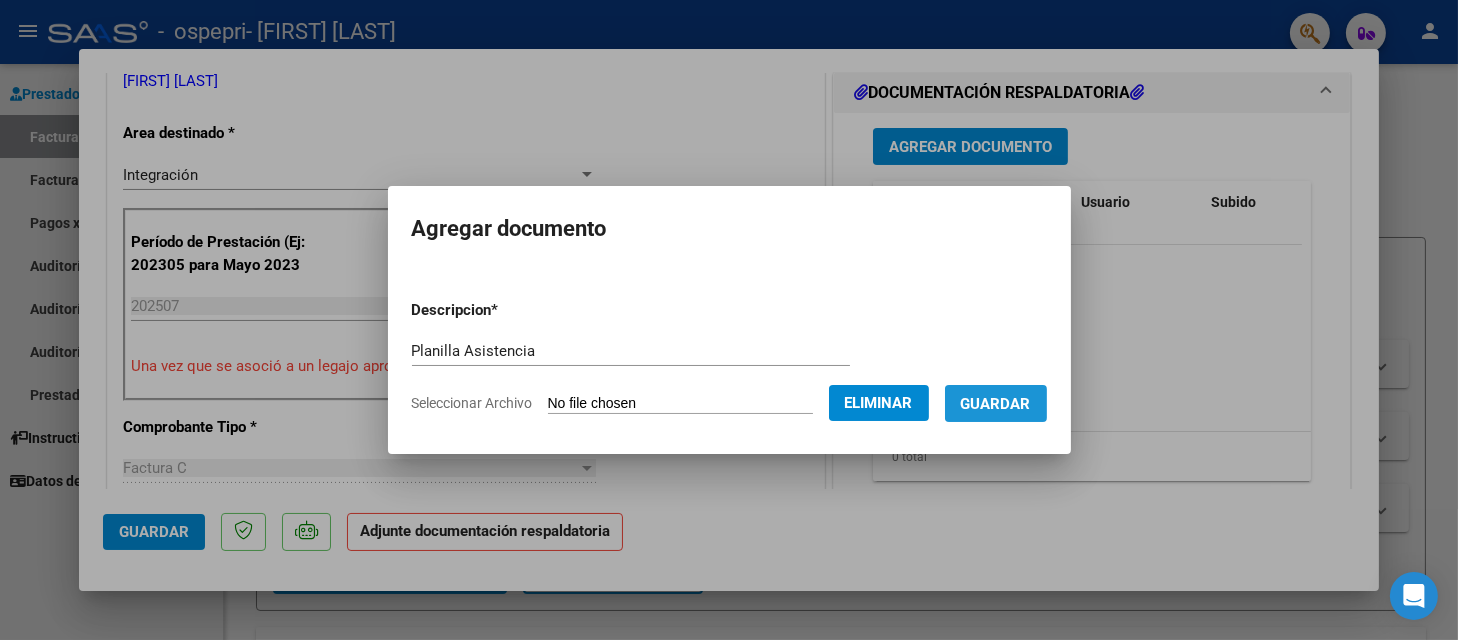 click on "Guardar" at bounding box center (996, 404) 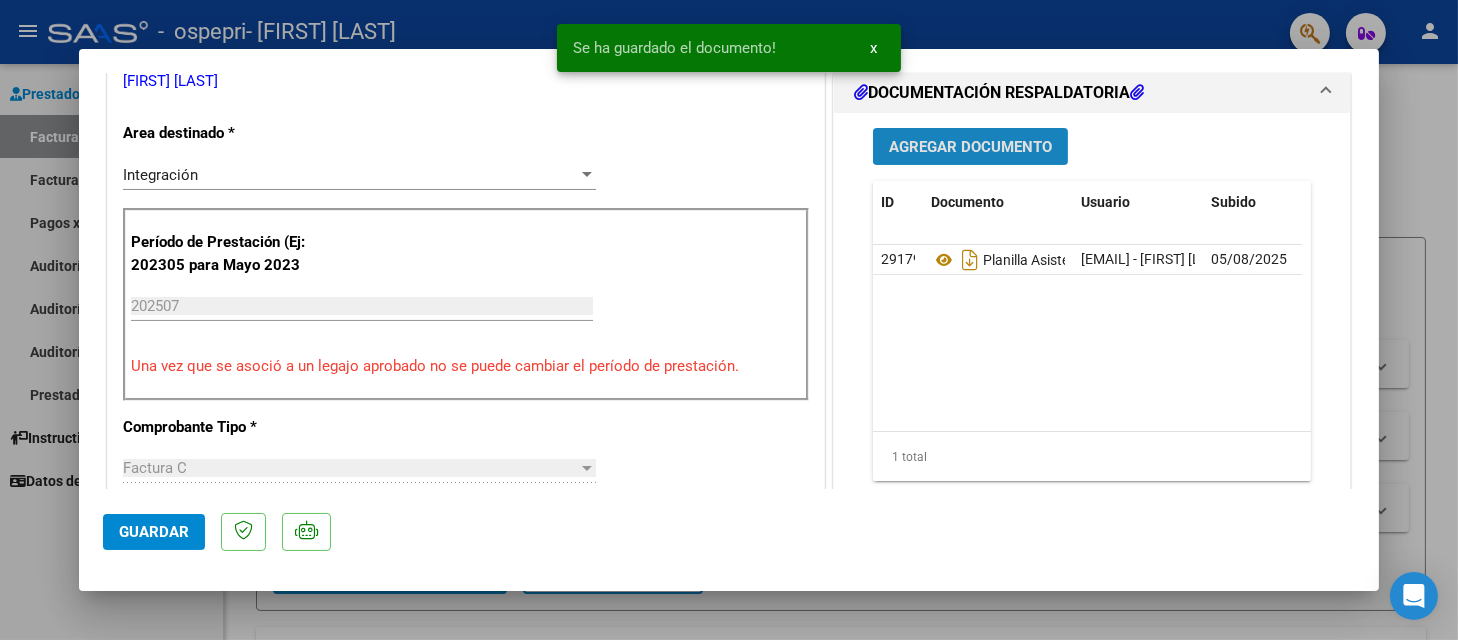 click on "Agregar Documento" at bounding box center [970, 147] 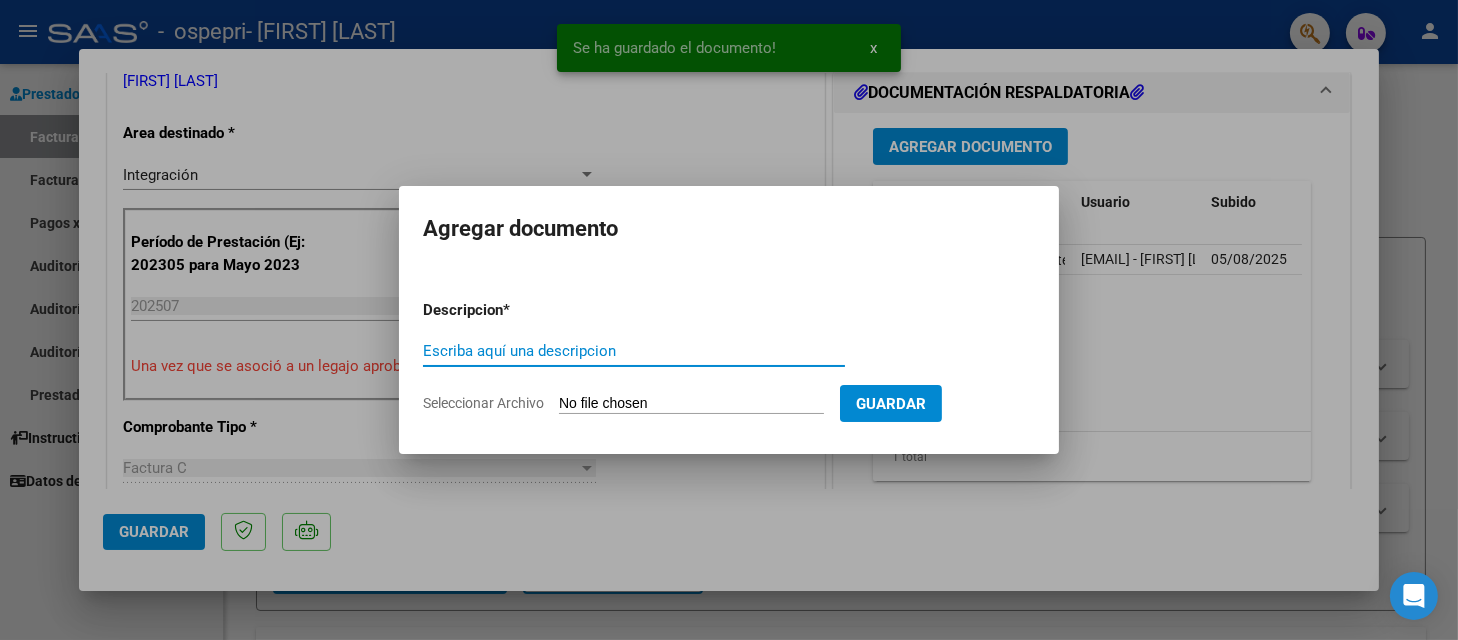 click on "Escriba aquí una descripcion" at bounding box center (634, 351) 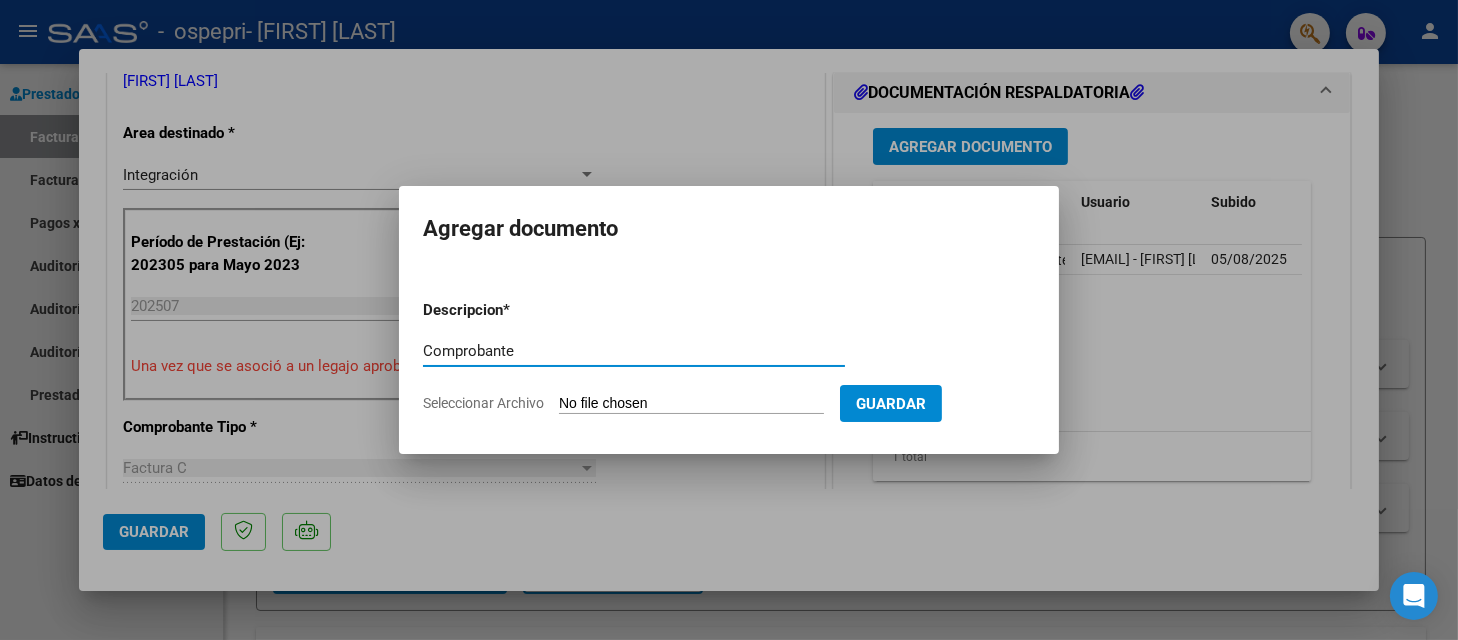 type on "Comprobante" 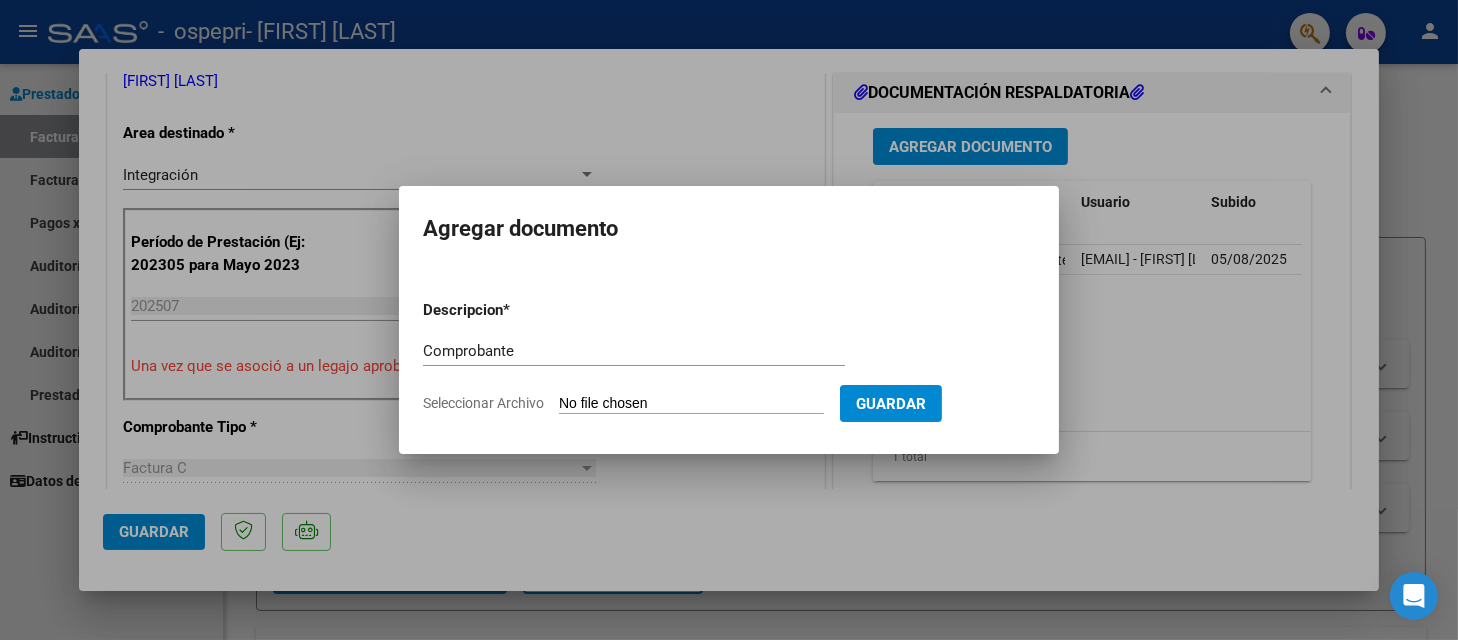 click on "Seleccionar Archivo" at bounding box center (691, 404) 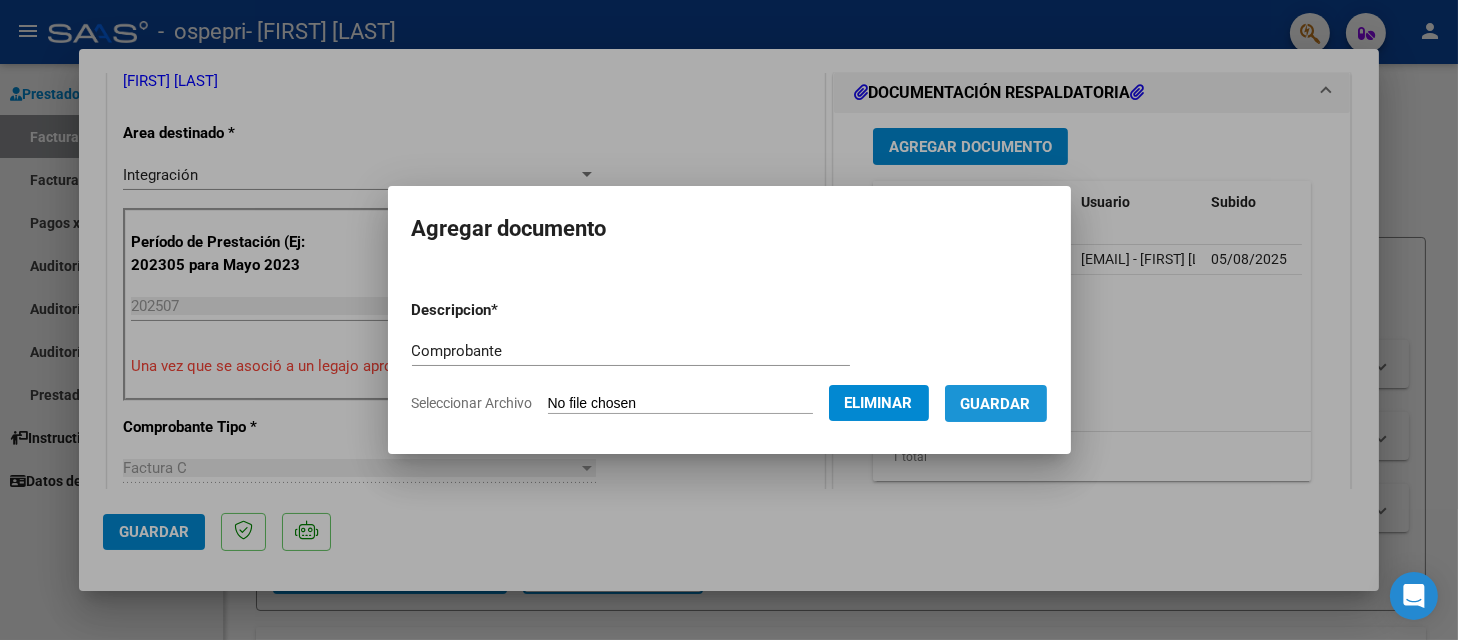 click on "Guardar" at bounding box center (996, 404) 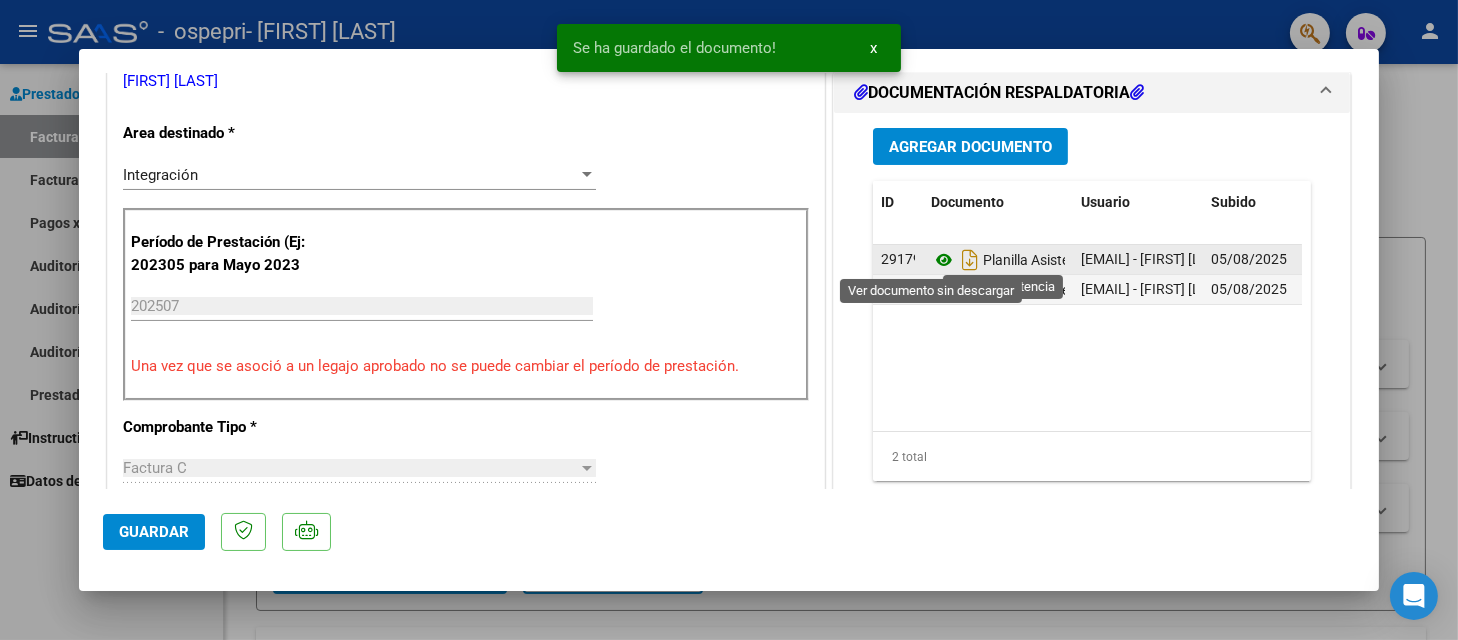 click 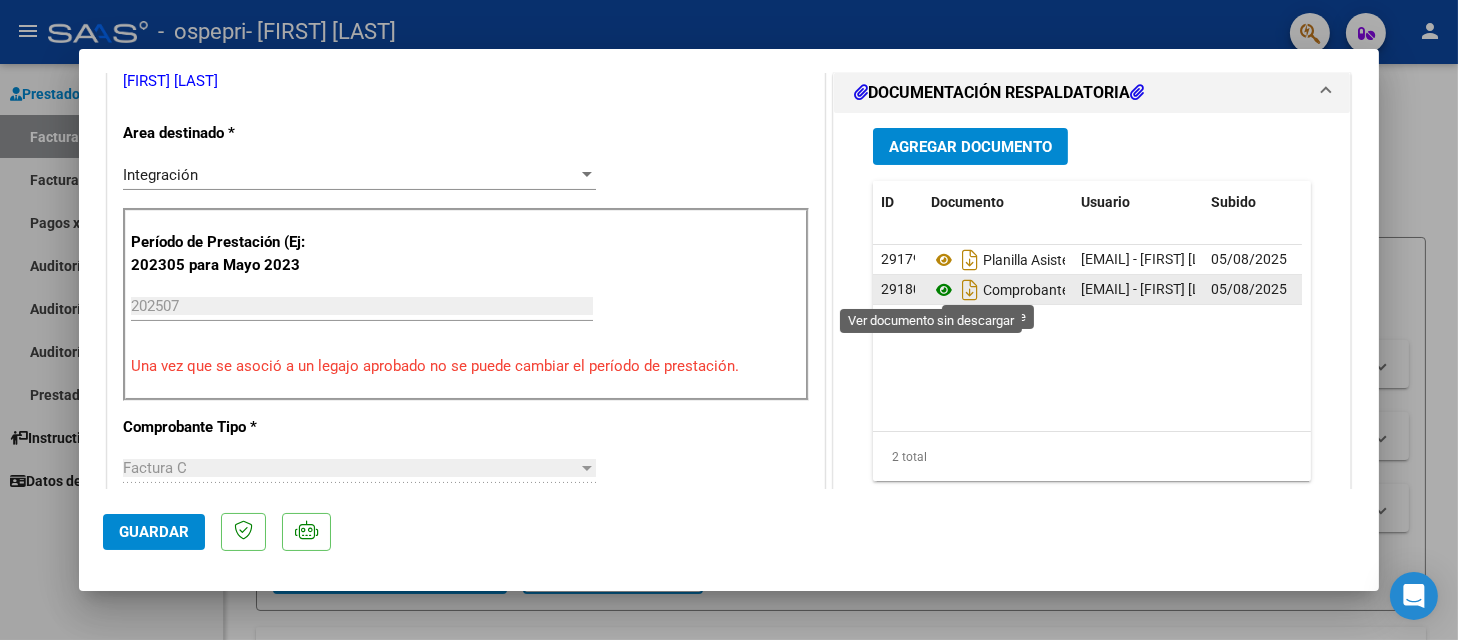 click 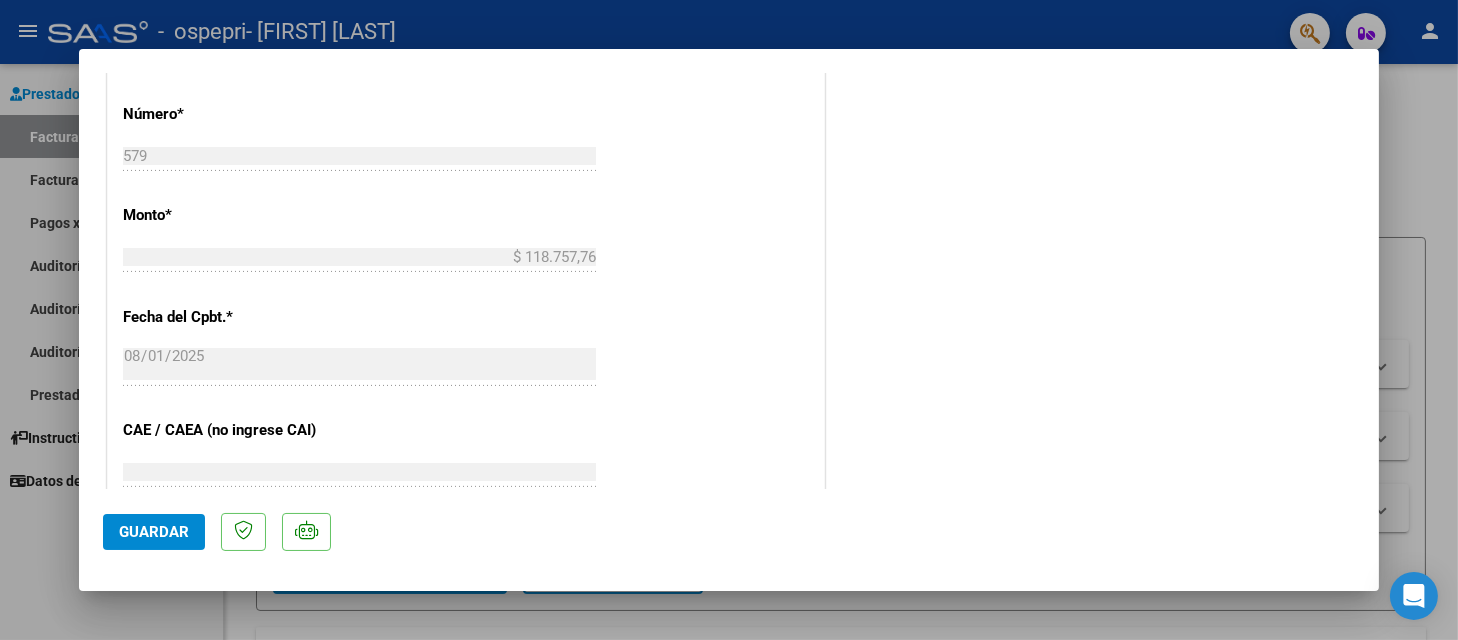 scroll, scrollTop: 981, scrollLeft: 0, axis: vertical 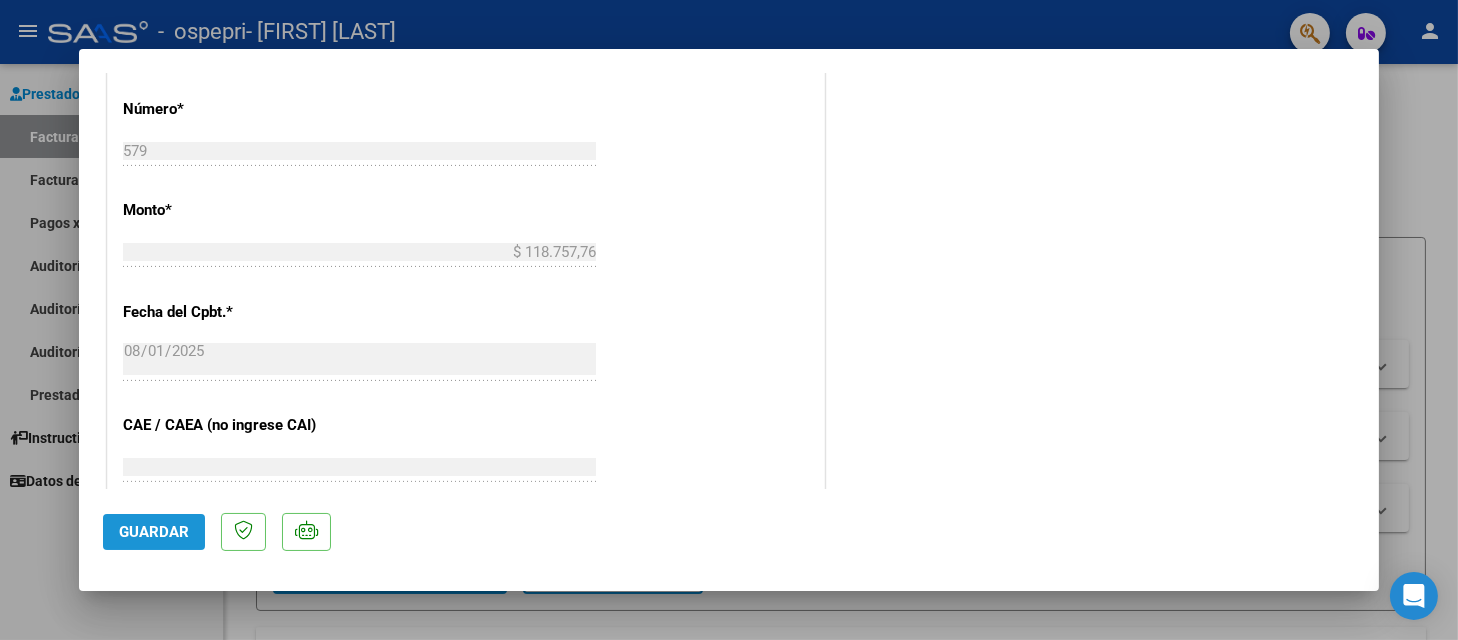 click on "Guardar" 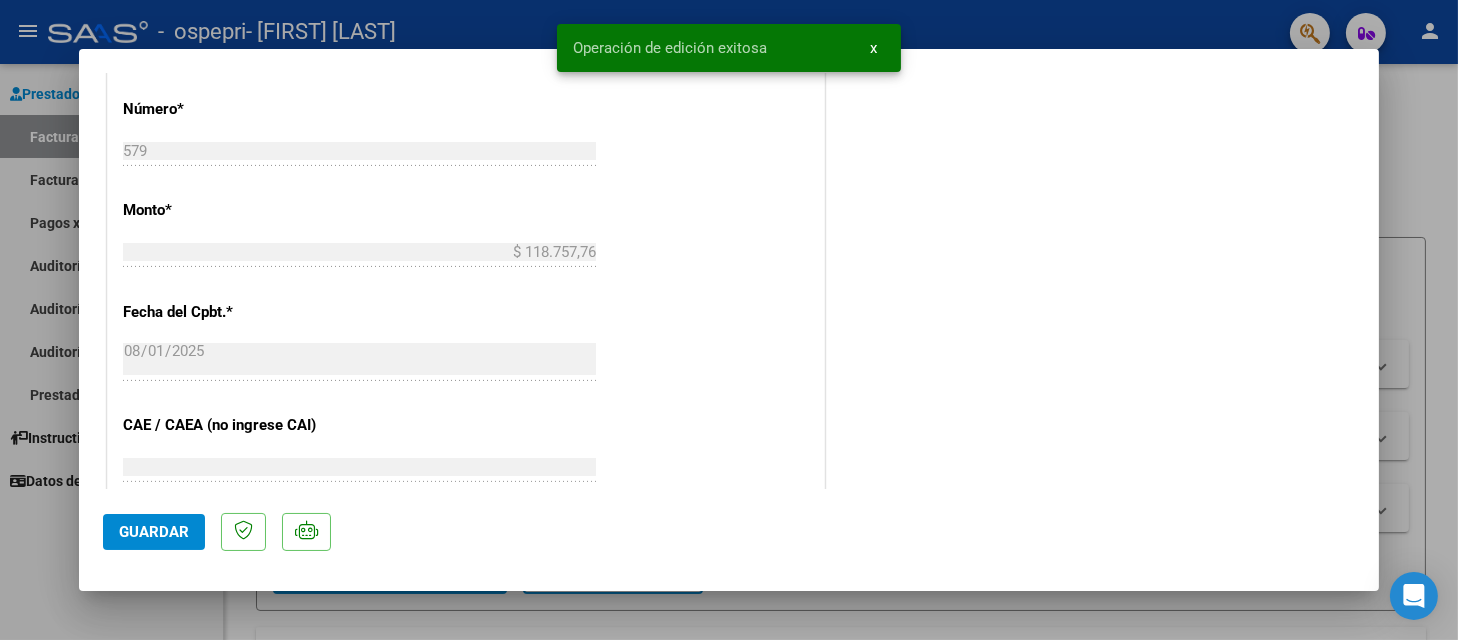click at bounding box center [729, 320] 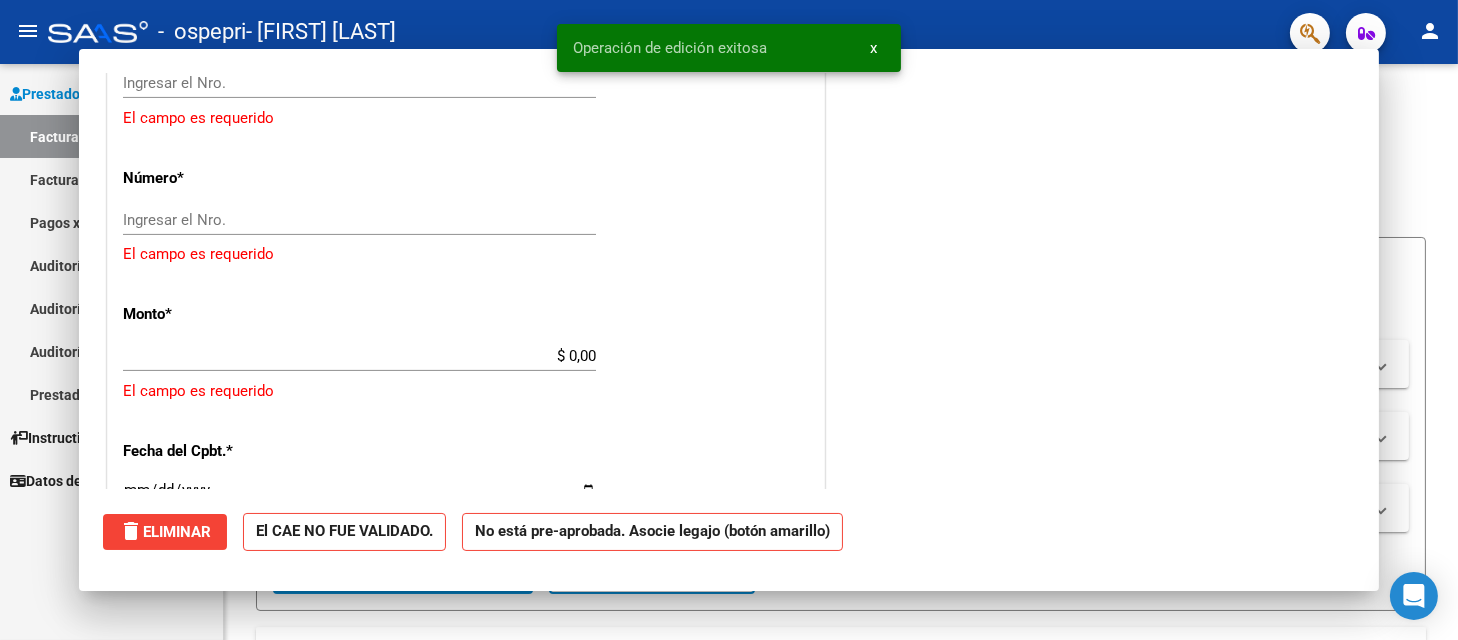 scroll, scrollTop: 1015, scrollLeft: 0, axis: vertical 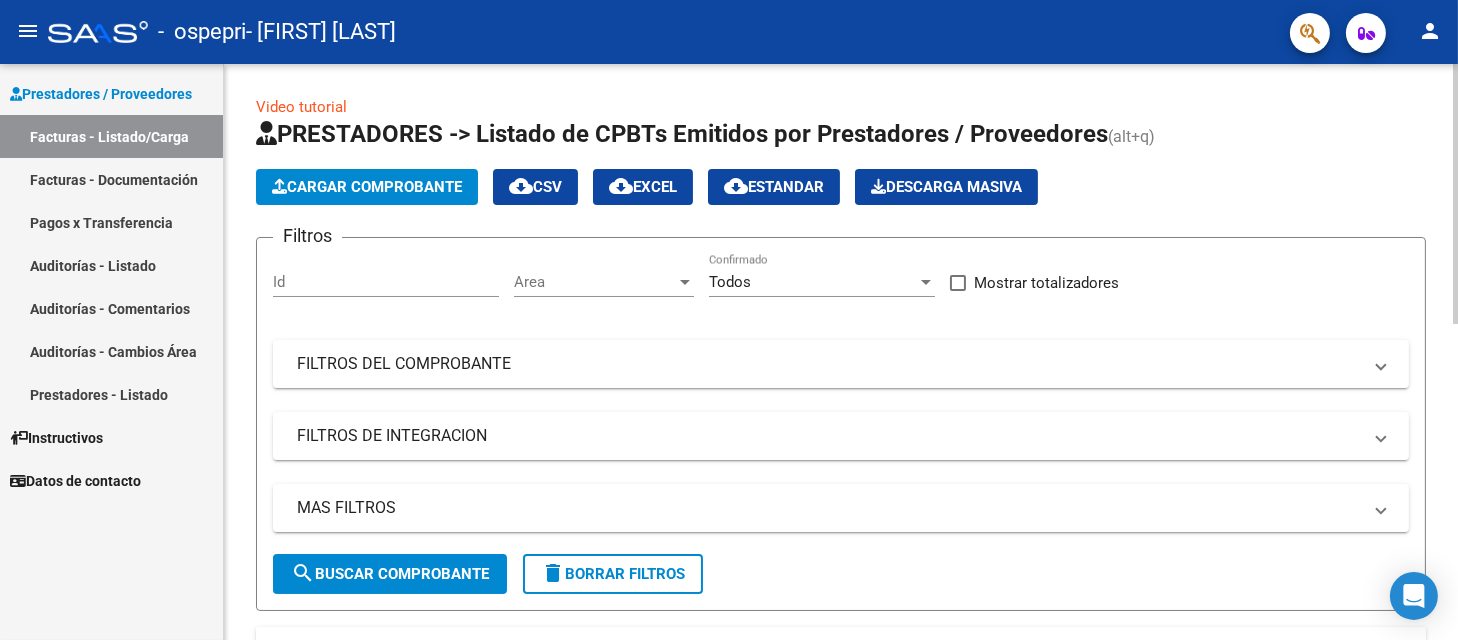 click on "PRESTADORES -> Listado de CPBTs Emitidos por Prestadores / Proveedores (alt+q)" 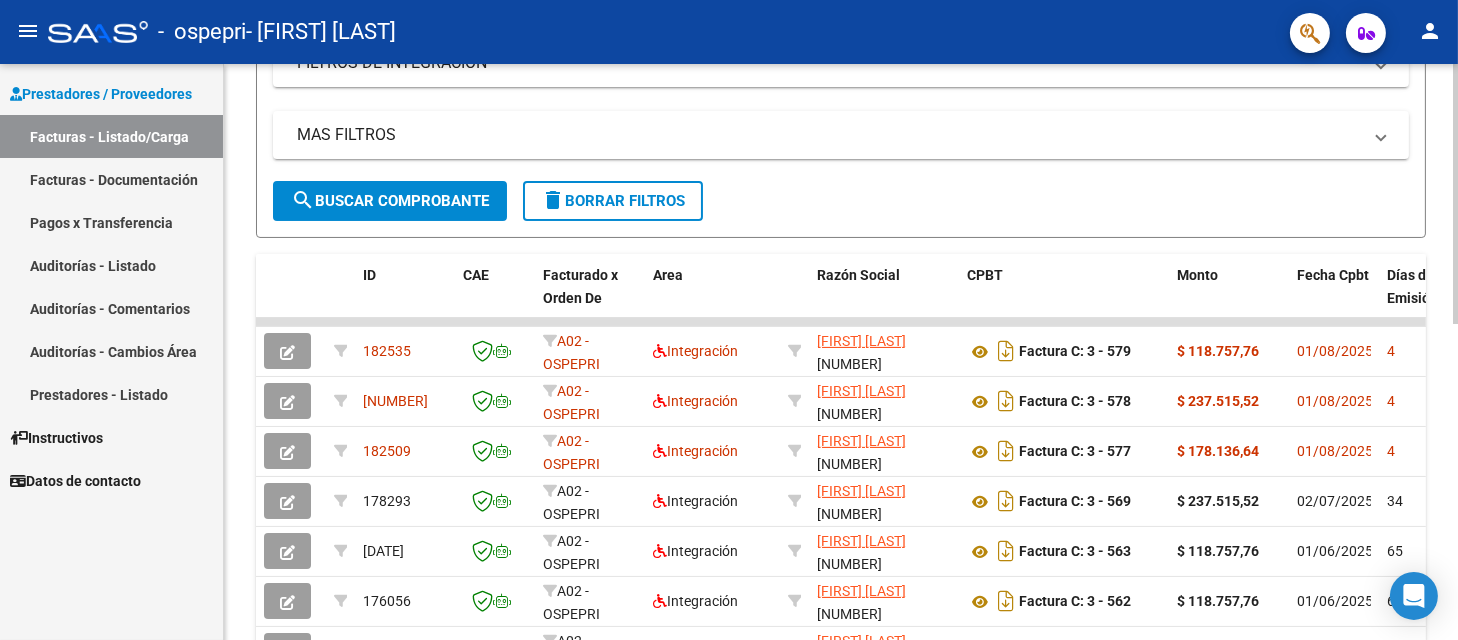 scroll, scrollTop: 426, scrollLeft: 0, axis: vertical 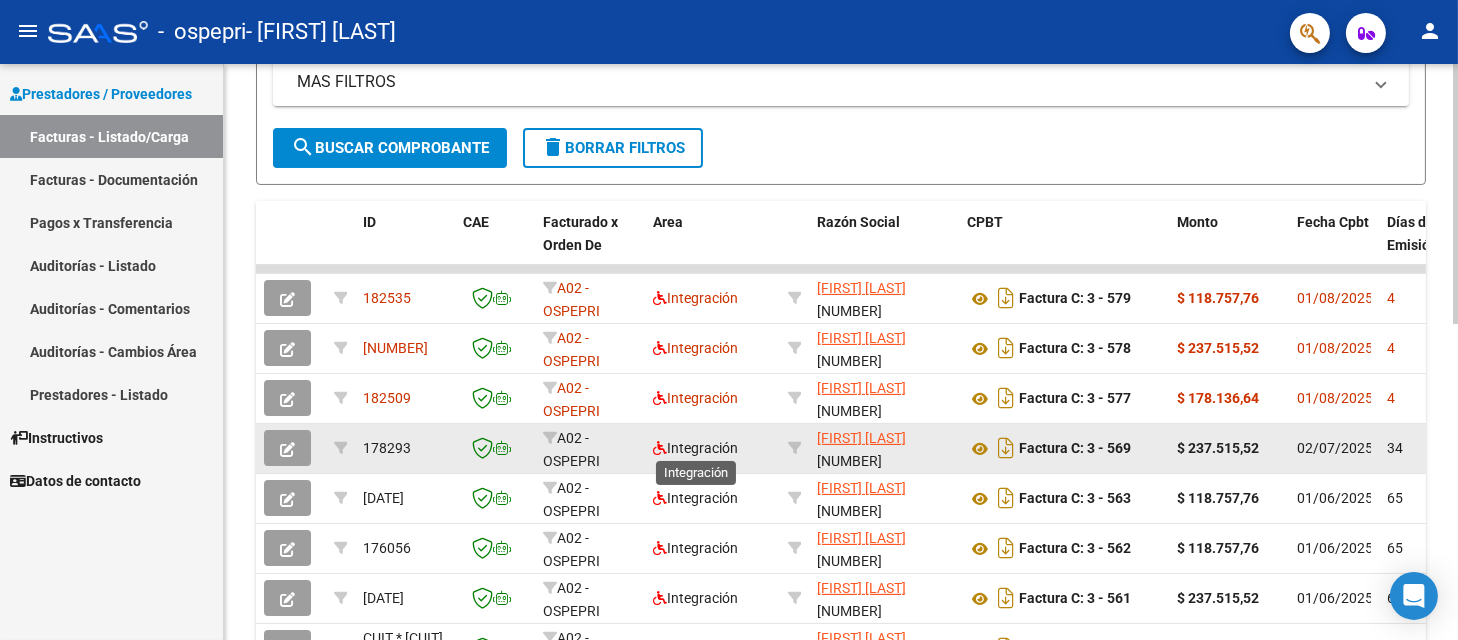 click on "Integración" 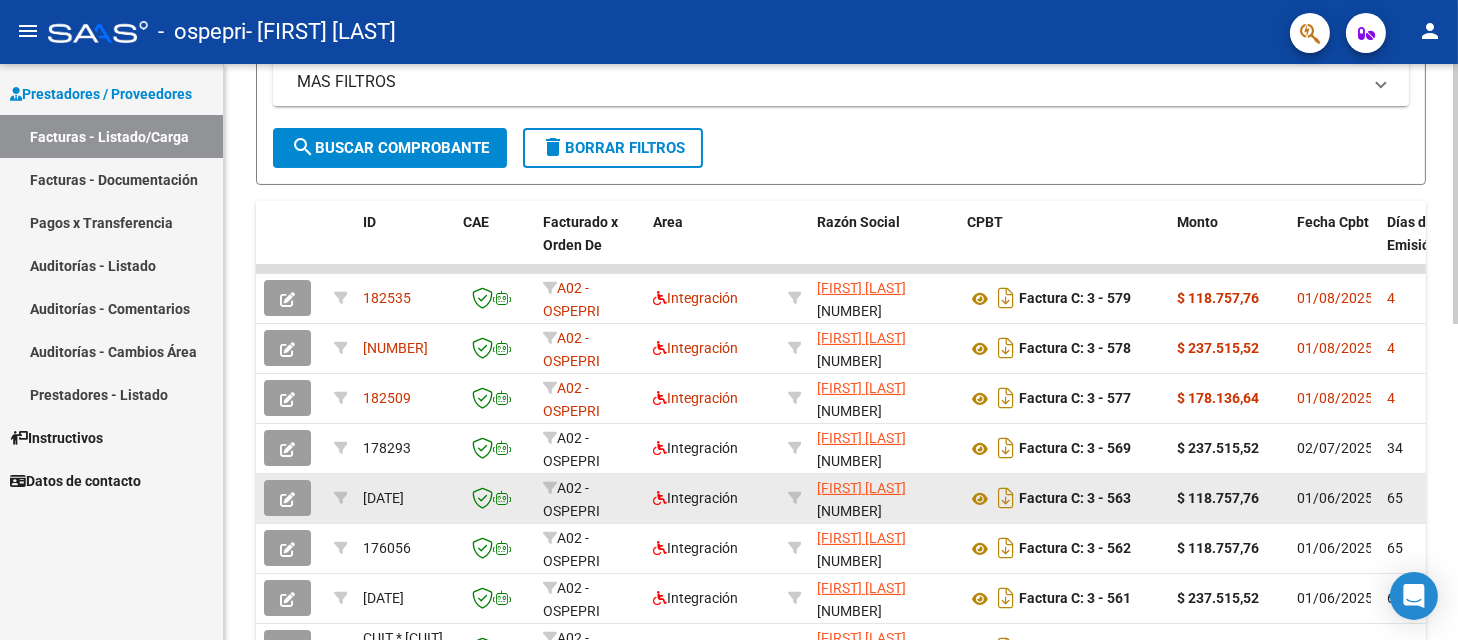 click on "$ 118.757,76" 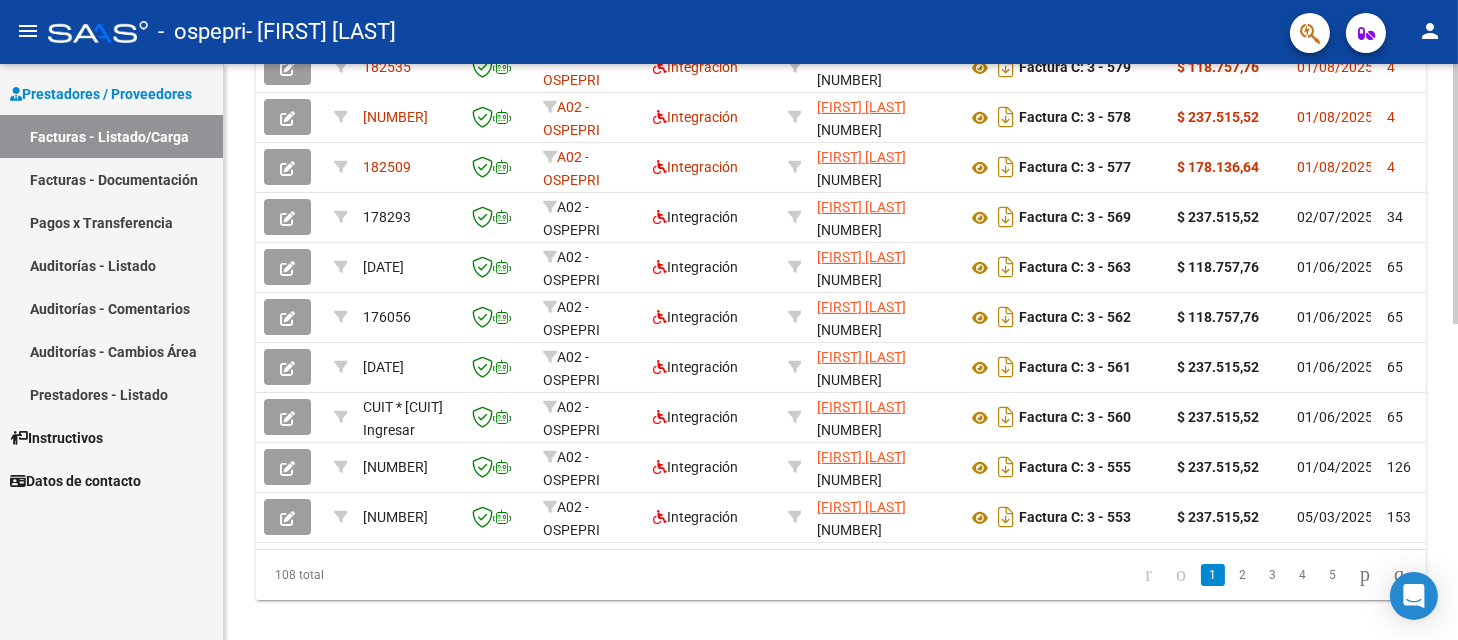 scroll, scrollTop: 699, scrollLeft: 0, axis: vertical 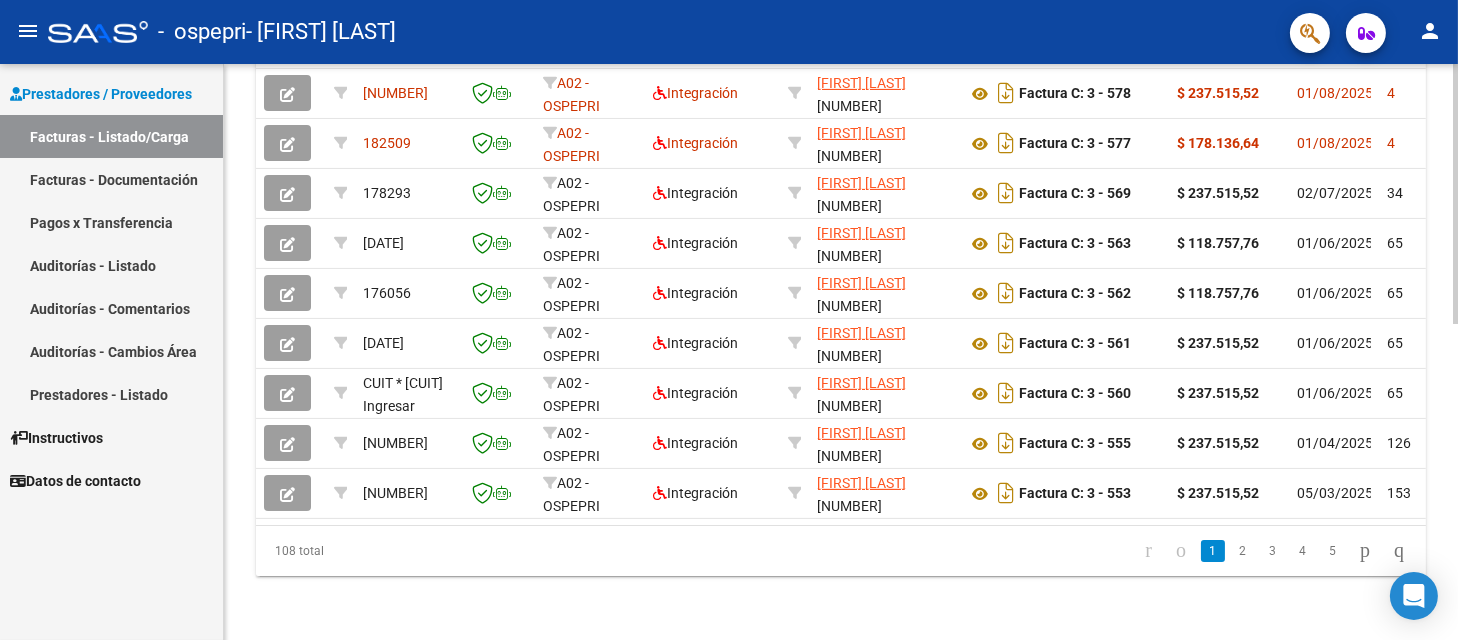click on "Video tutorial   PRESTADORES -> Listado de CPBTs Emitidos por Prestadores / Proveedores (alt+q)   Cargar Comprobante
cloud_download  CSV  cloud_download  EXCEL  cloud_download  Estandar   Descarga Masiva
Filtros Id Area Area Todos Confirmado   Mostrar totalizadores   FILTROS DEL COMPROBANTE  Comprobante Tipo Comprobante Tipo Start date – End date Fec. Comprobante Desde / Hasta Días Emisión Desde(cant. días) Días Emisión Hasta(cant. días) CUIT / Razón Social Pto. Venta Nro. Comprobante Código SSS CAE Válido CAE Válido Todos Cargado Módulo Hosp. Todos Tiene facturacion Apócrifa Hospital Refes  FILTROS DE INTEGRACION  Período De Prestación Campos del Archivo de Rendición Devuelto x SSS (dr_envio) Todos Rendido x SSS (dr_envio) Tipo de Registro Tipo de Registro Período Presentación Período Presentación Campos del Legajo Asociado (preaprobación) Afiliado Legajo (cuil/nombre) Todos Solo facturas preaprobadas  MAS FILTROS  Todos Con Doc. Respaldatoria Todos Con Trazabilidad Todos – – 4" 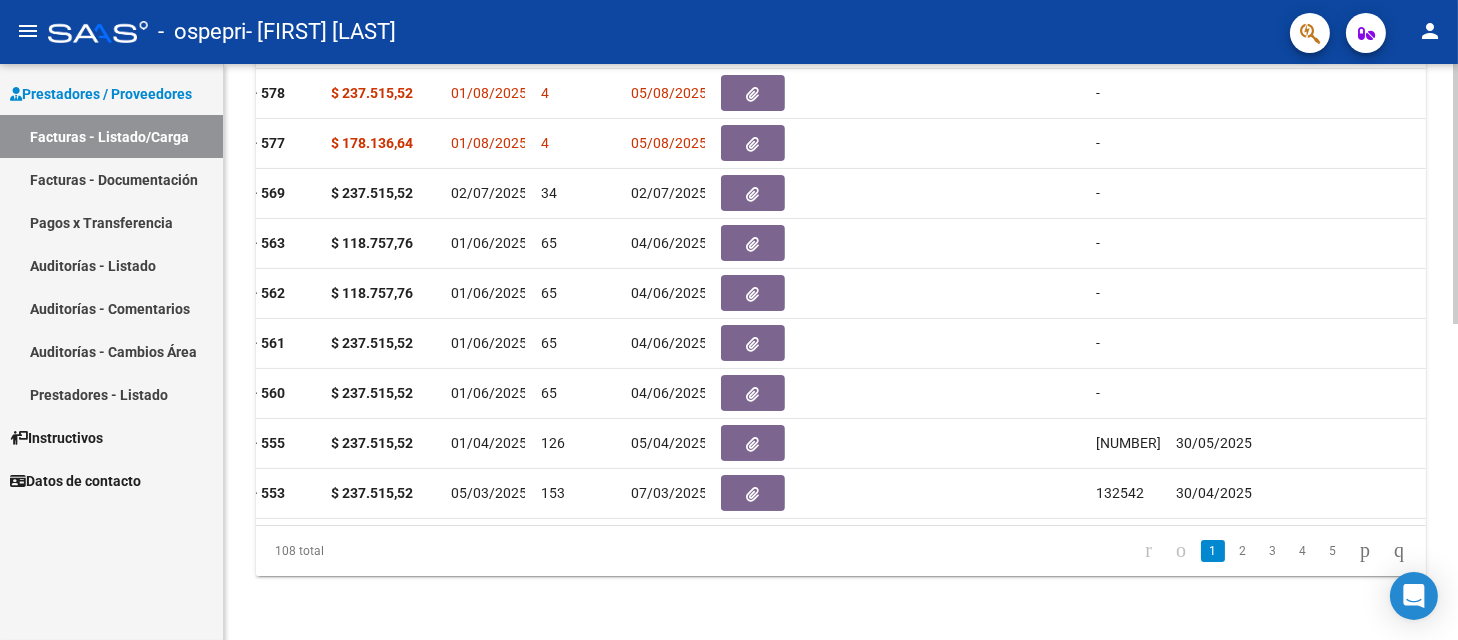 scroll, scrollTop: 0, scrollLeft: 894, axis: horizontal 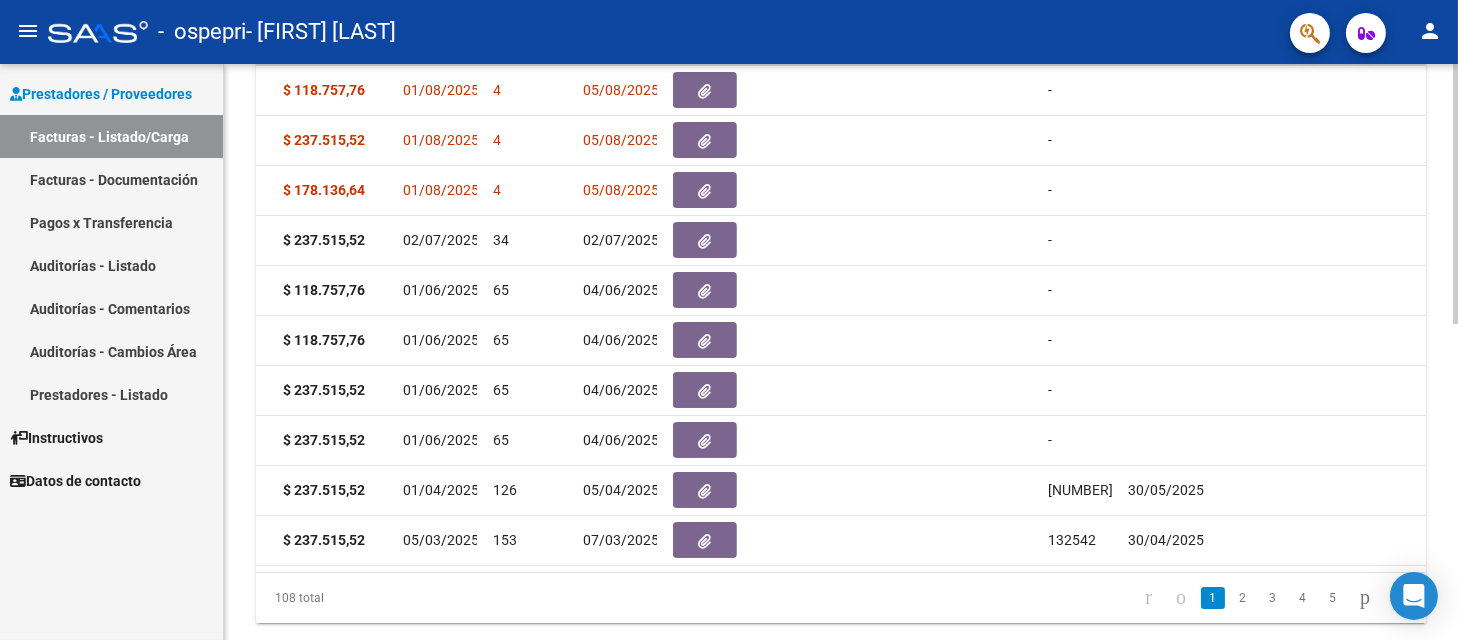 click 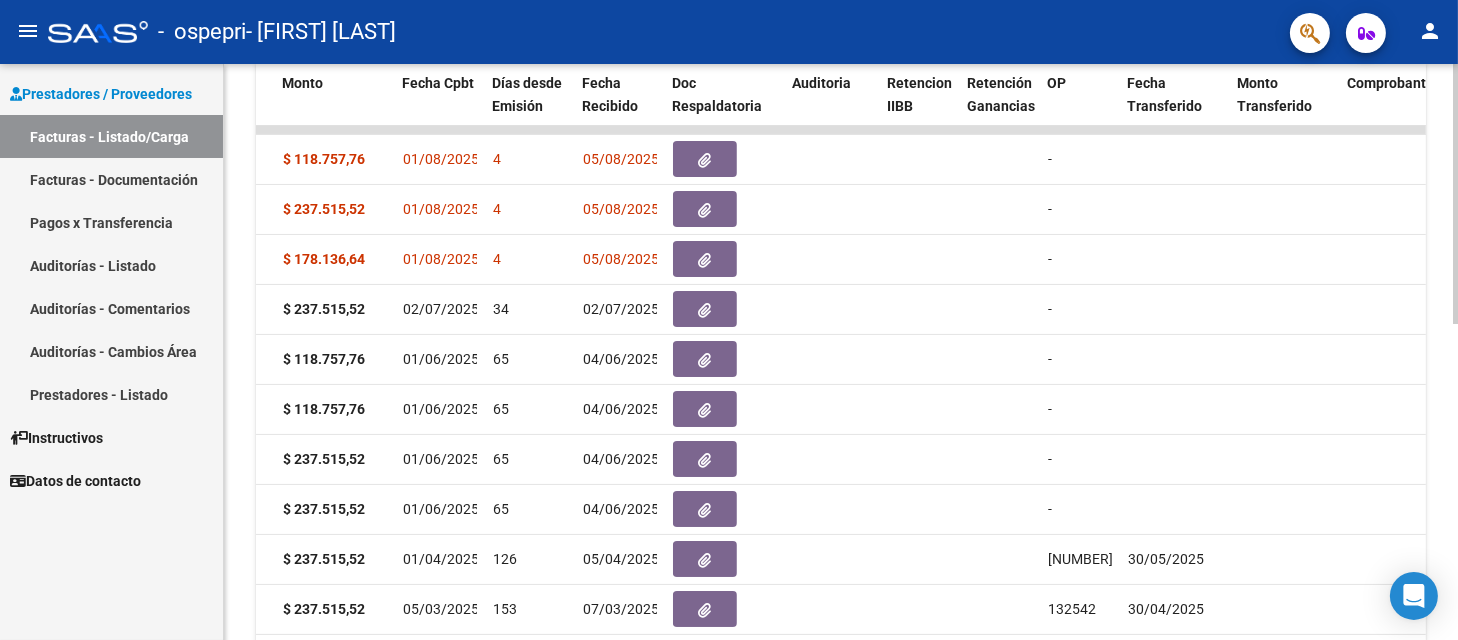 scroll, scrollTop: 574, scrollLeft: 0, axis: vertical 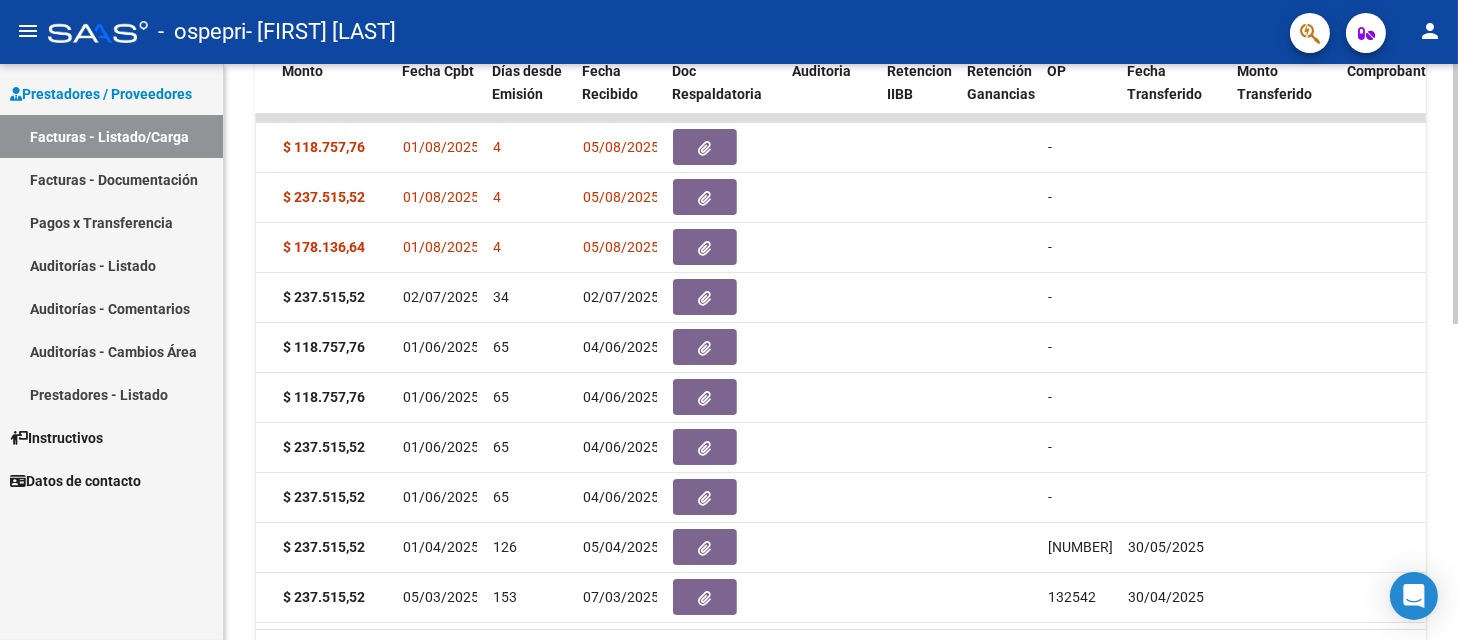 click 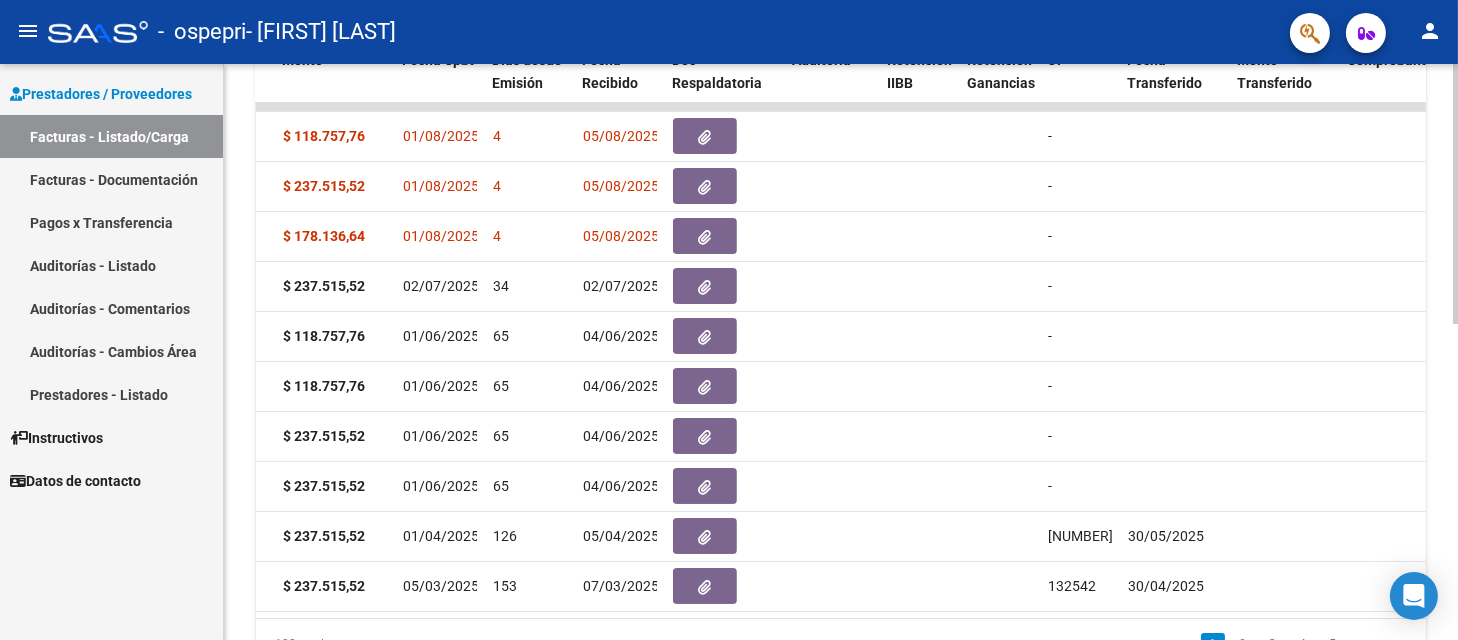 scroll, scrollTop: 590, scrollLeft: 0, axis: vertical 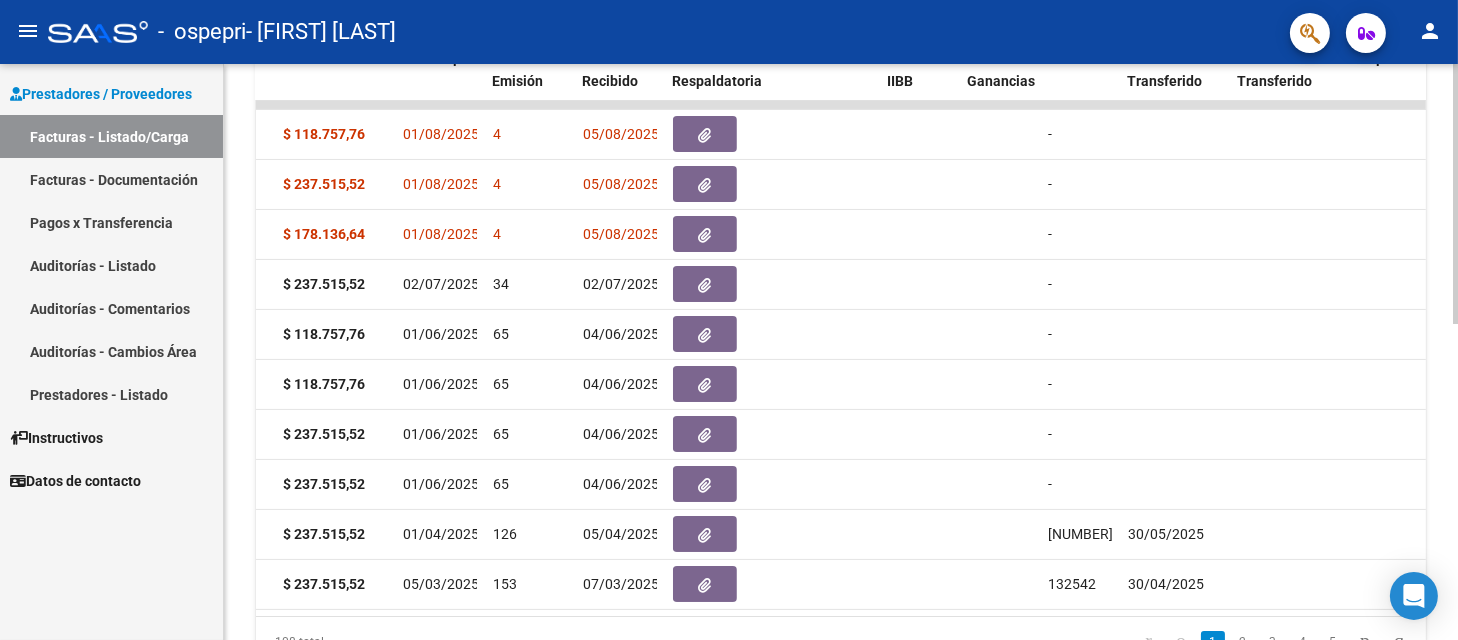 click 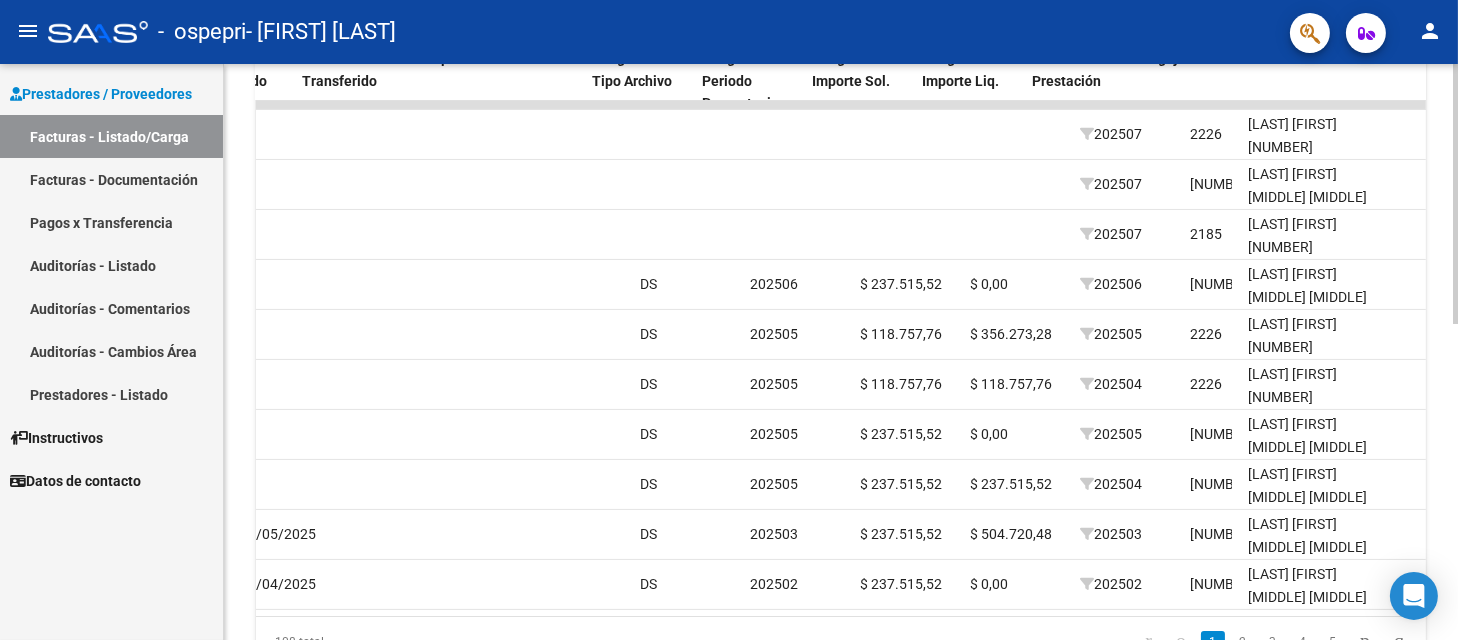 scroll, scrollTop: 0, scrollLeft: 1830, axis: horizontal 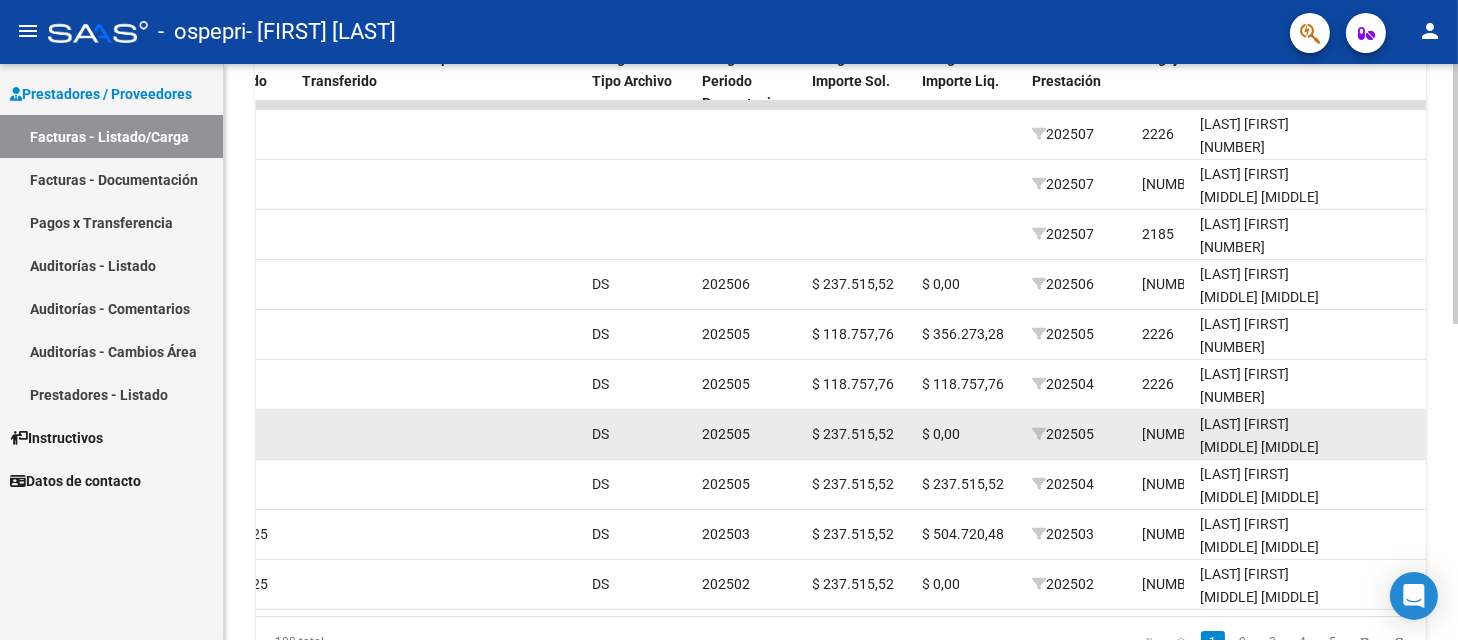click on "202505" 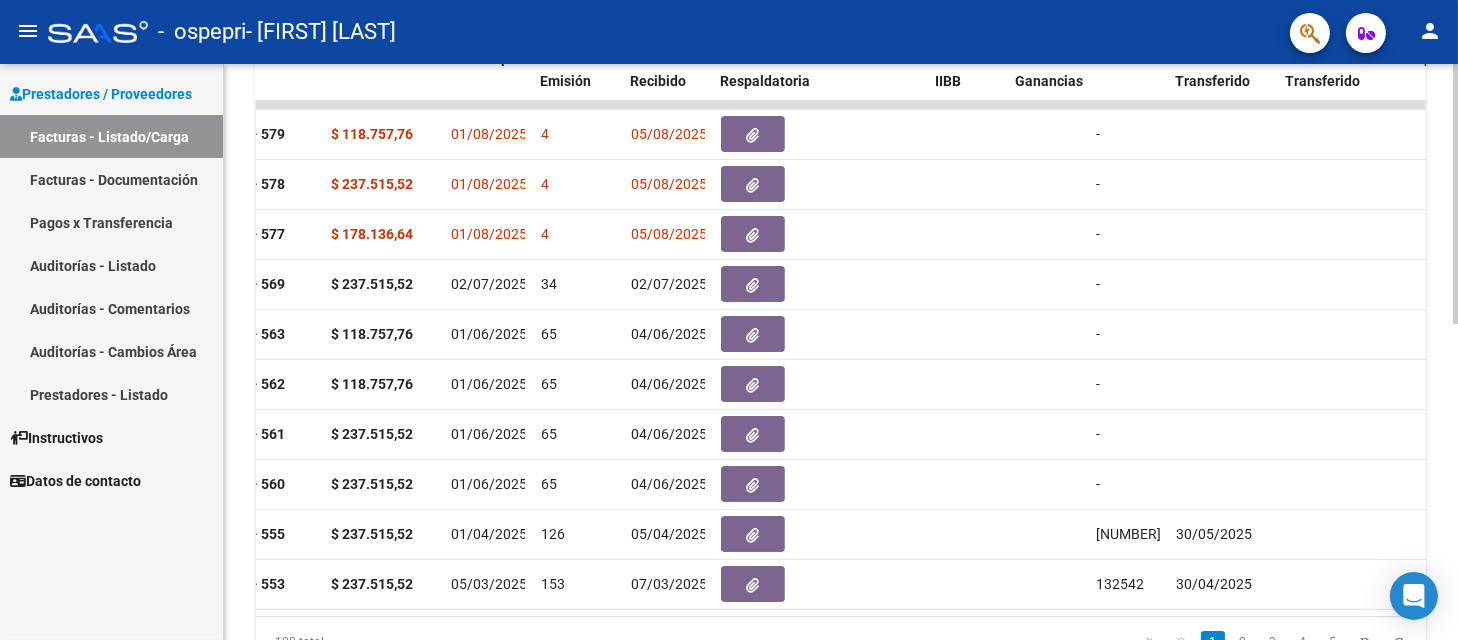 scroll, scrollTop: 0, scrollLeft: 842, axis: horizontal 